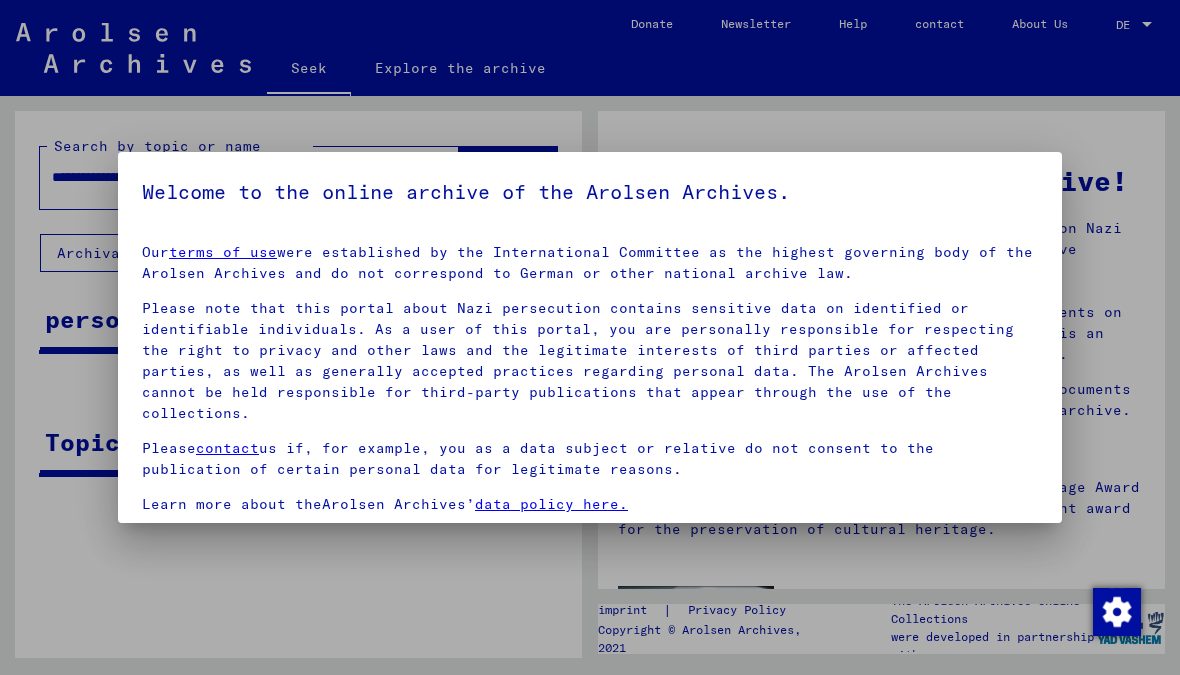 scroll, scrollTop: 0, scrollLeft: 0, axis: both 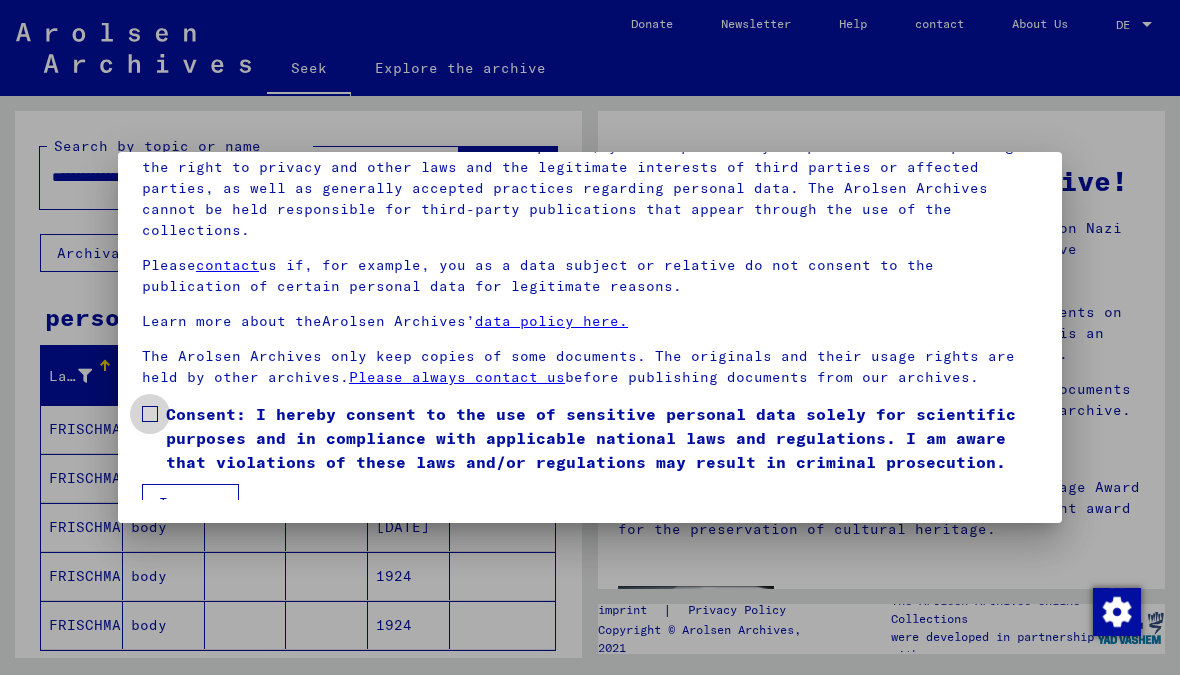 click at bounding box center [150, 414] 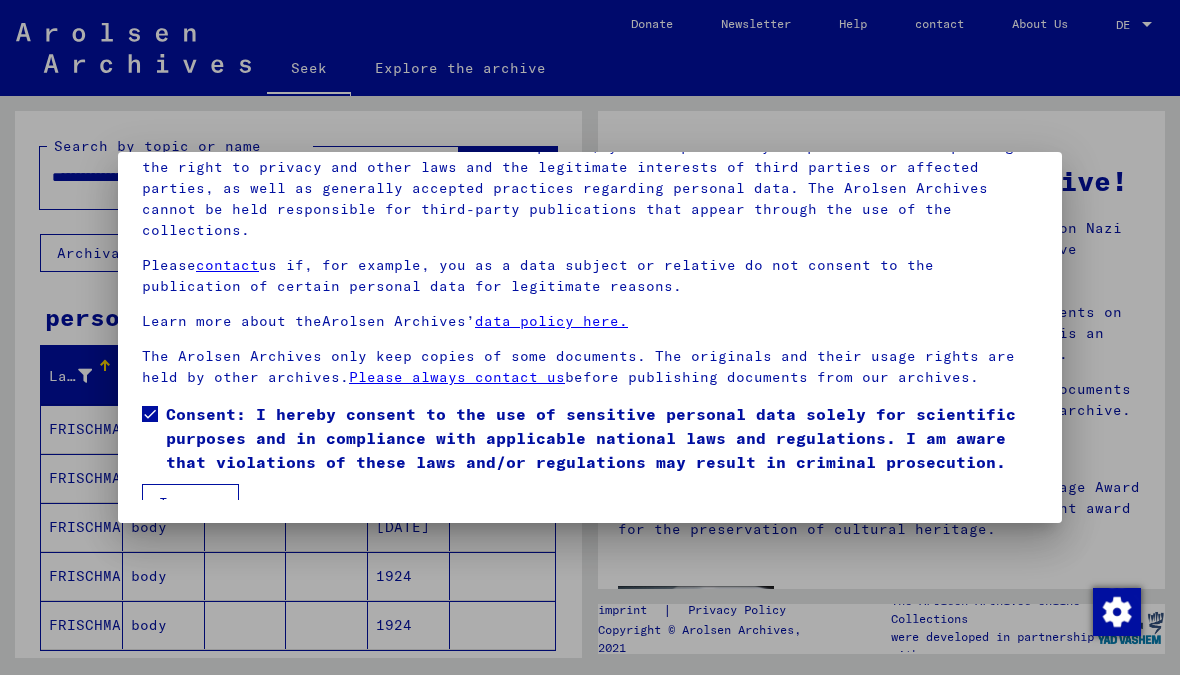 click on "I agree" at bounding box center (190, 503) 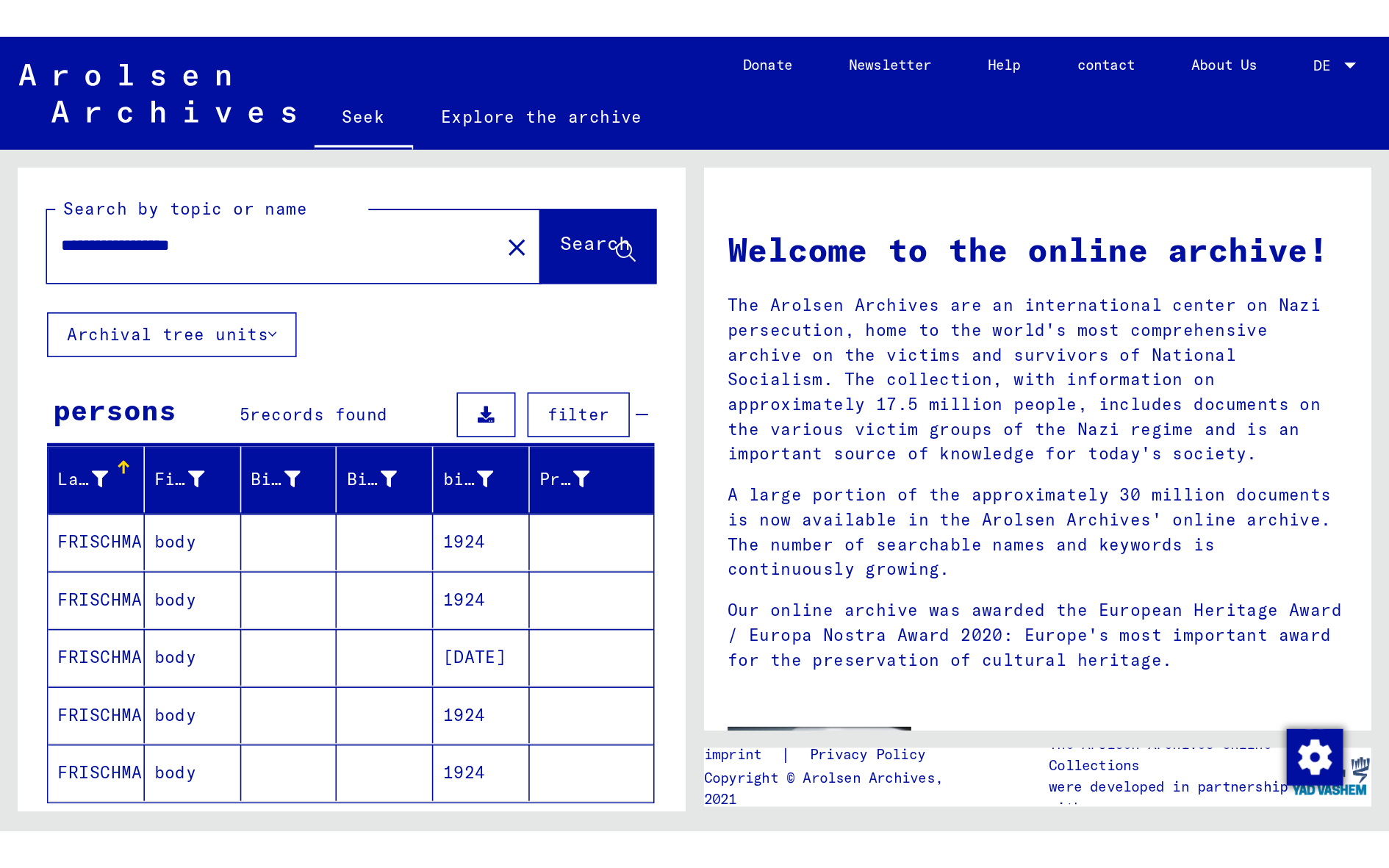 scroll, scrollTop: 27, scrollLeft: 0, axis: vertical 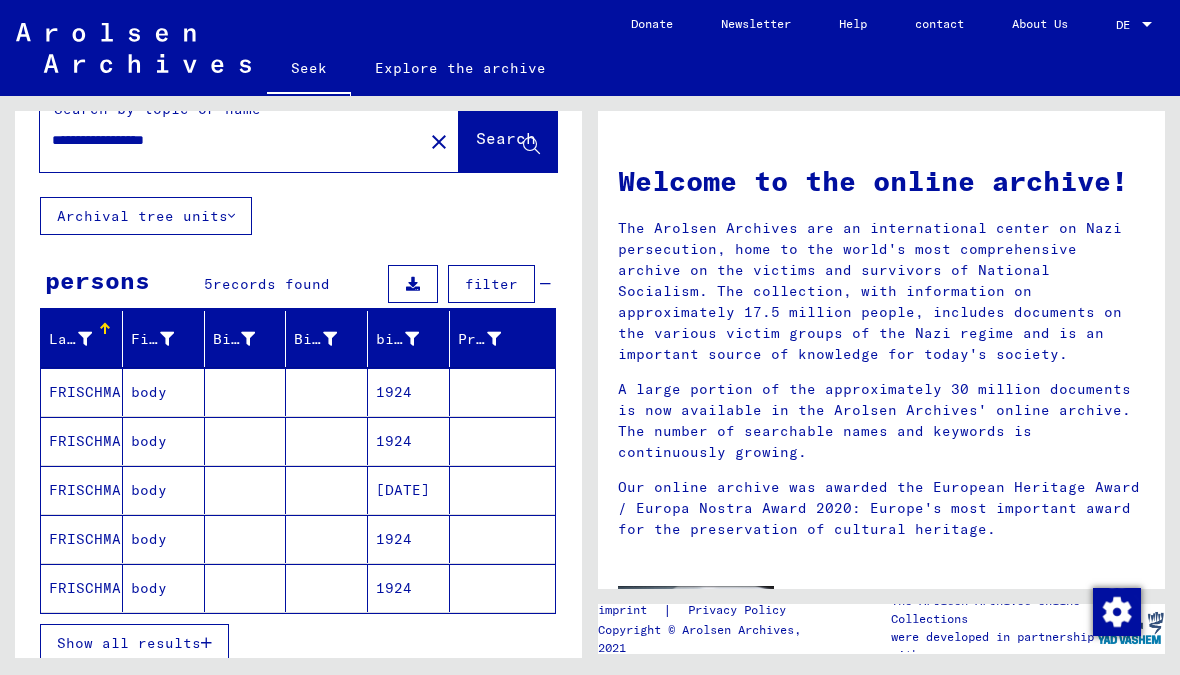 click on "FRISCHMANN" at bounding box center [94, 588] 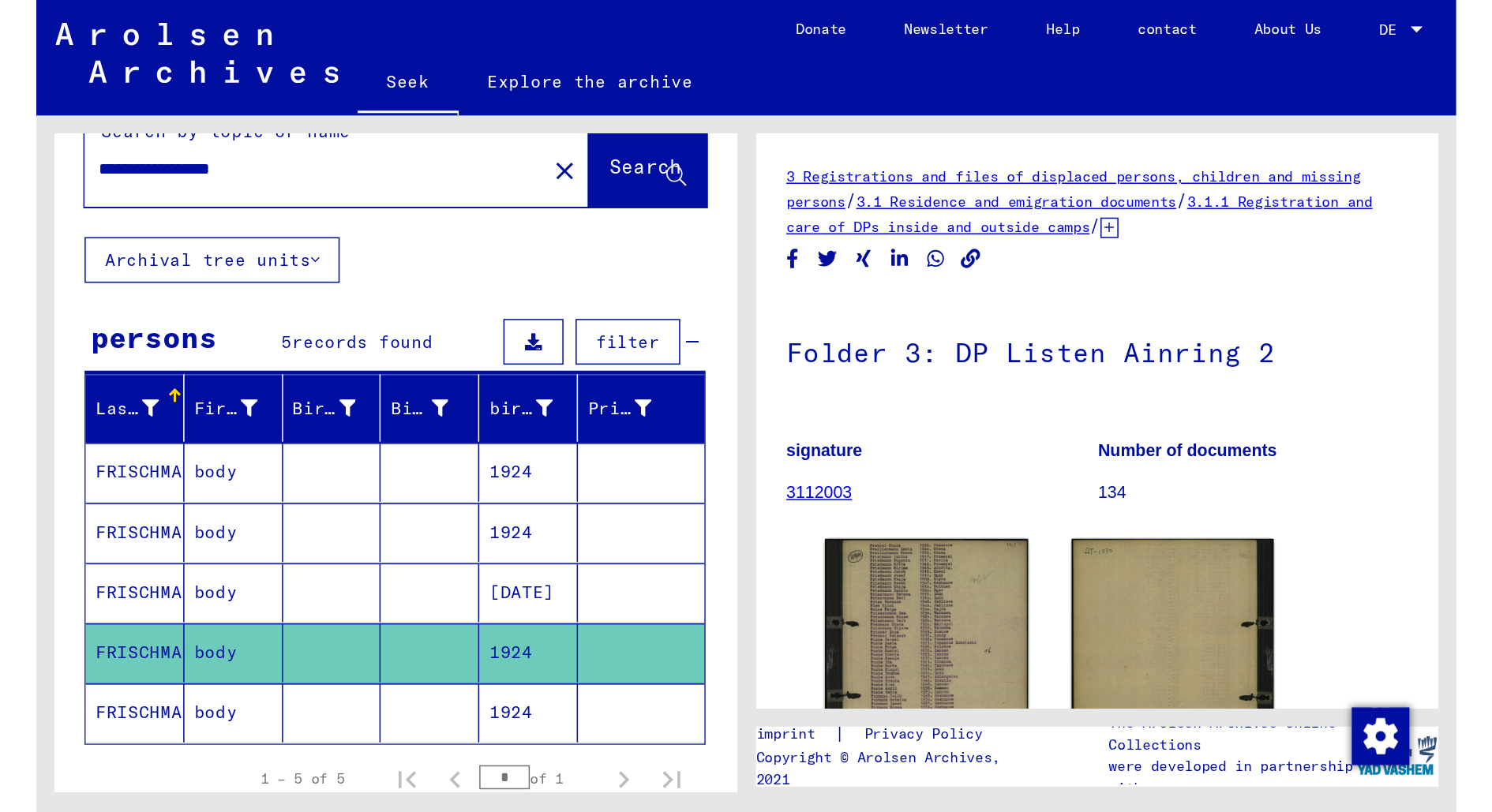 scroll, scrollTop: 0, scrollLeft: 0, axis: both 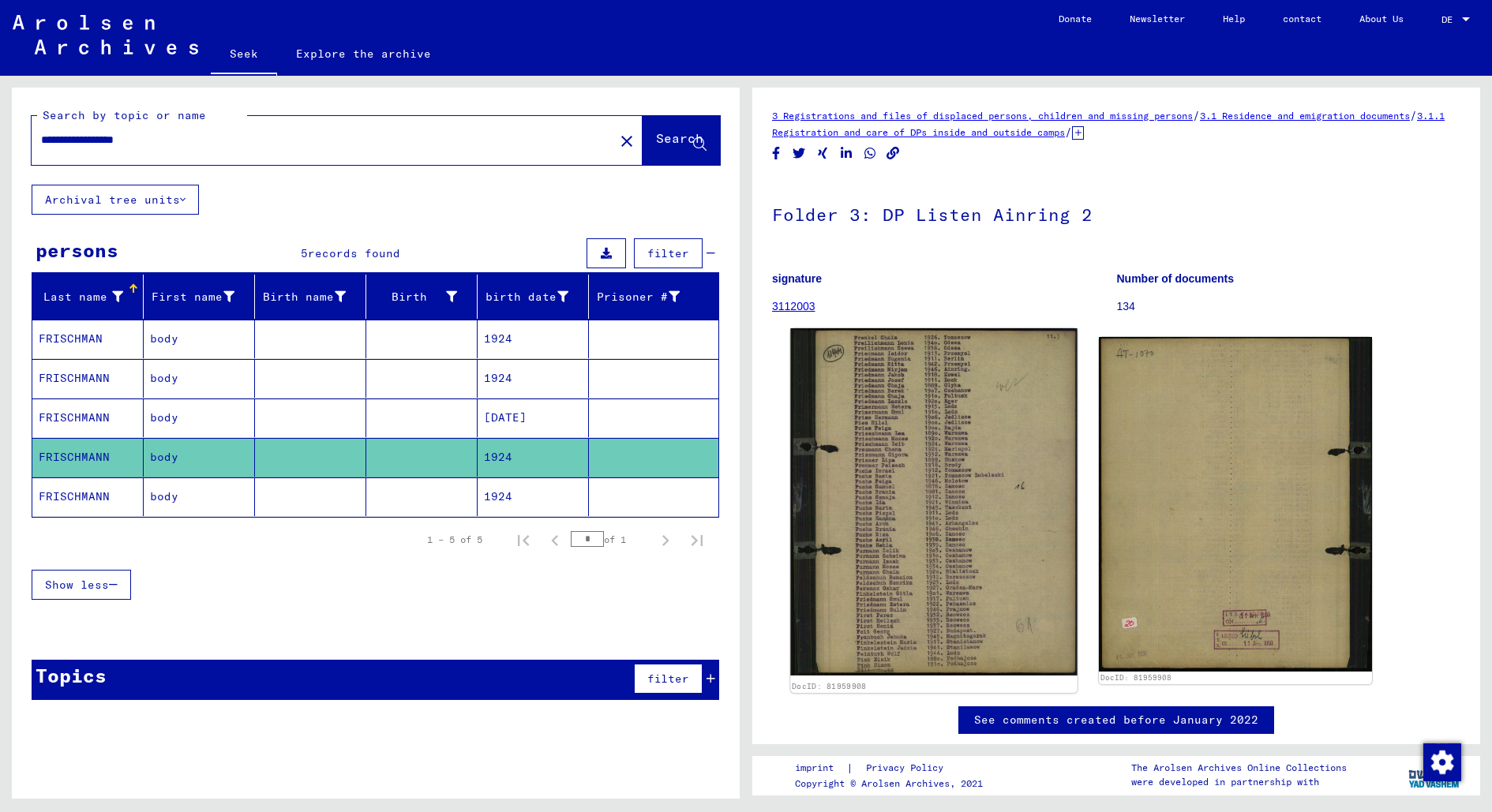 click 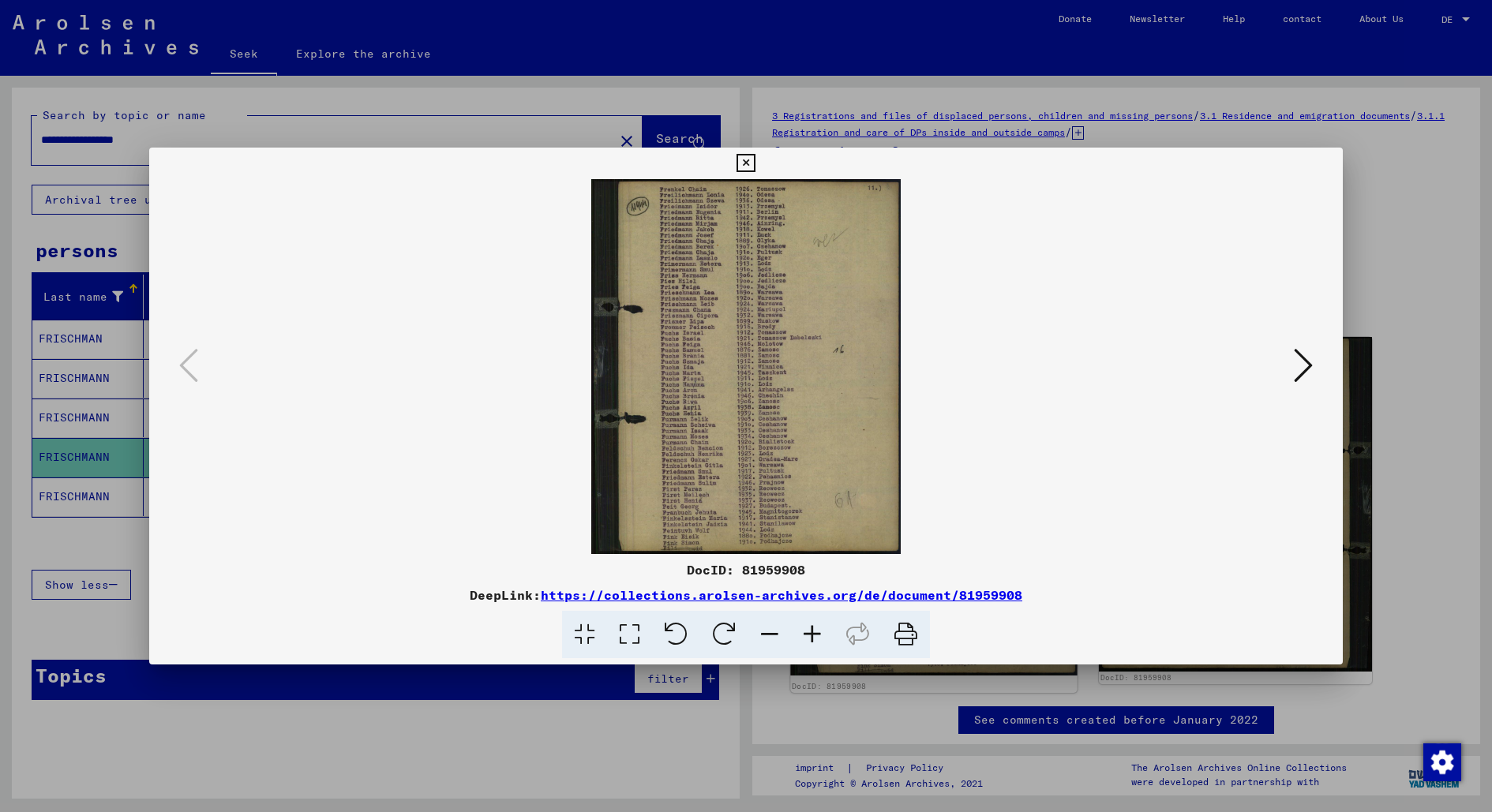 click at bounding box center [746, 366] 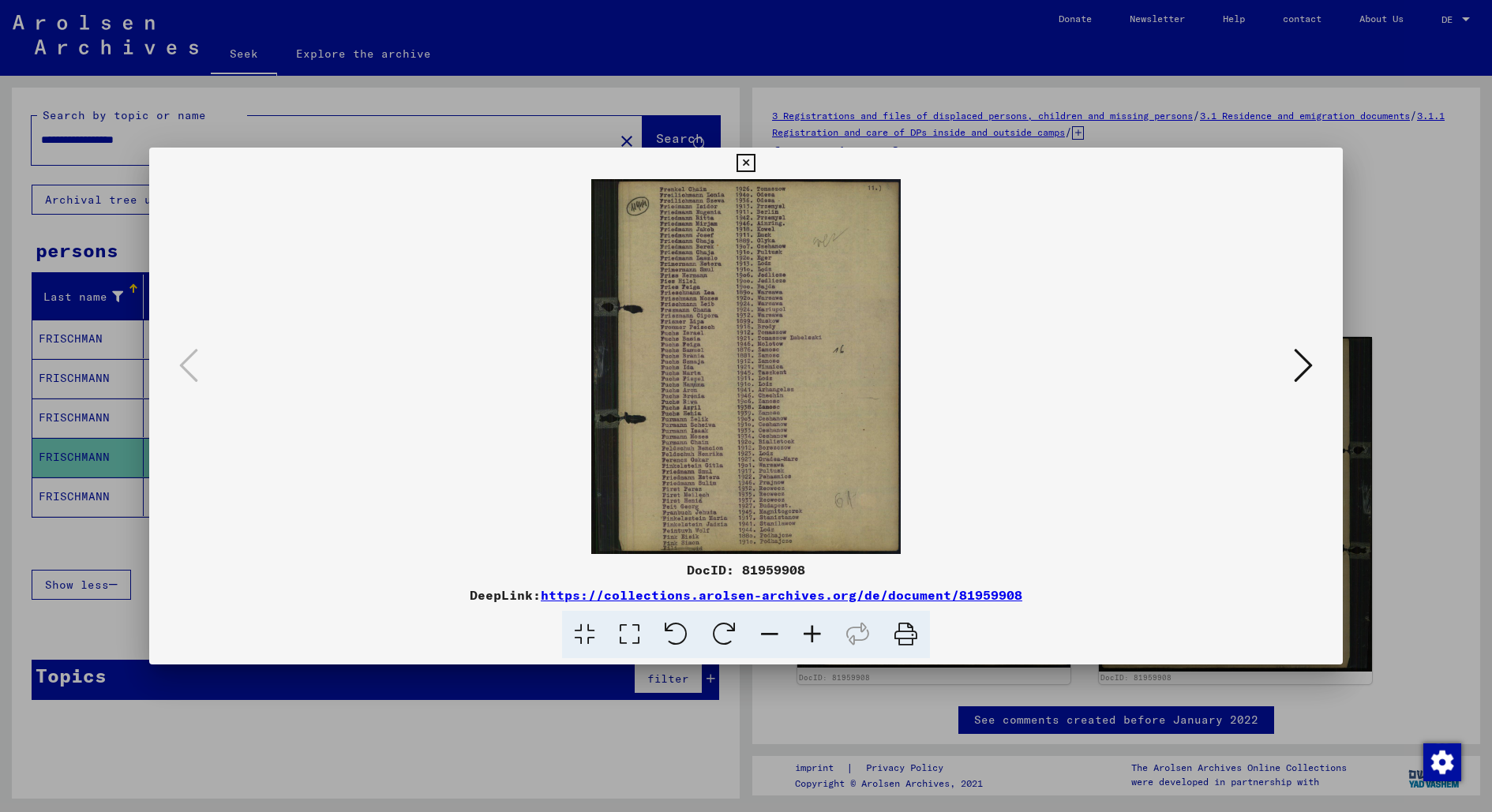 click at bounding box center [746, 366] 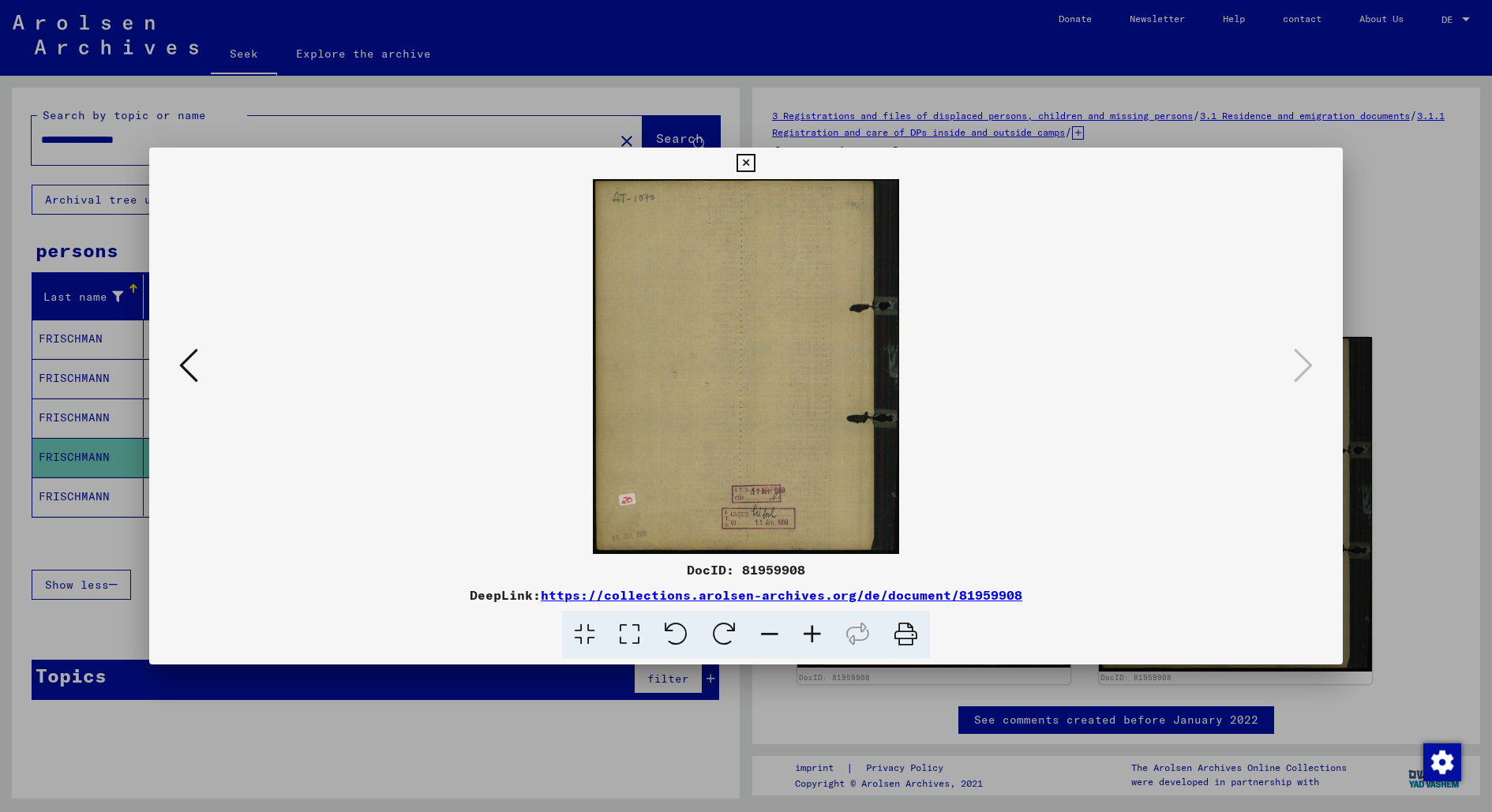 click at bounding box center [905, 634] 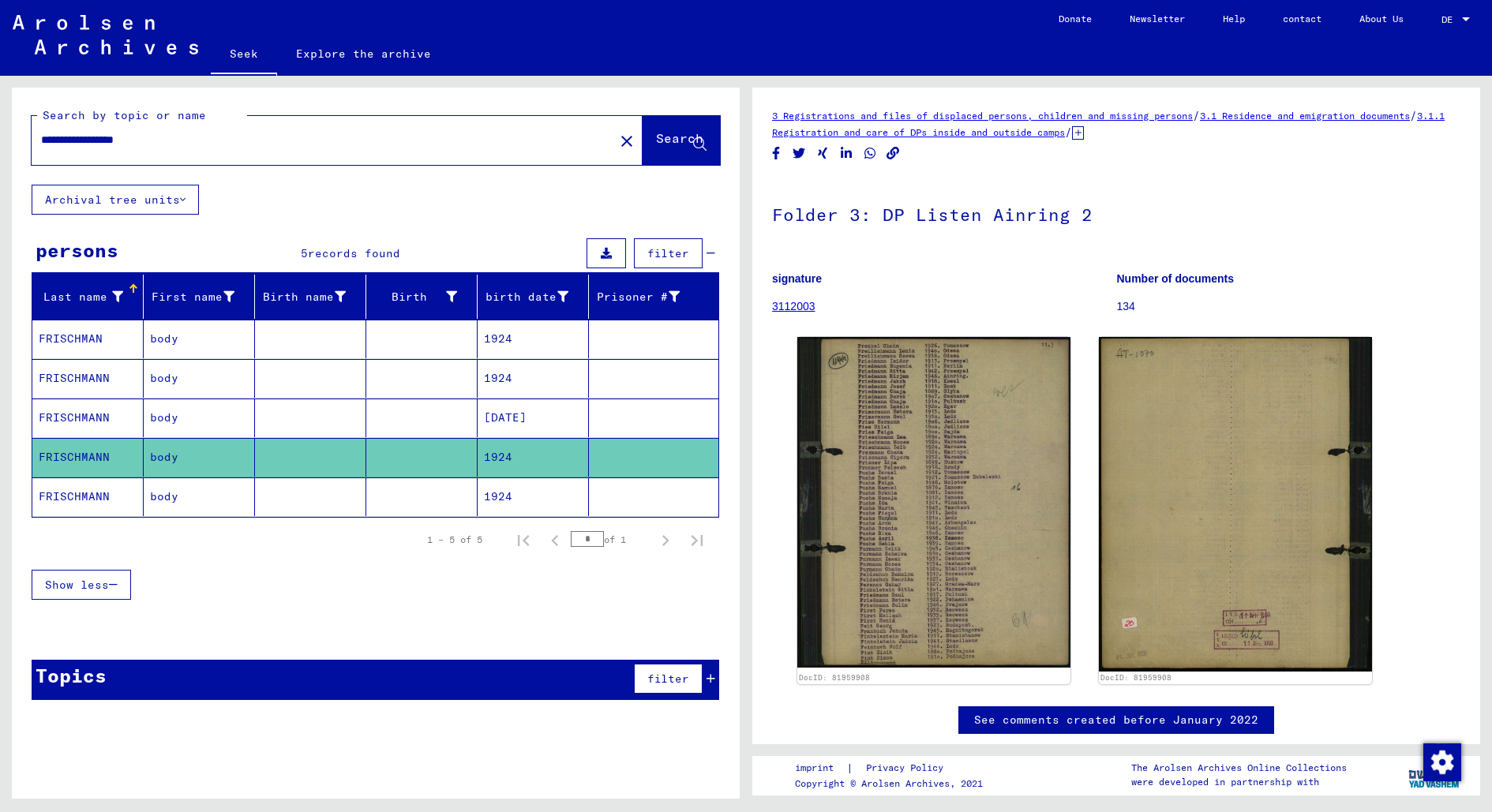 click on "FRISCHMANN" 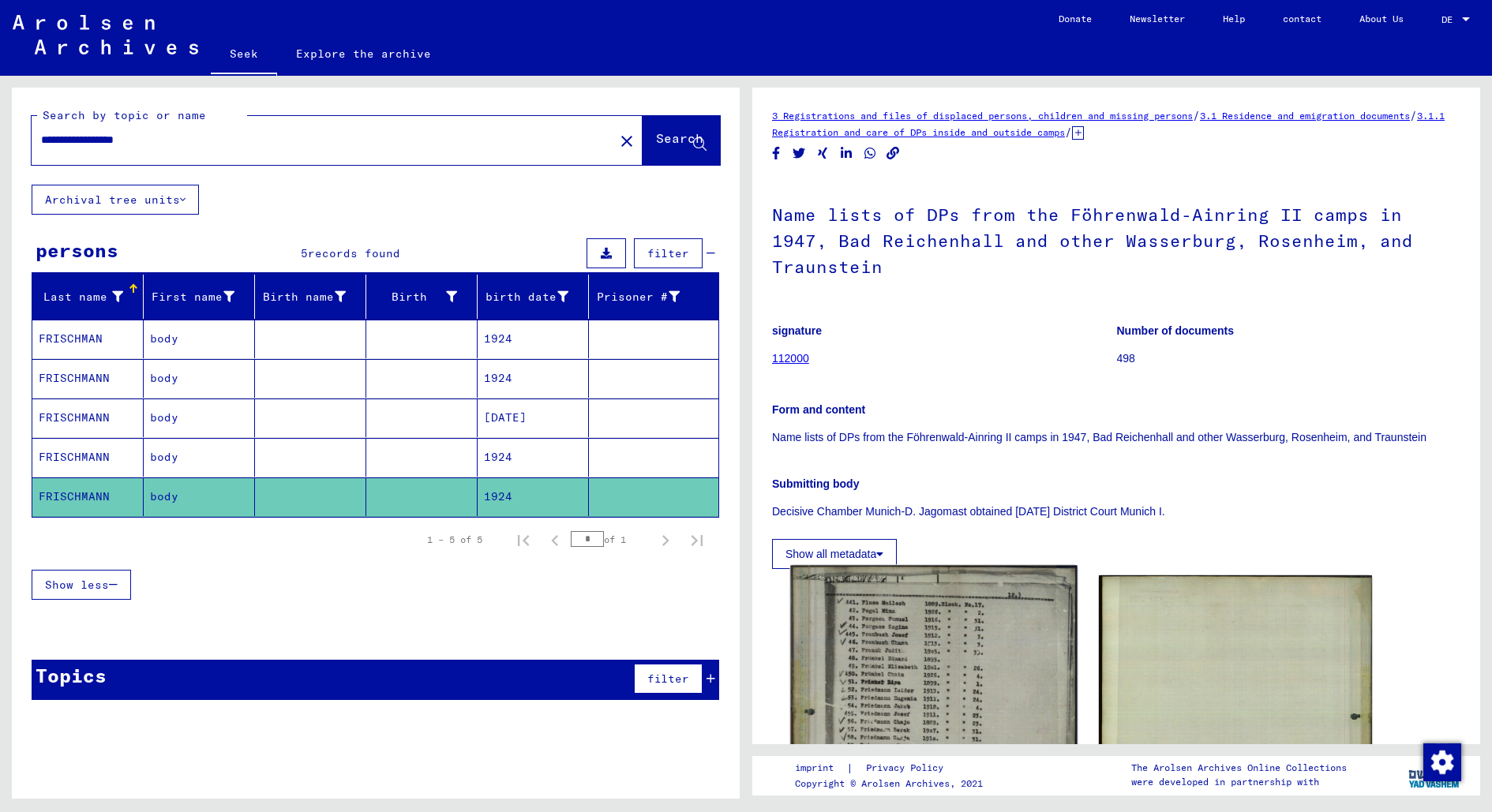 click 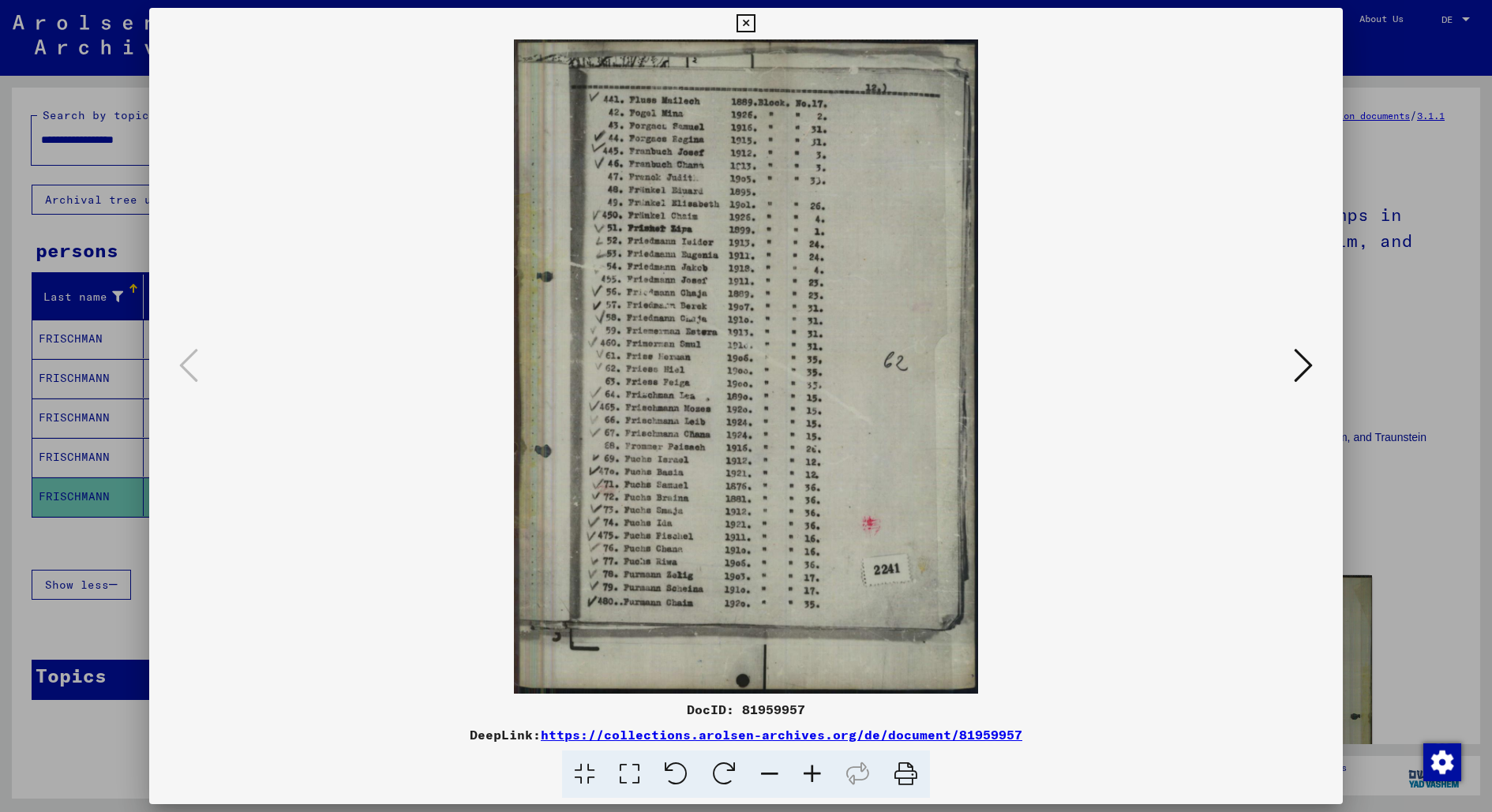click at bounding box center (746, 366) 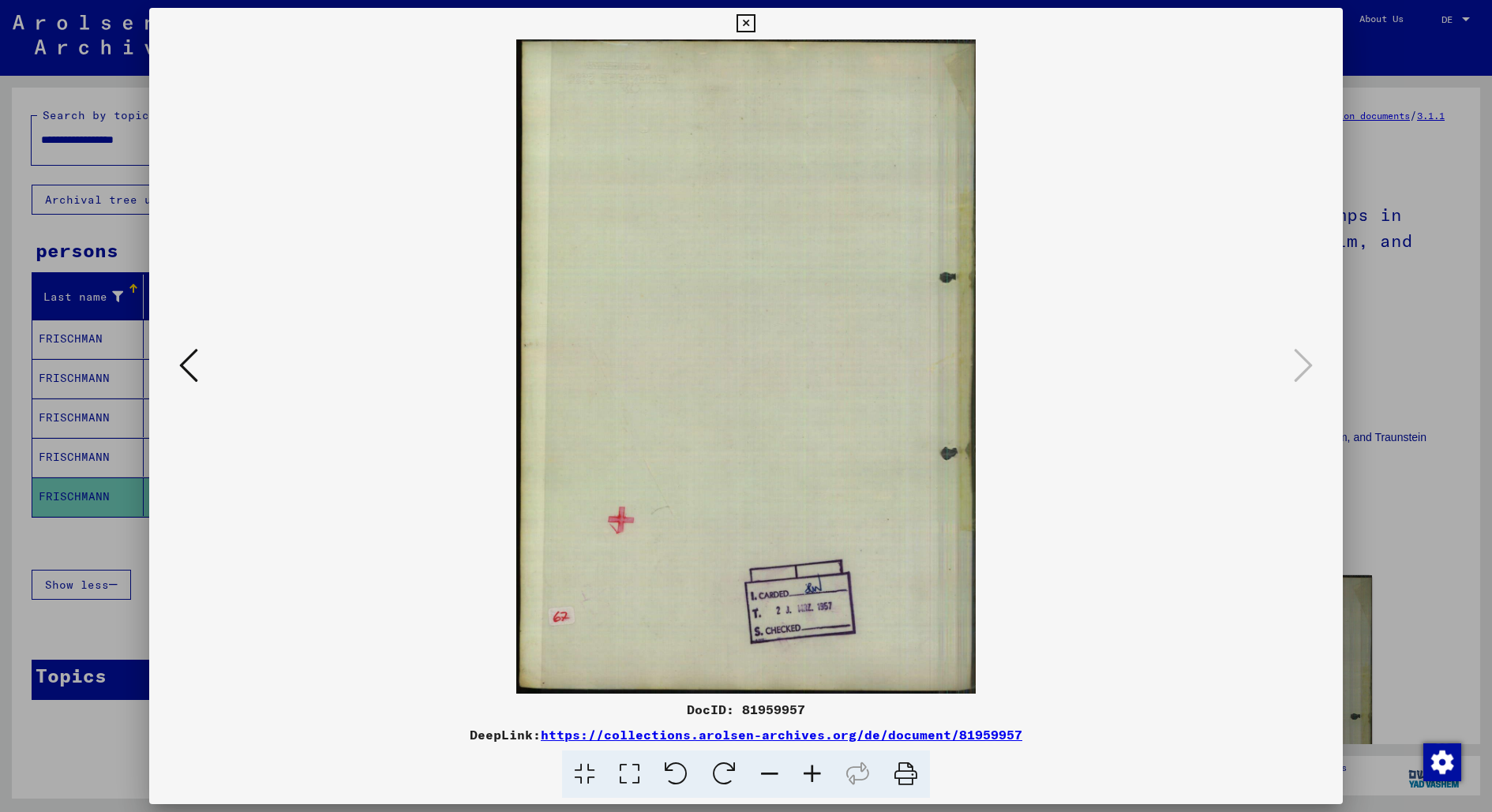 click at bounding box center (905, 774) 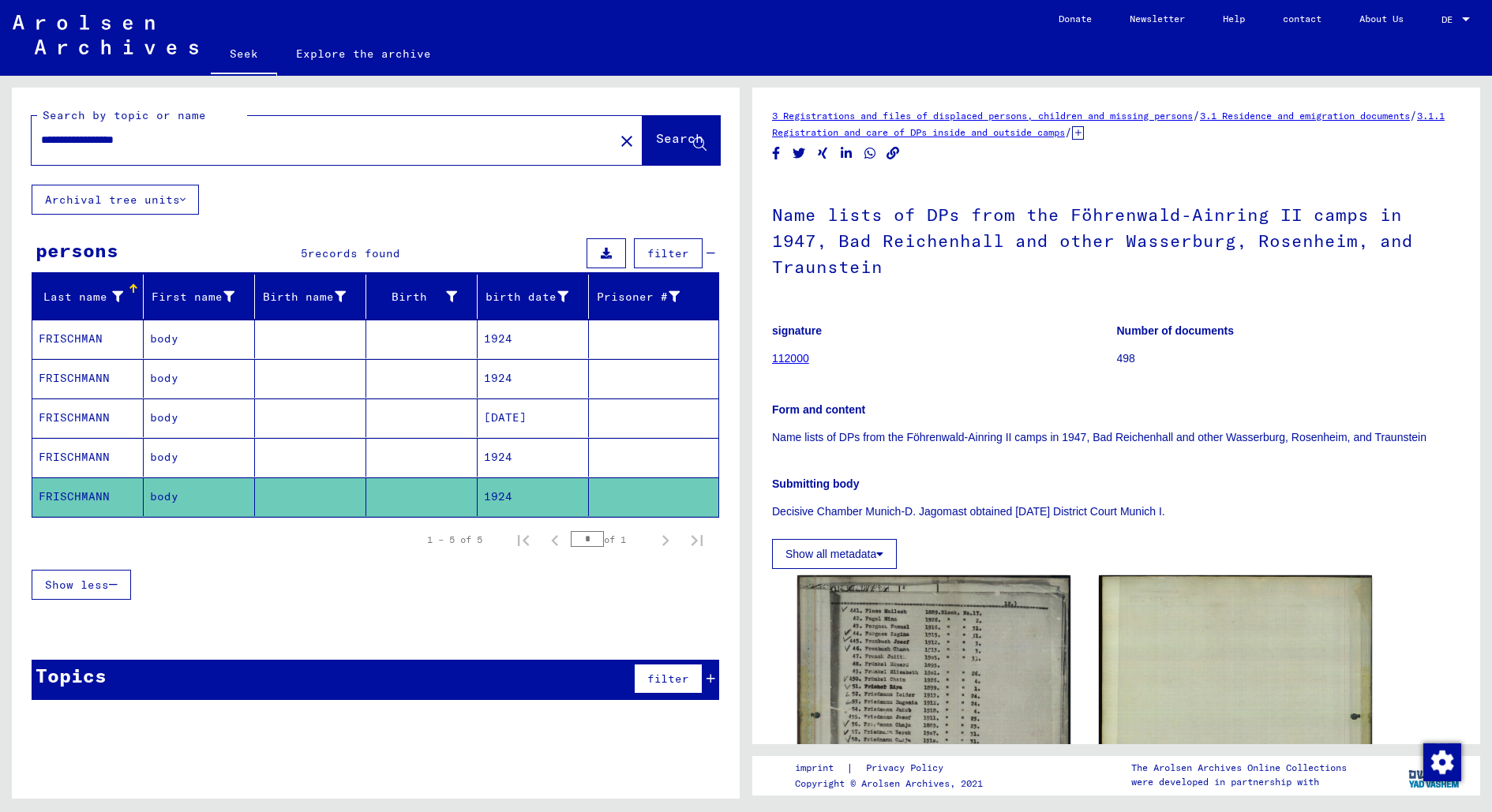drag, startPoint x: 131, startPoint y: 134, endPoint x: 103, endPoint y: 132, distance: 28.071338 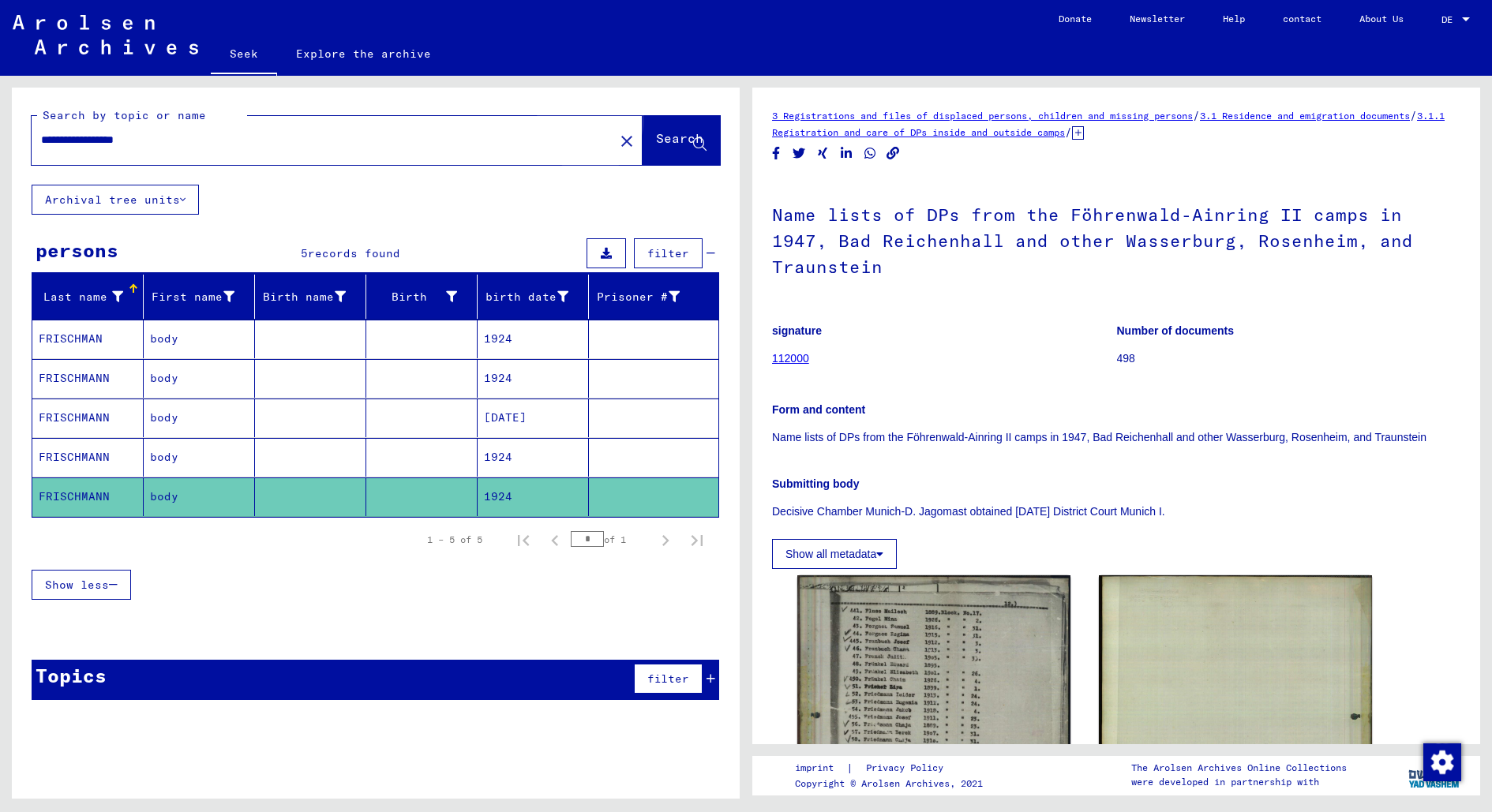 click on "Search" 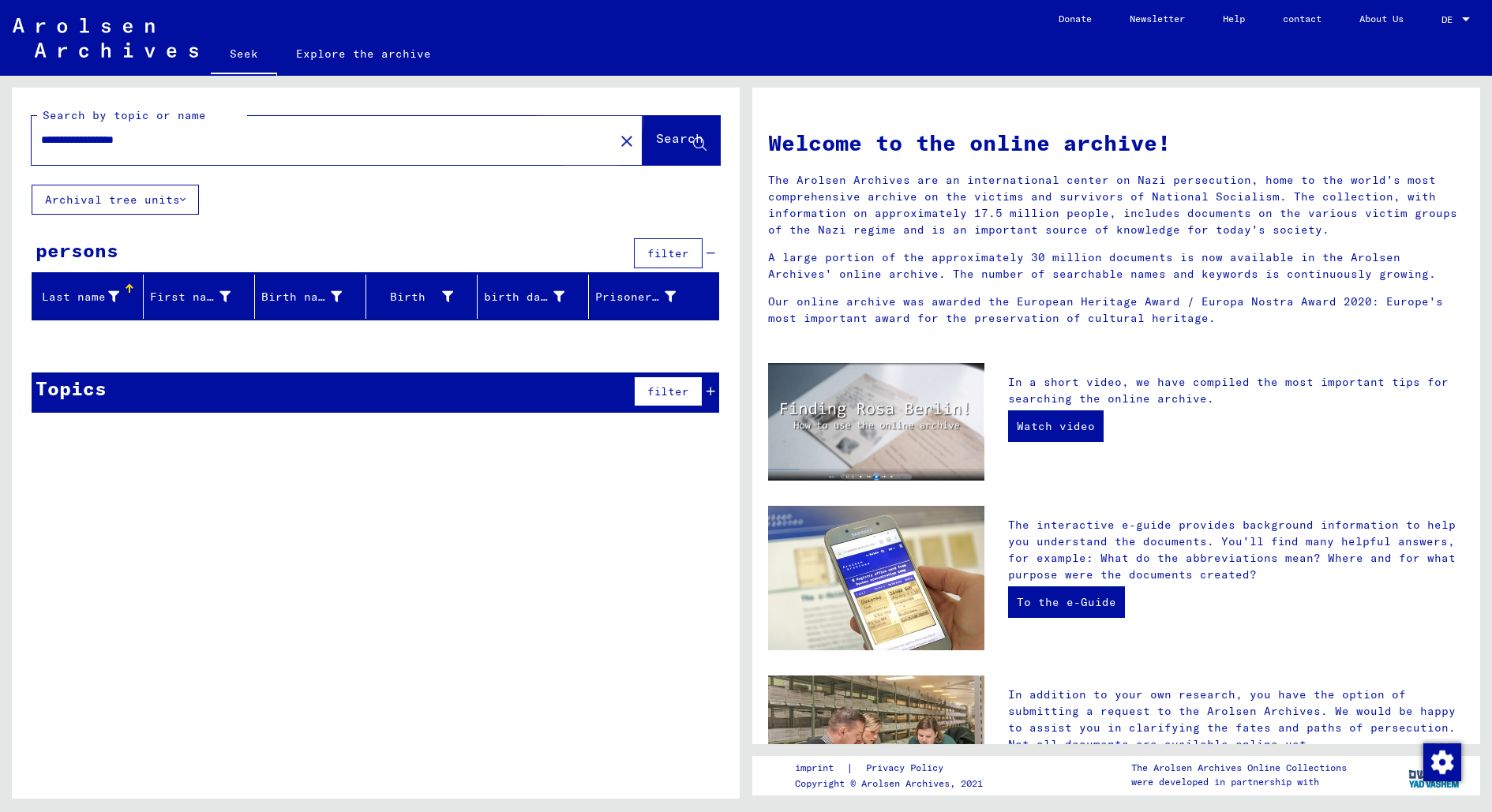click on "Search" 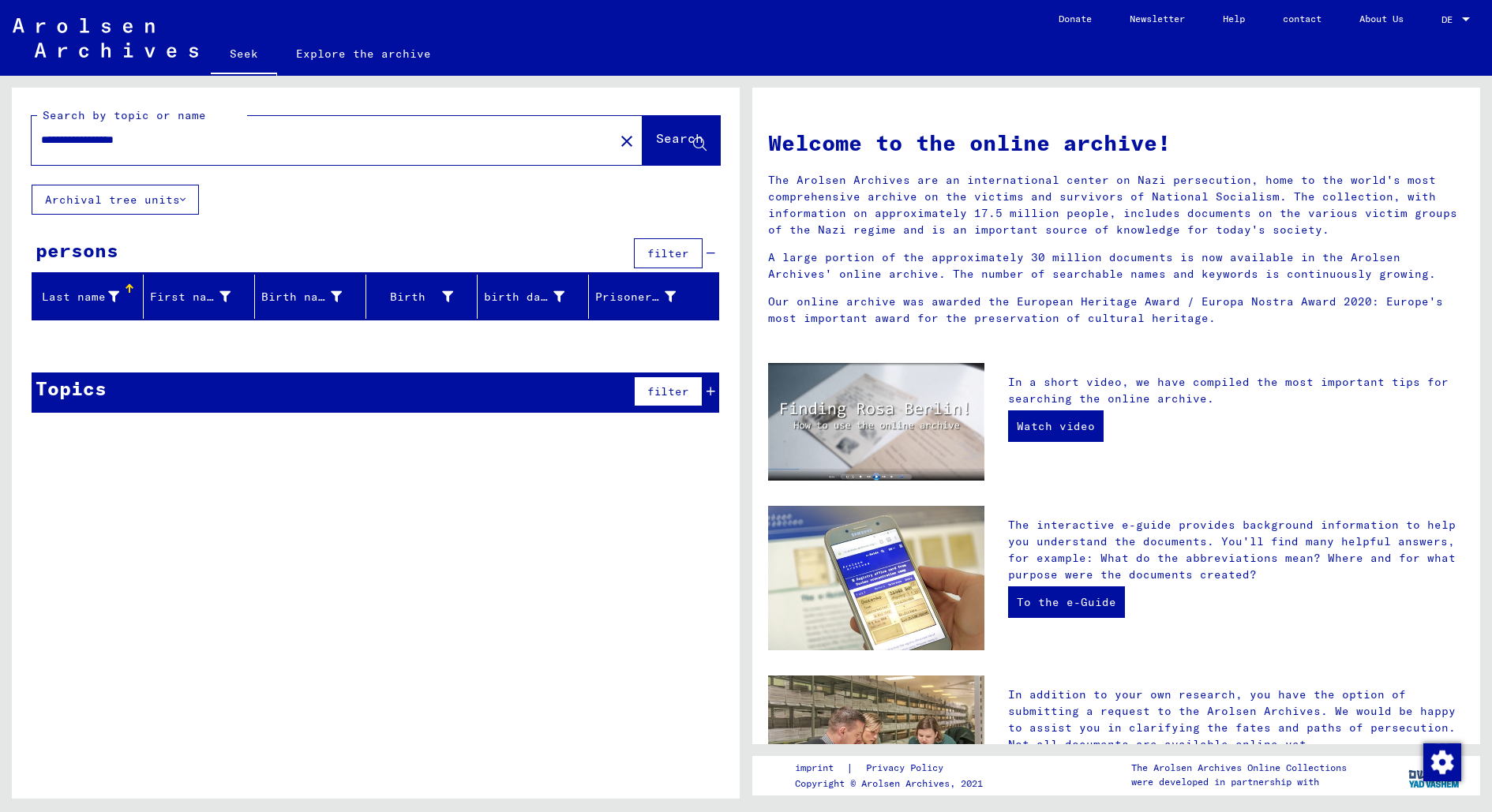 click on "**********" at bounding box center [318, 140] 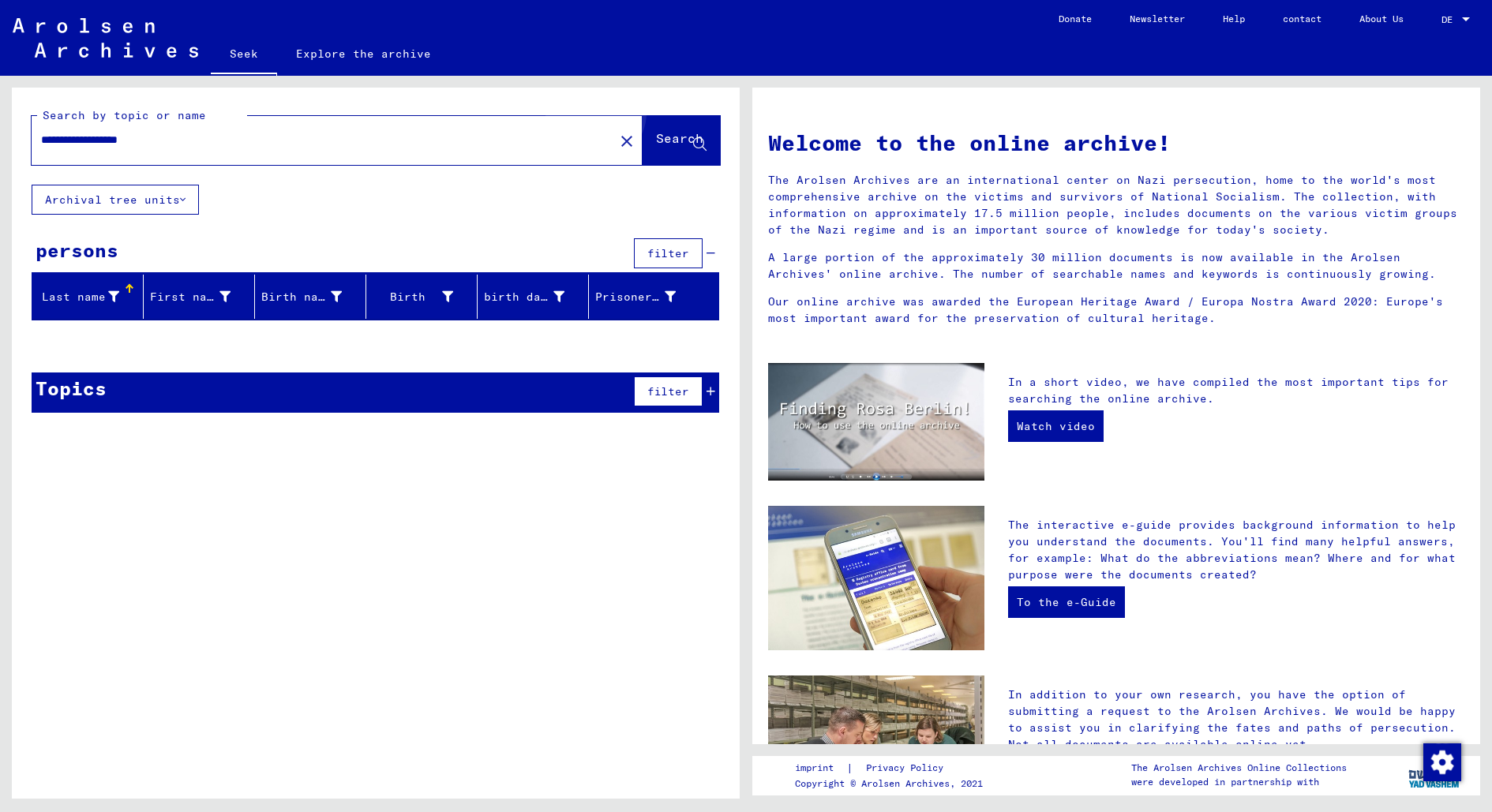 click on "Search" 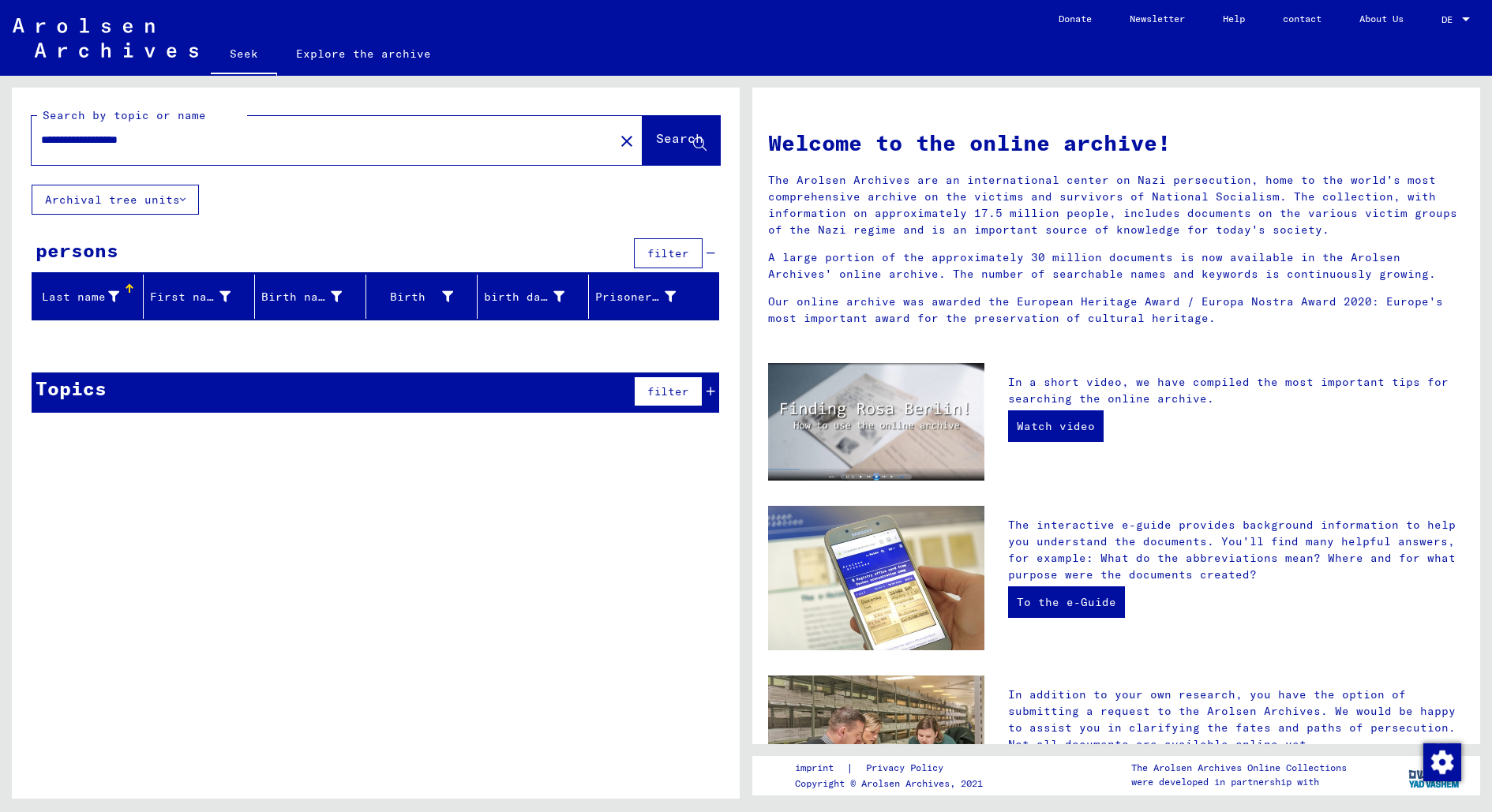 click on "**********" at bounding box center (318, 140) 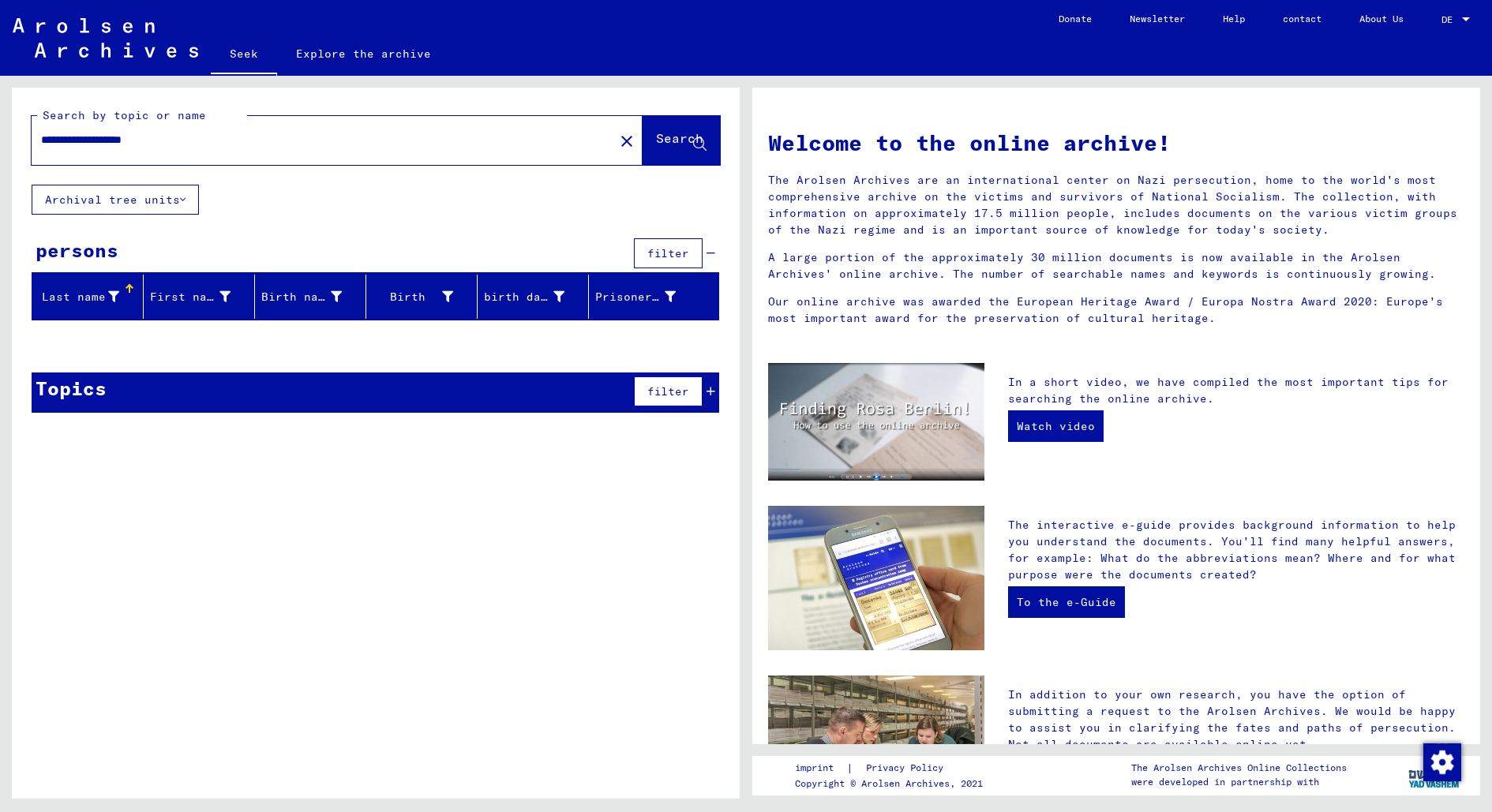 click on "Search" 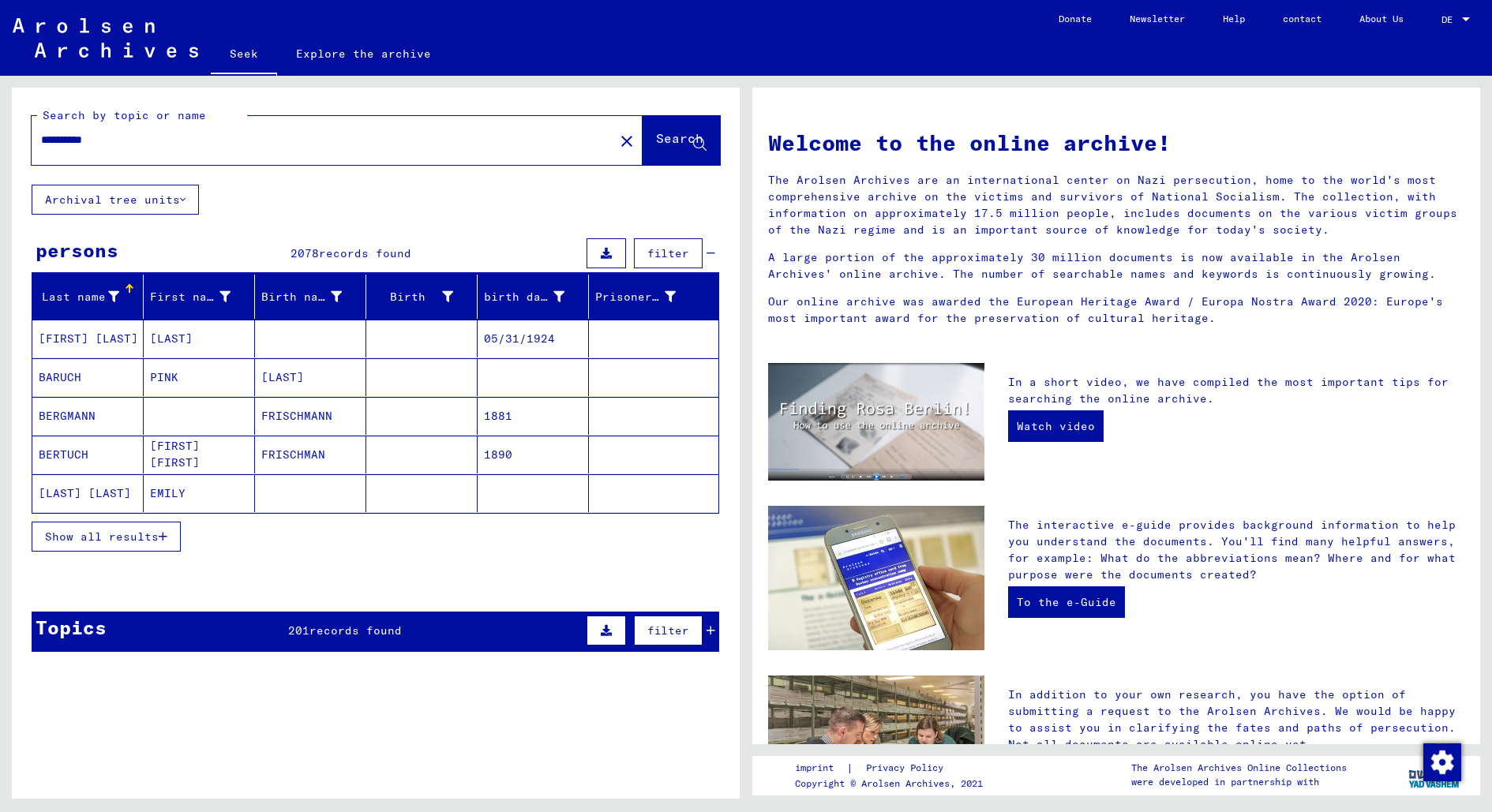click on "Show all results" at bounding box center (102, 537) 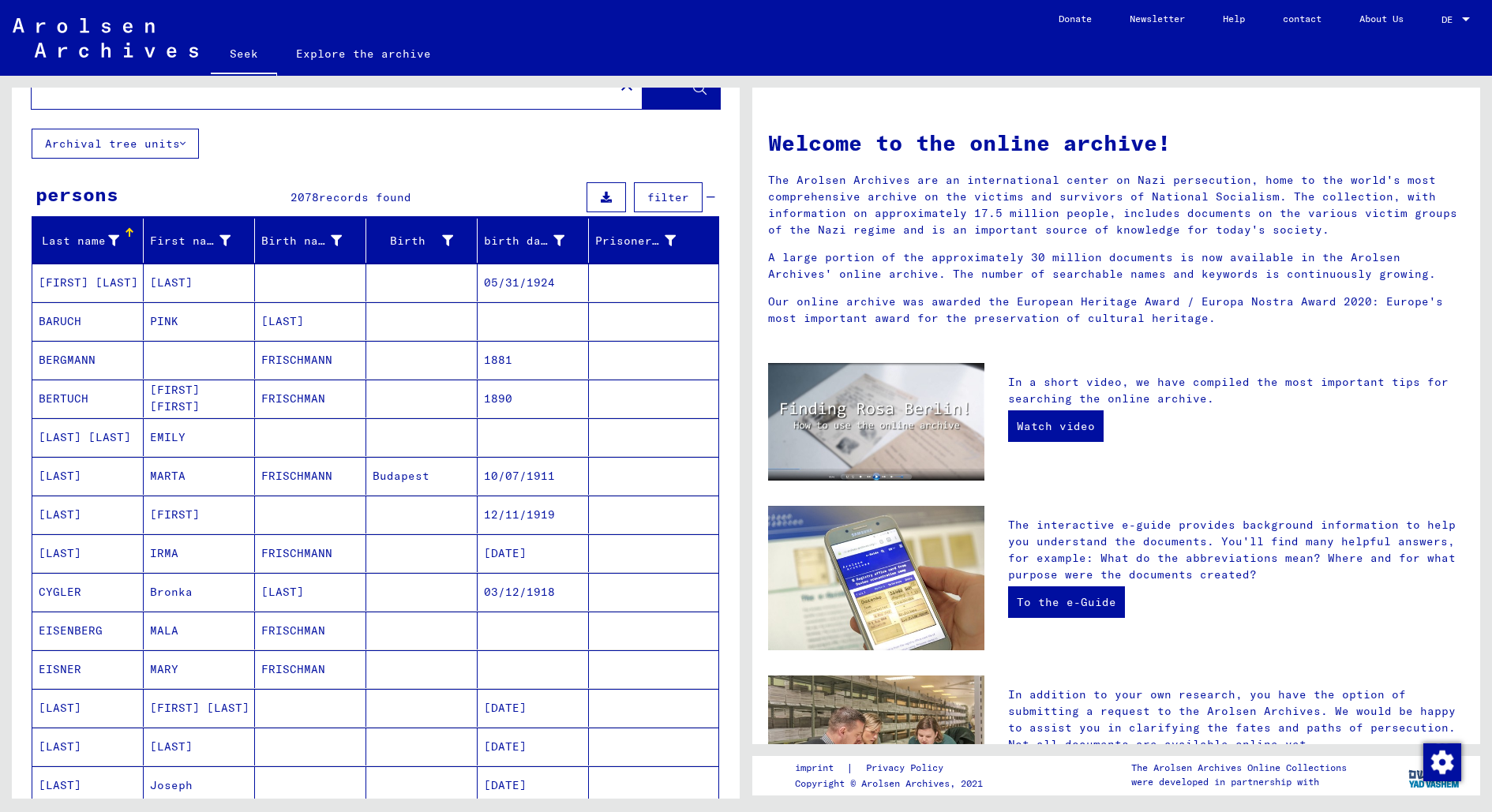 scroll, scrollTop: 0, scrollLeft: 0, axis: both 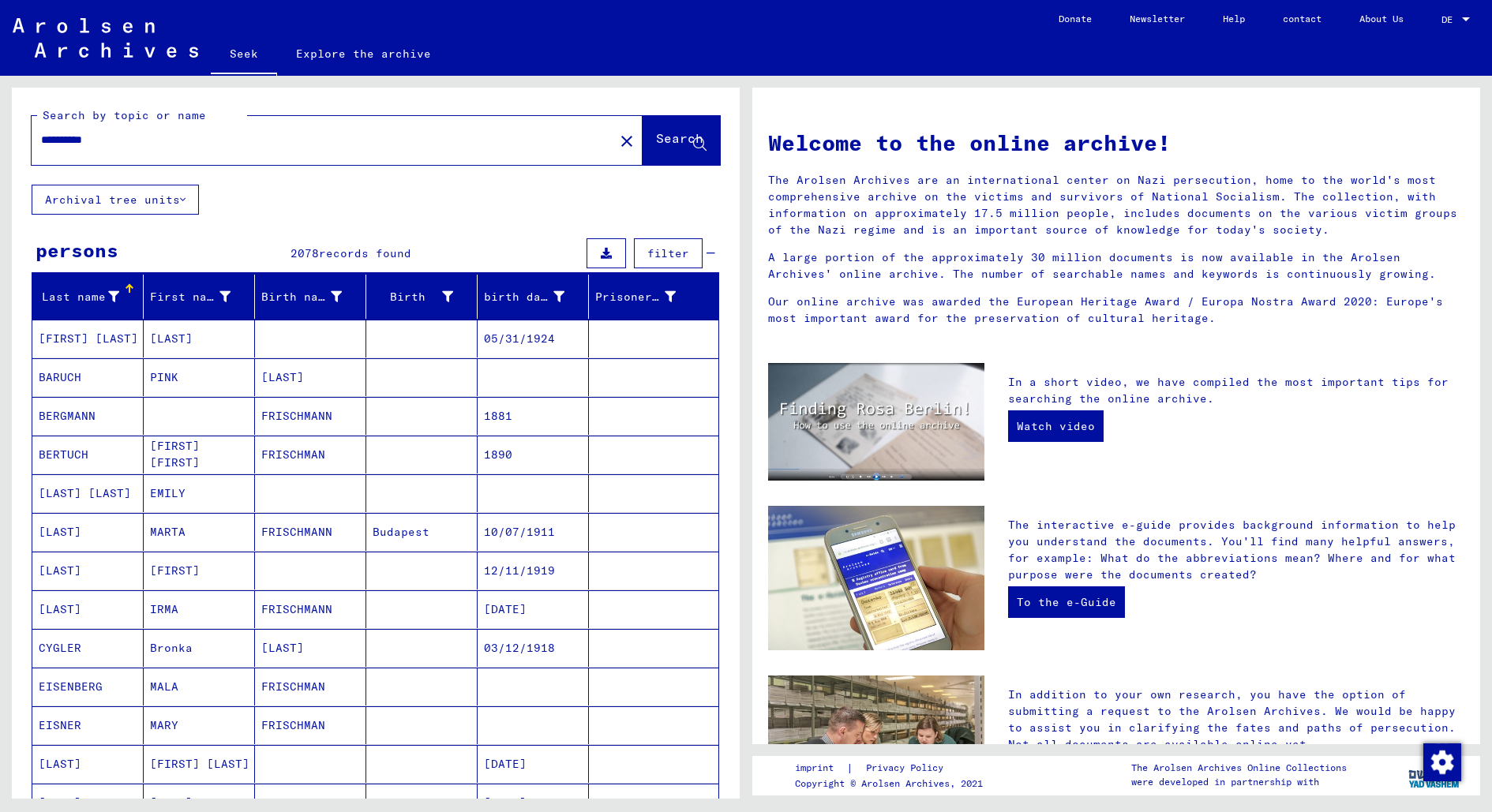 click on "**********" at bounding box center [318, 140] 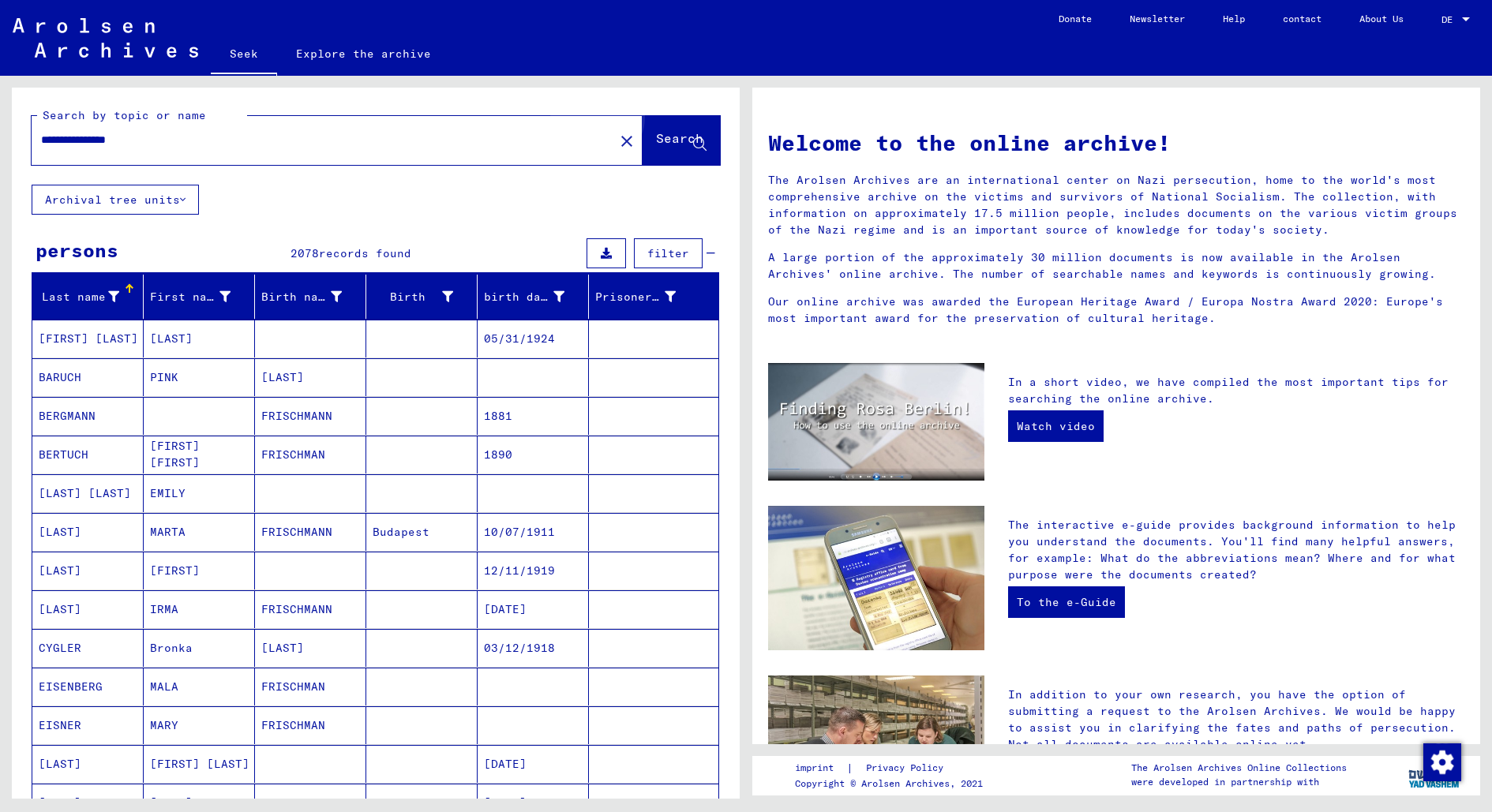 click on "Search" 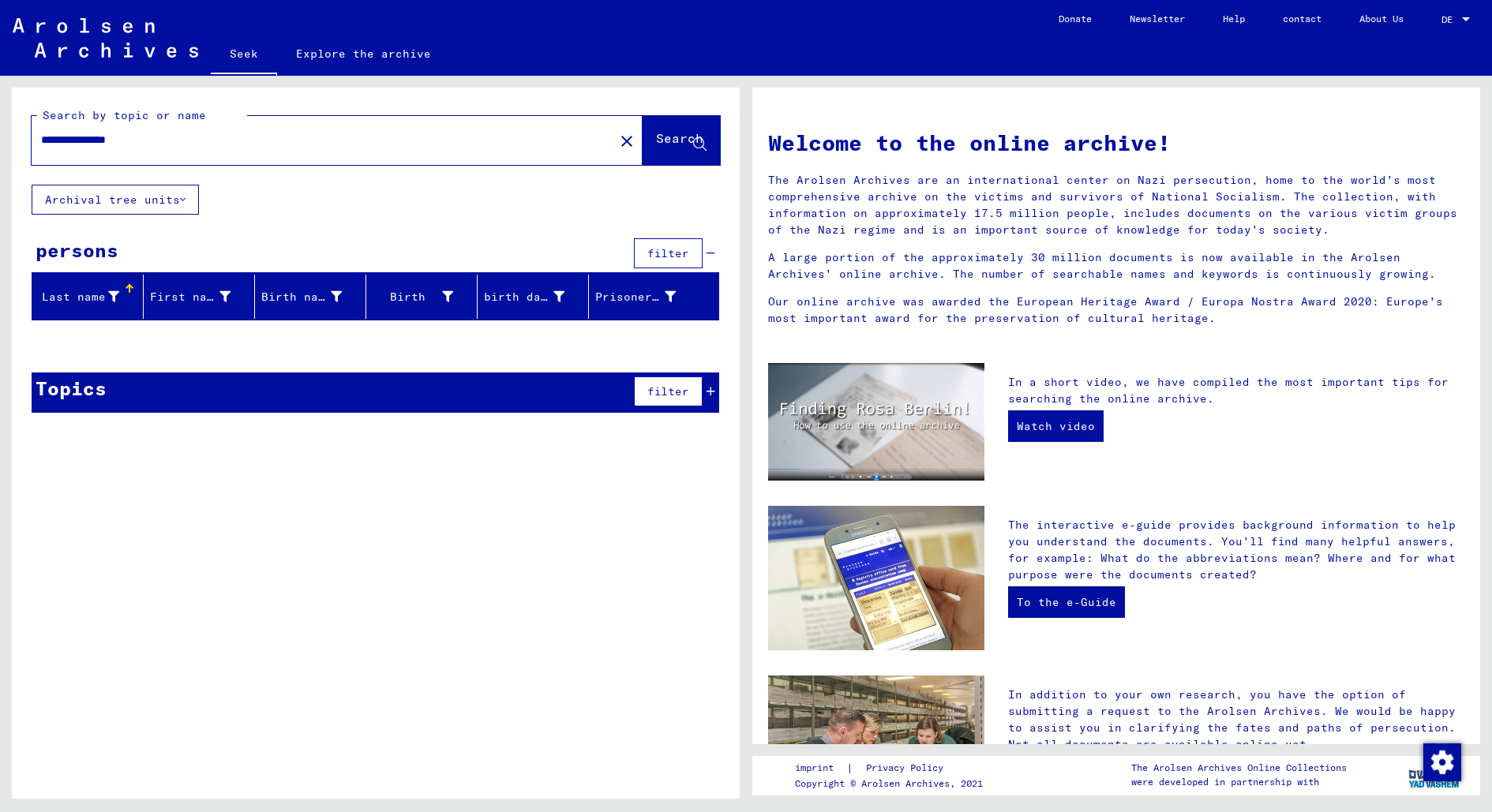 drag, startPoint x: 153, startPoint y: 133, endPoint x: 118, endPoint y: 134, distance: 35.014283 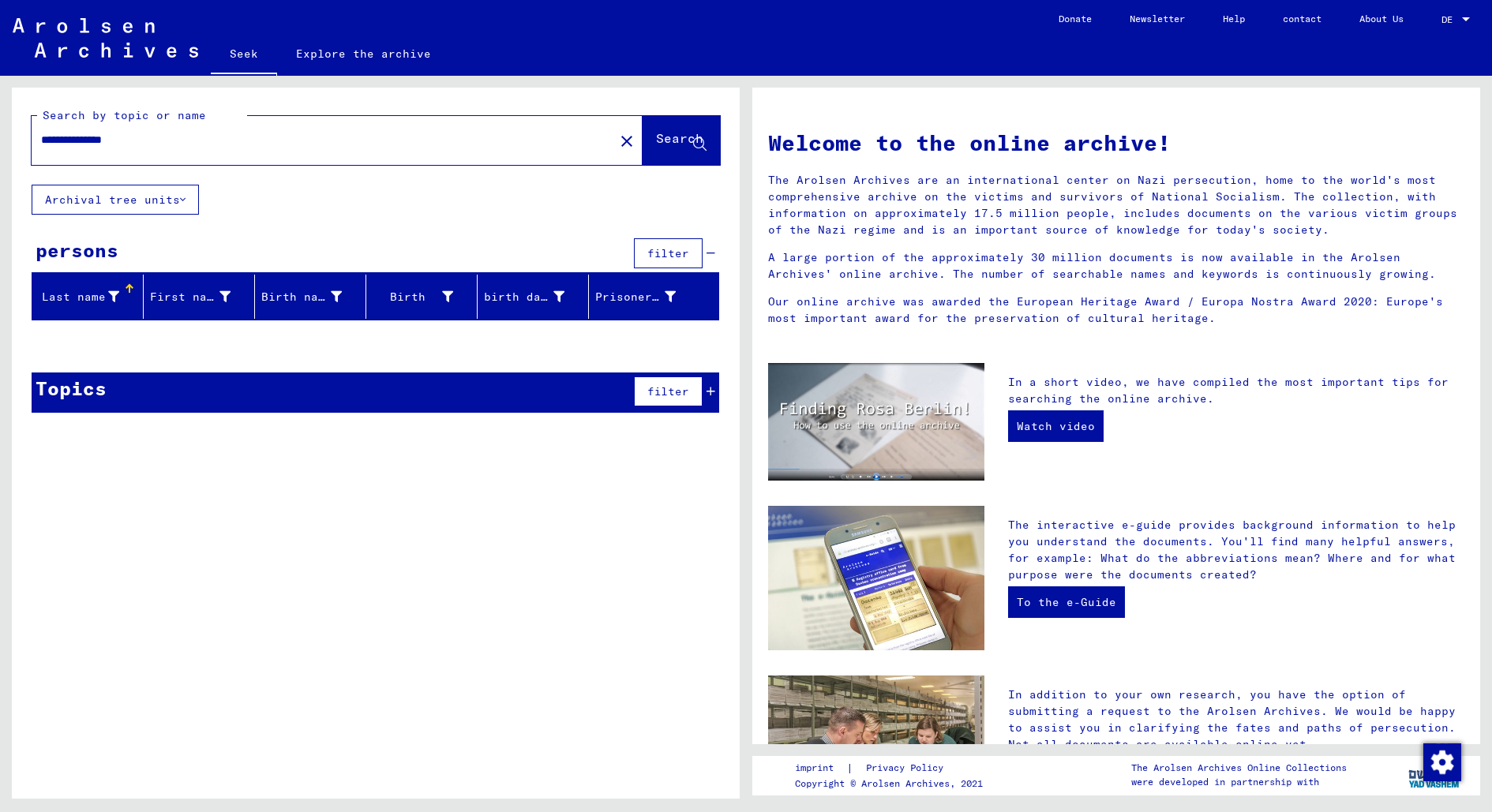 type on "**********" 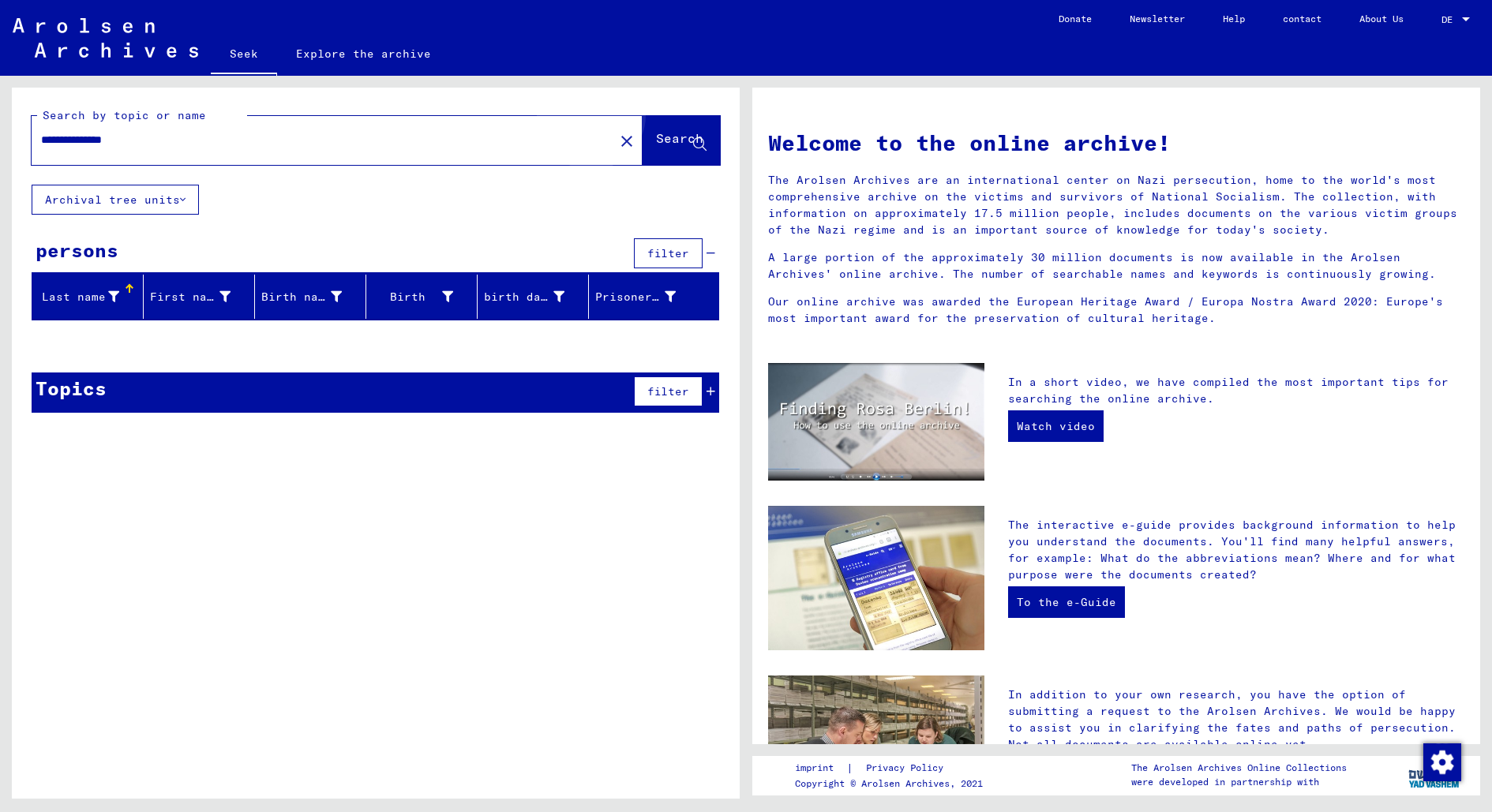 click on "Search" 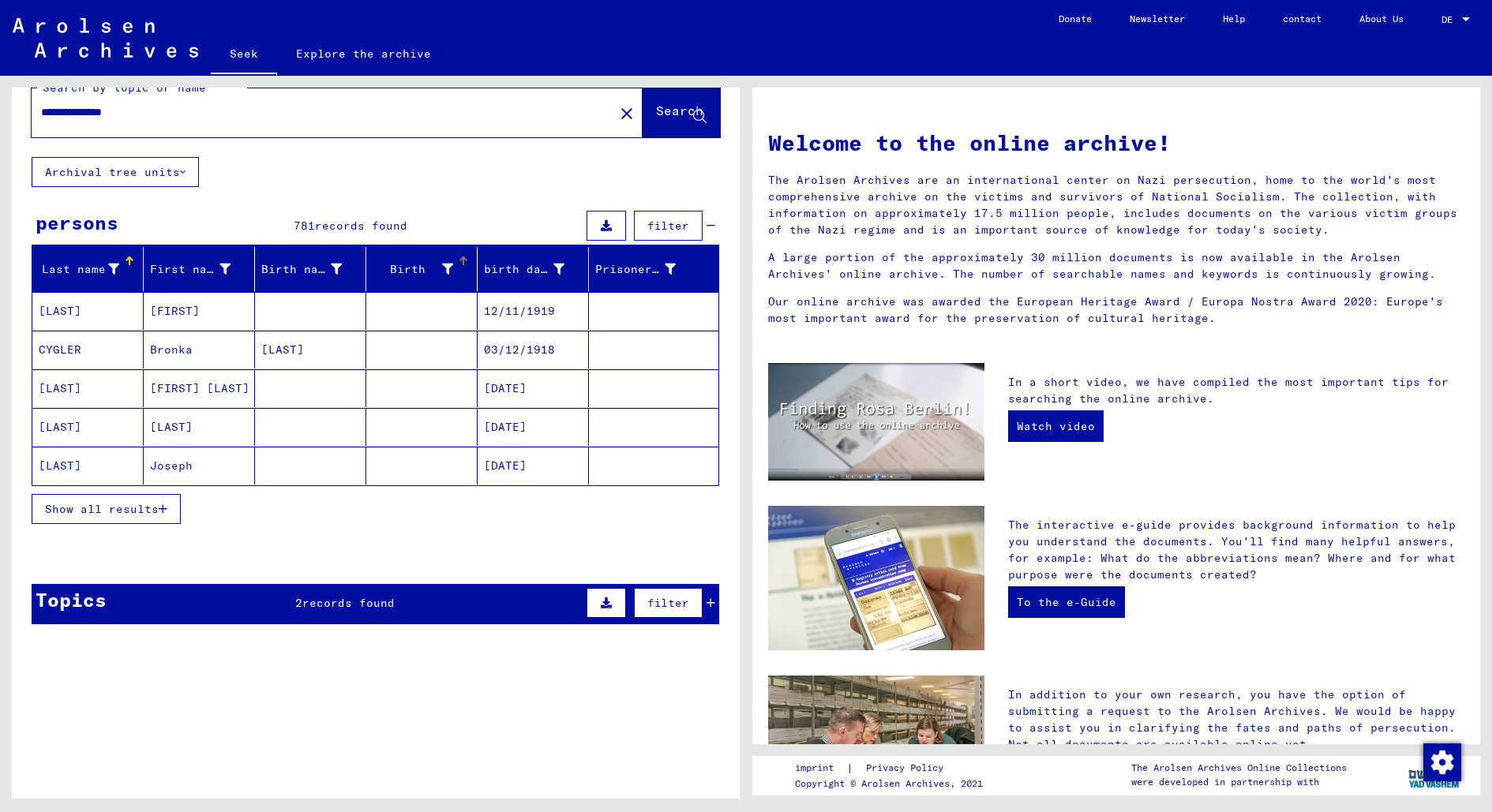 scroll, scrollTop: 54, scrollLeft: 0, axis: vertical 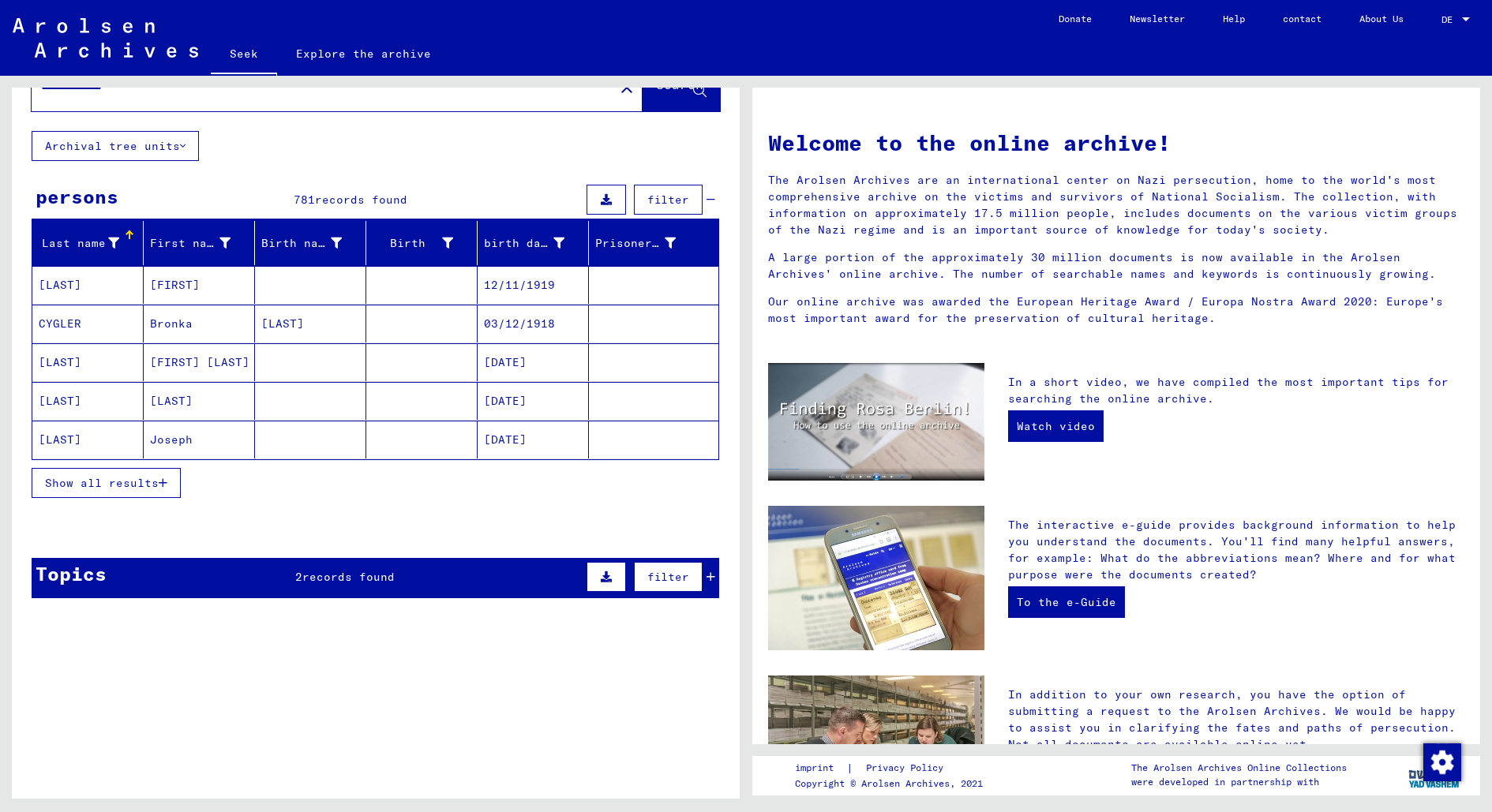 click on "Show all results" at bounding box center (102, 483) 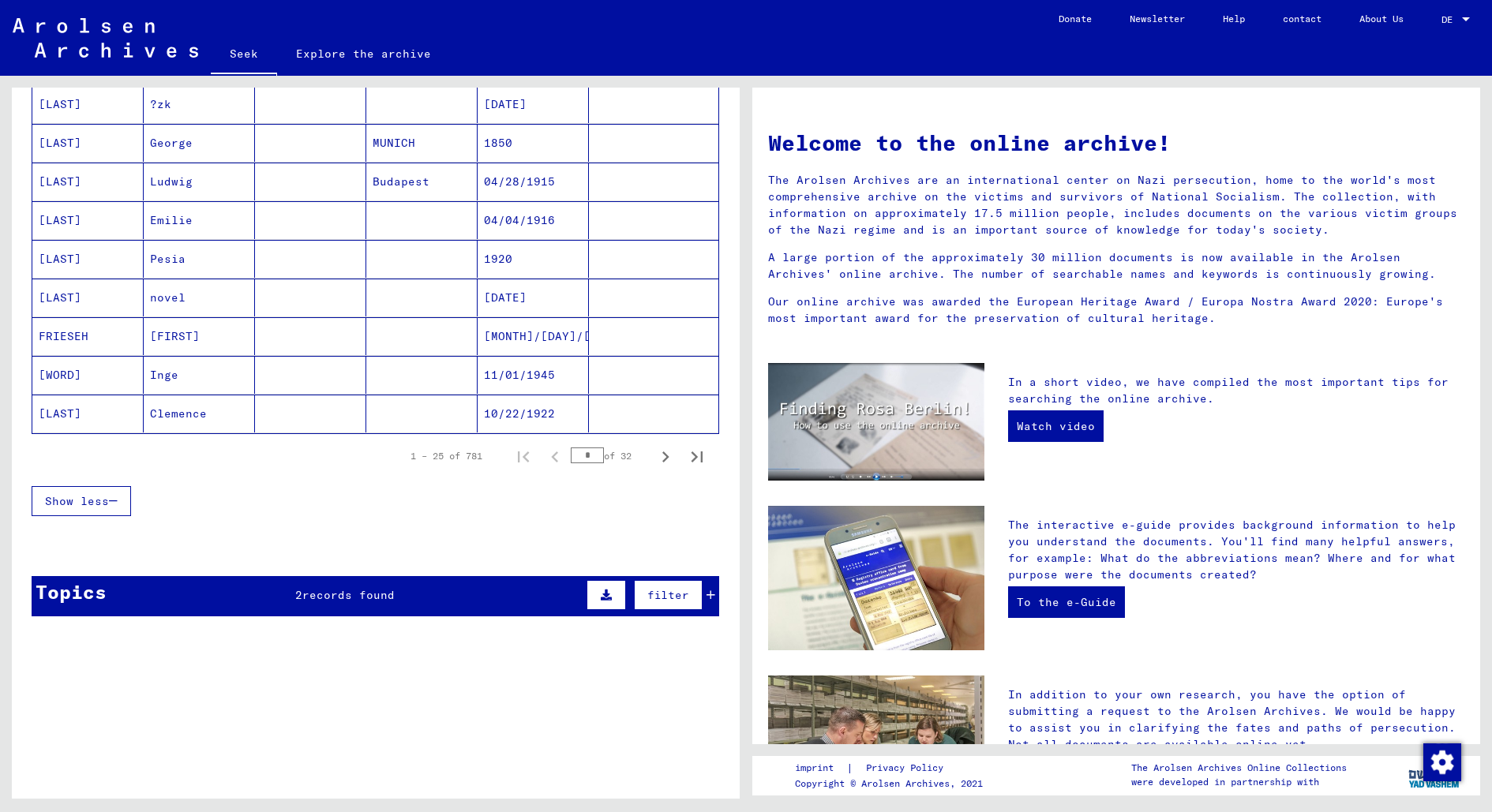 scroll, scrollTop: 865, scrollLeft: 0, axis: vertical 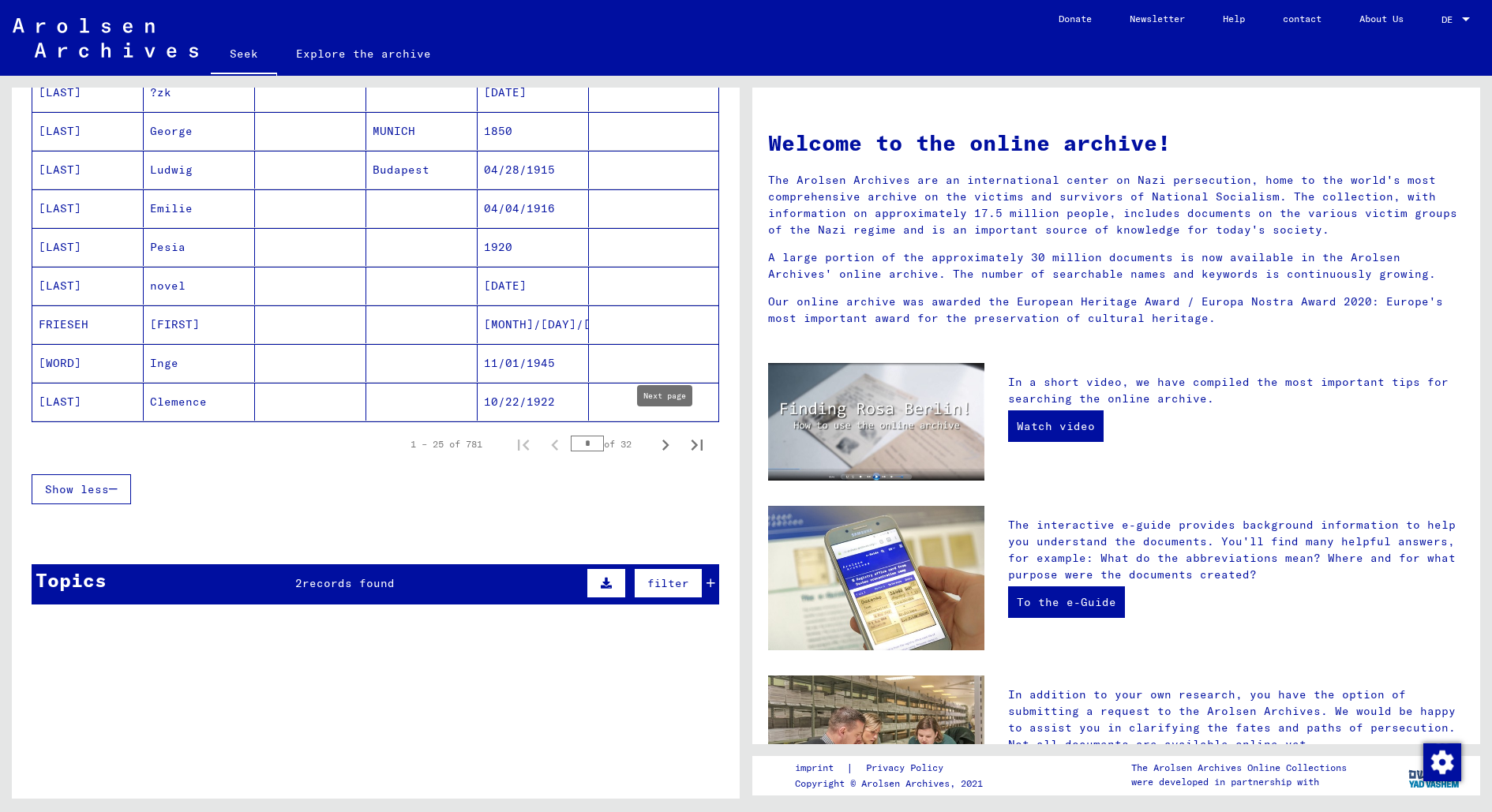 click 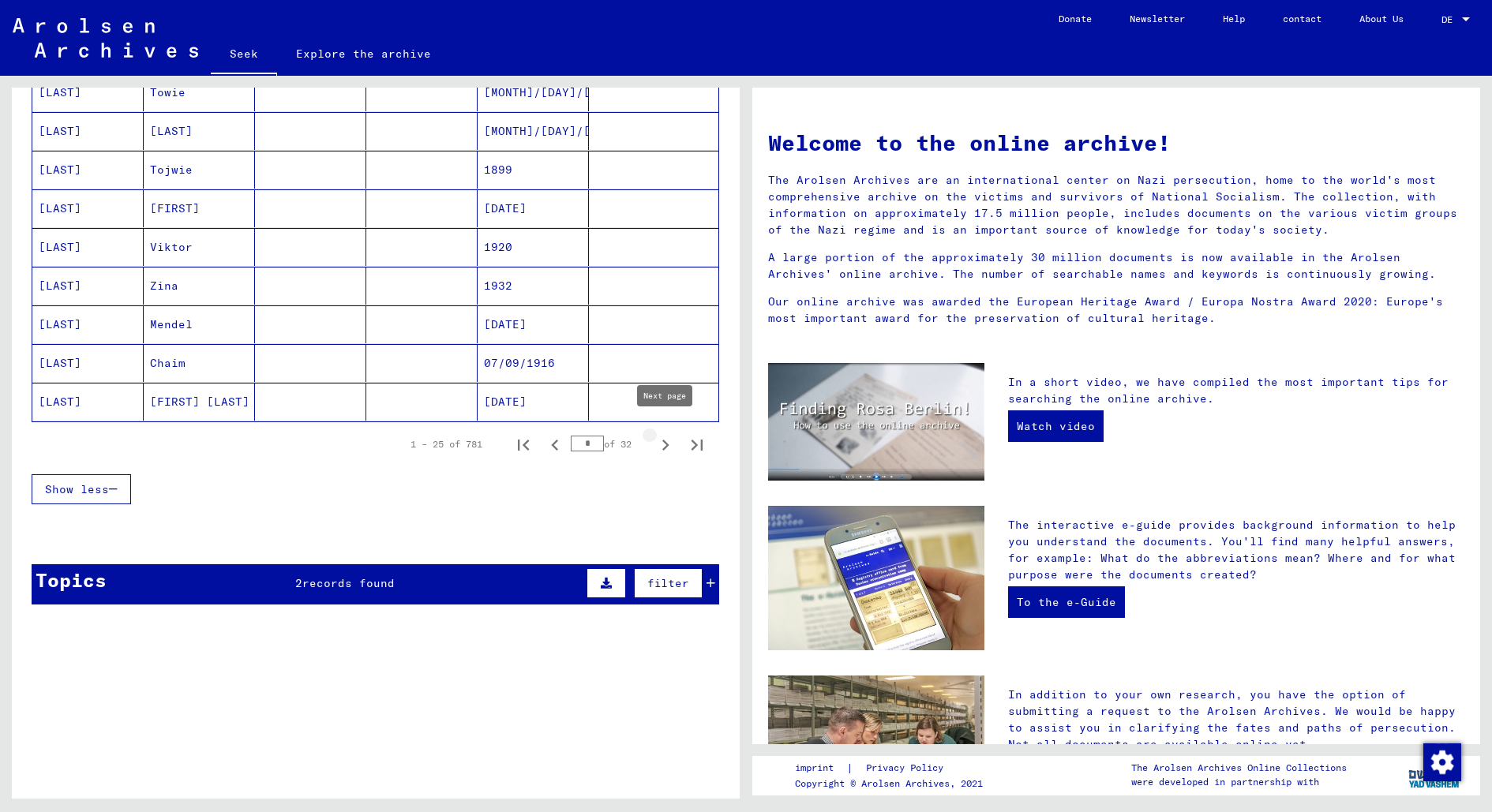 click 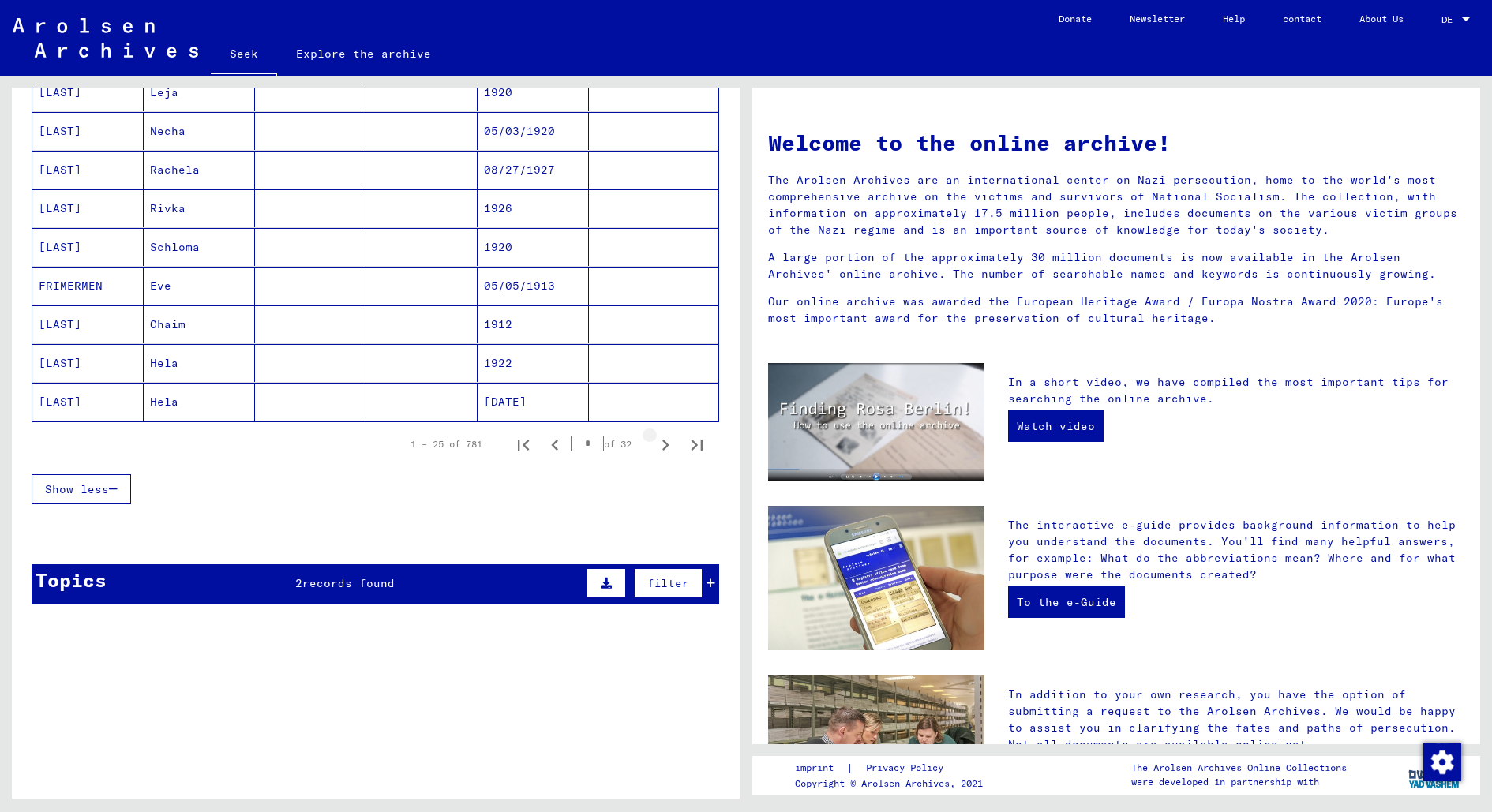 click 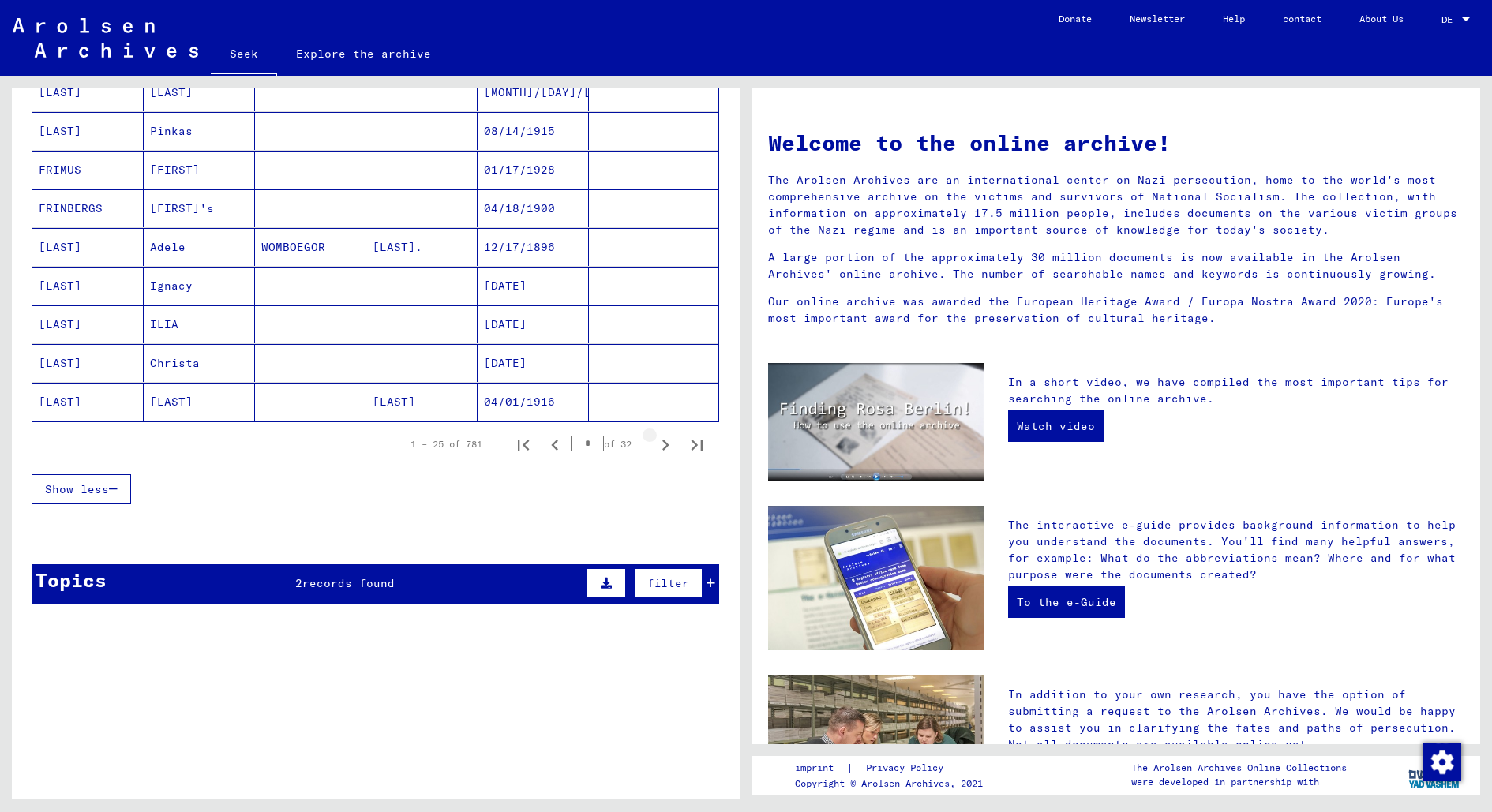 click 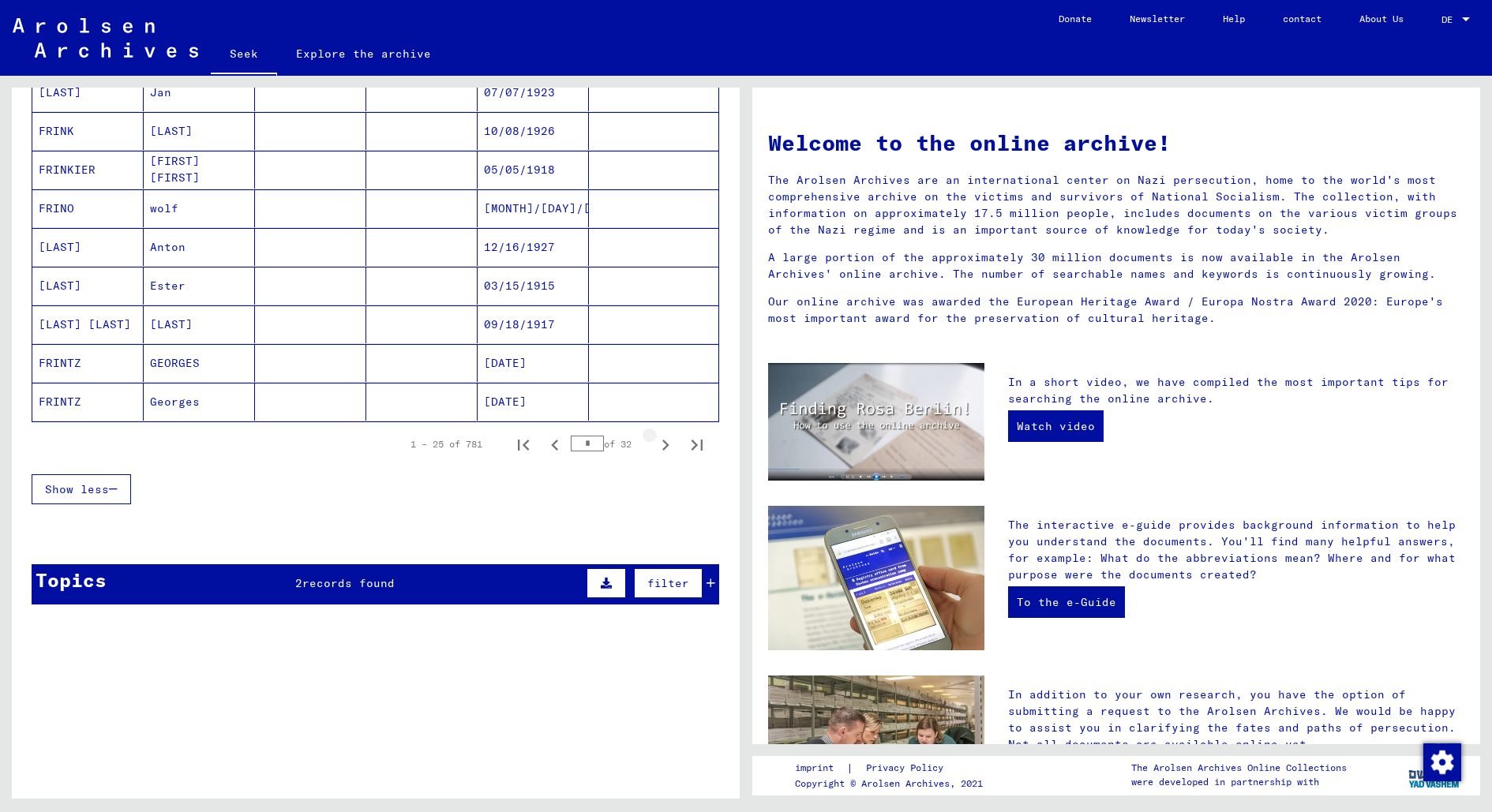 click 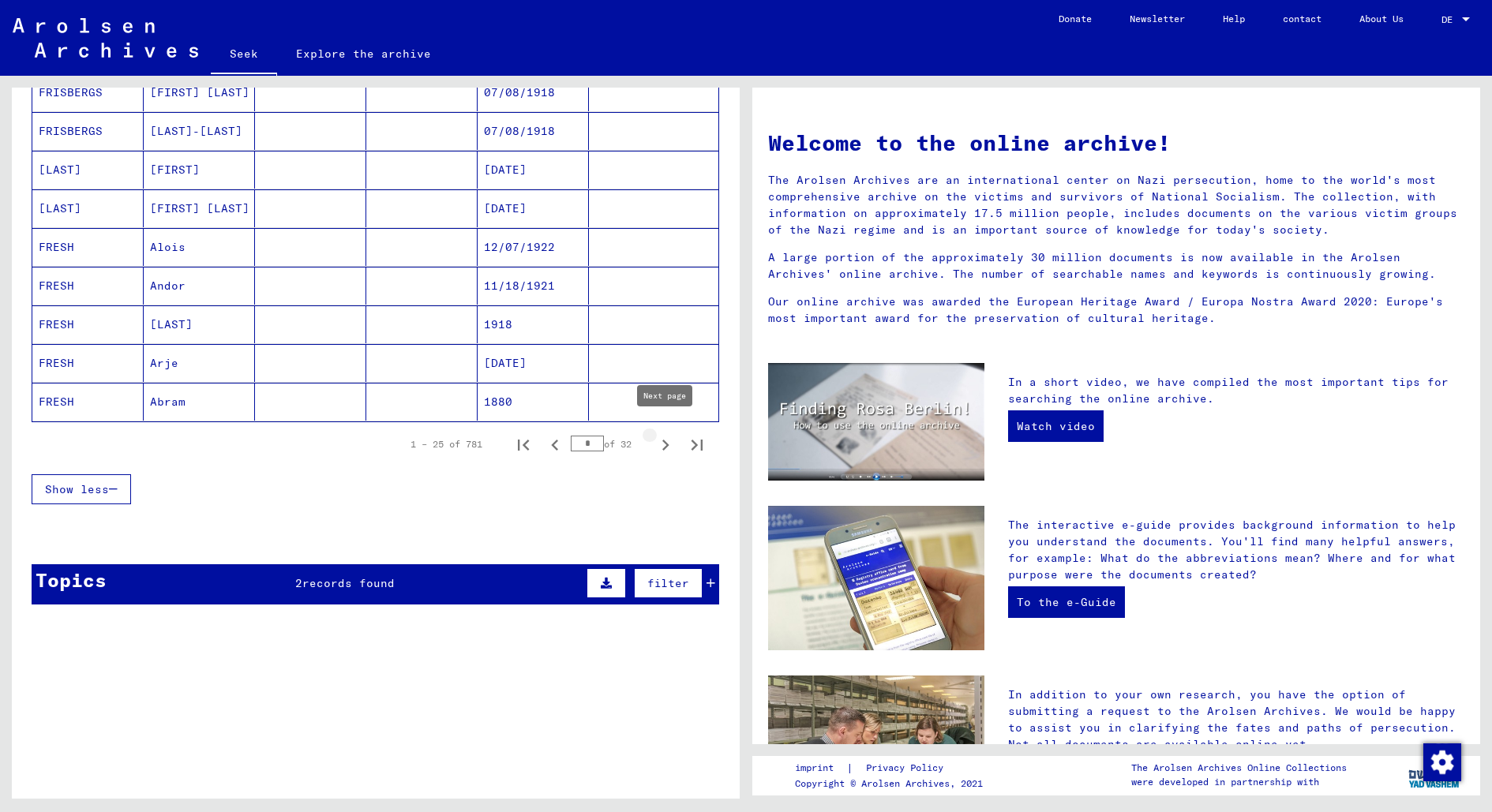click 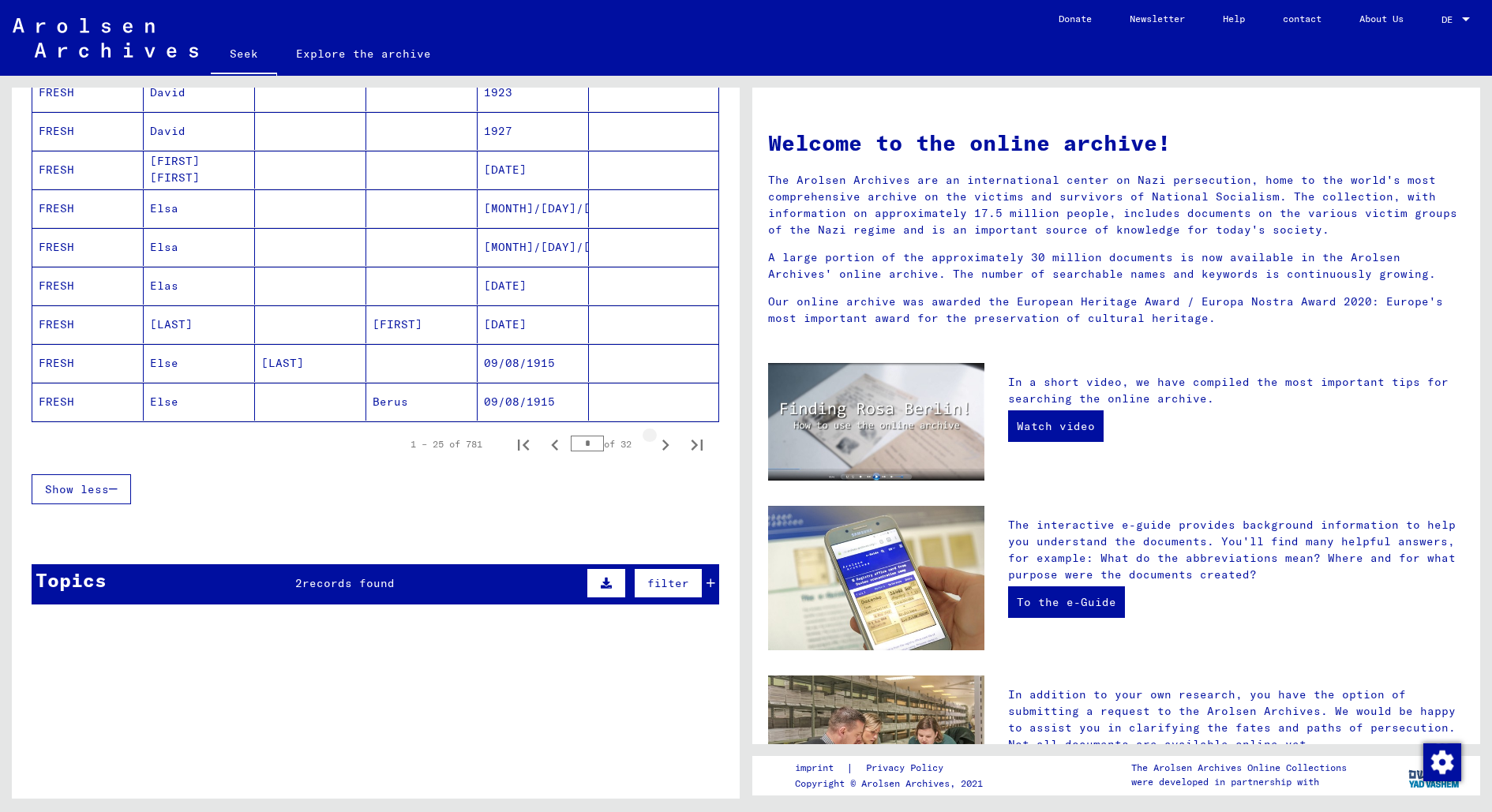click 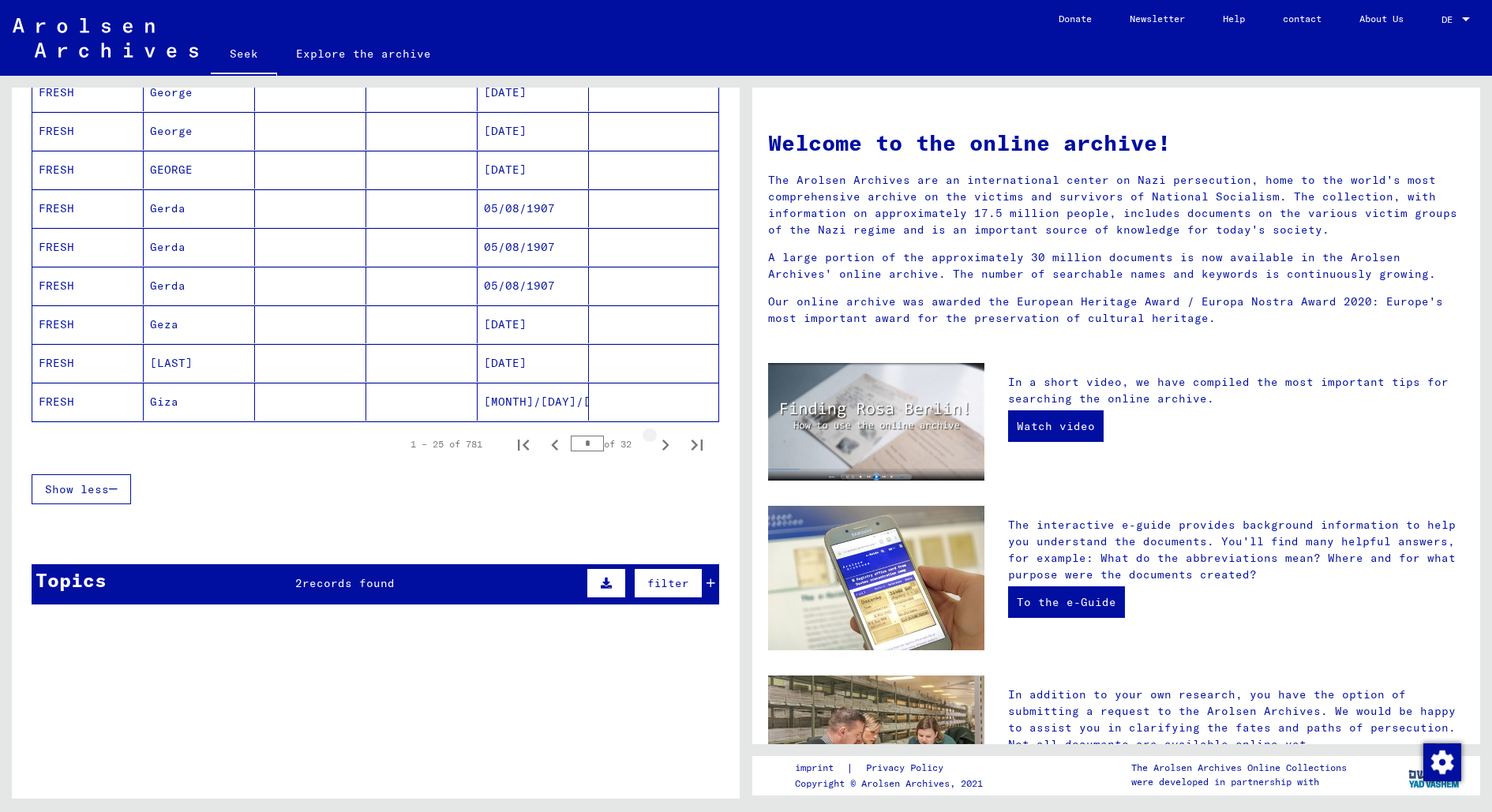 click 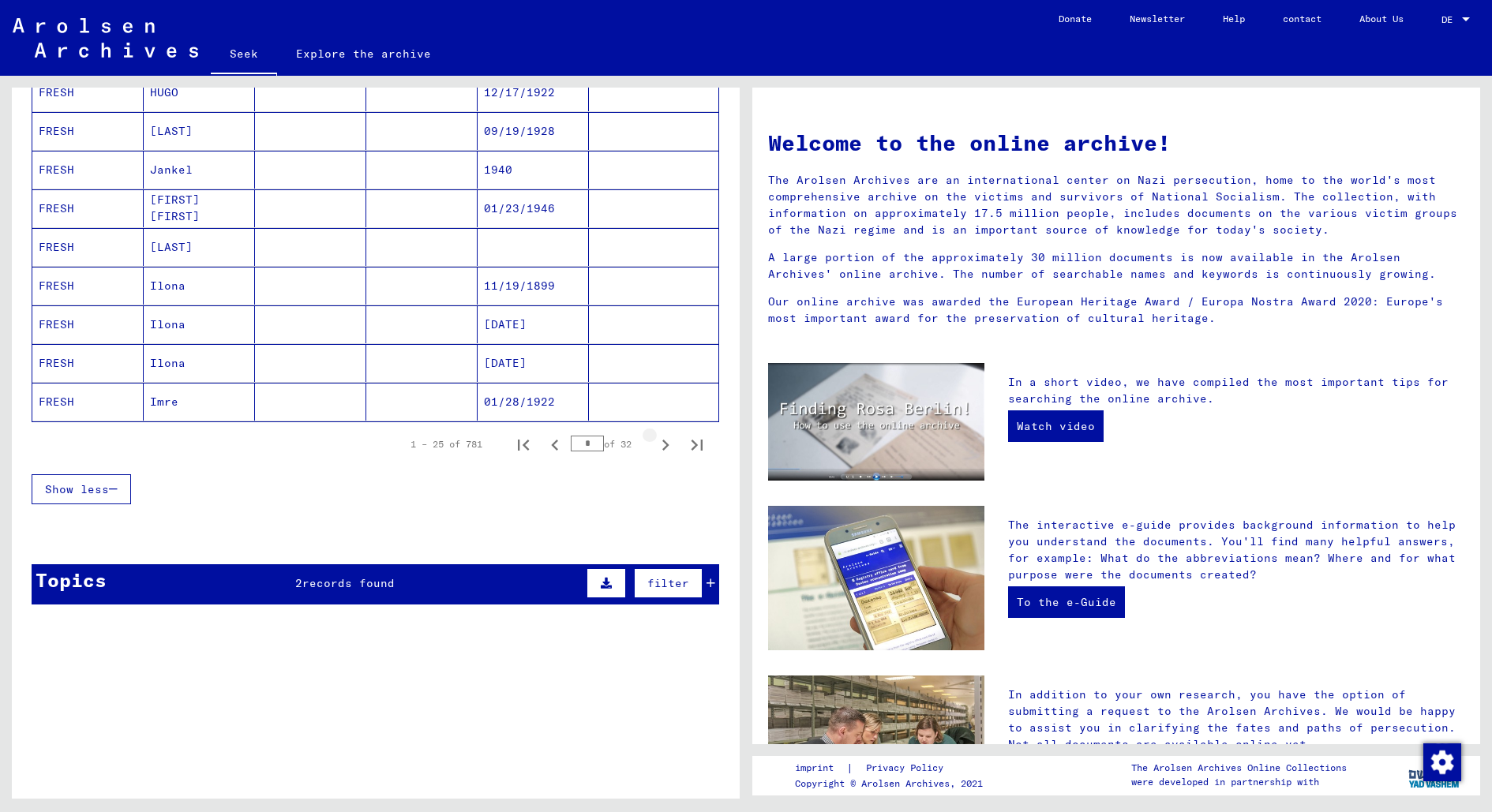 click 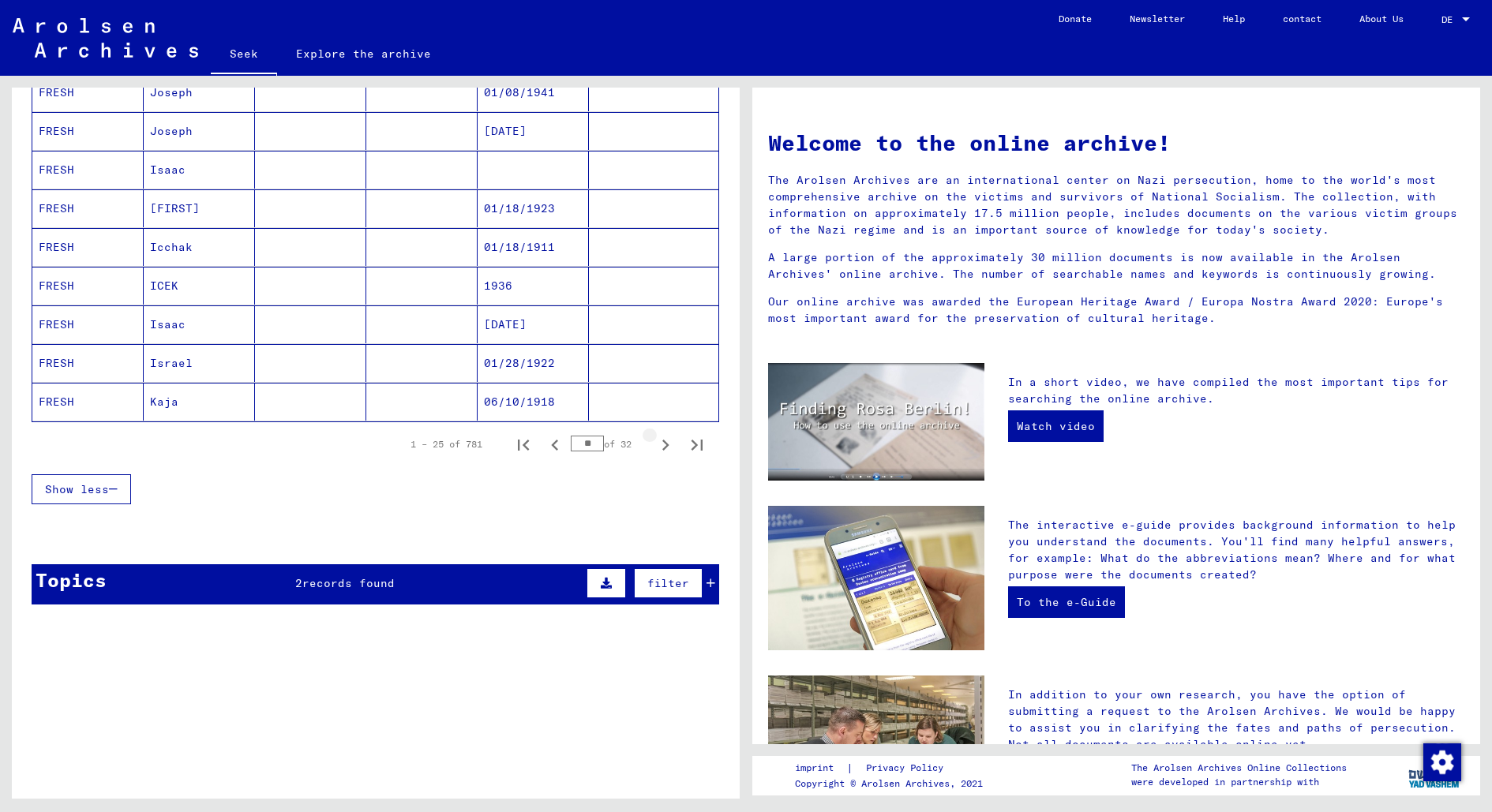 click 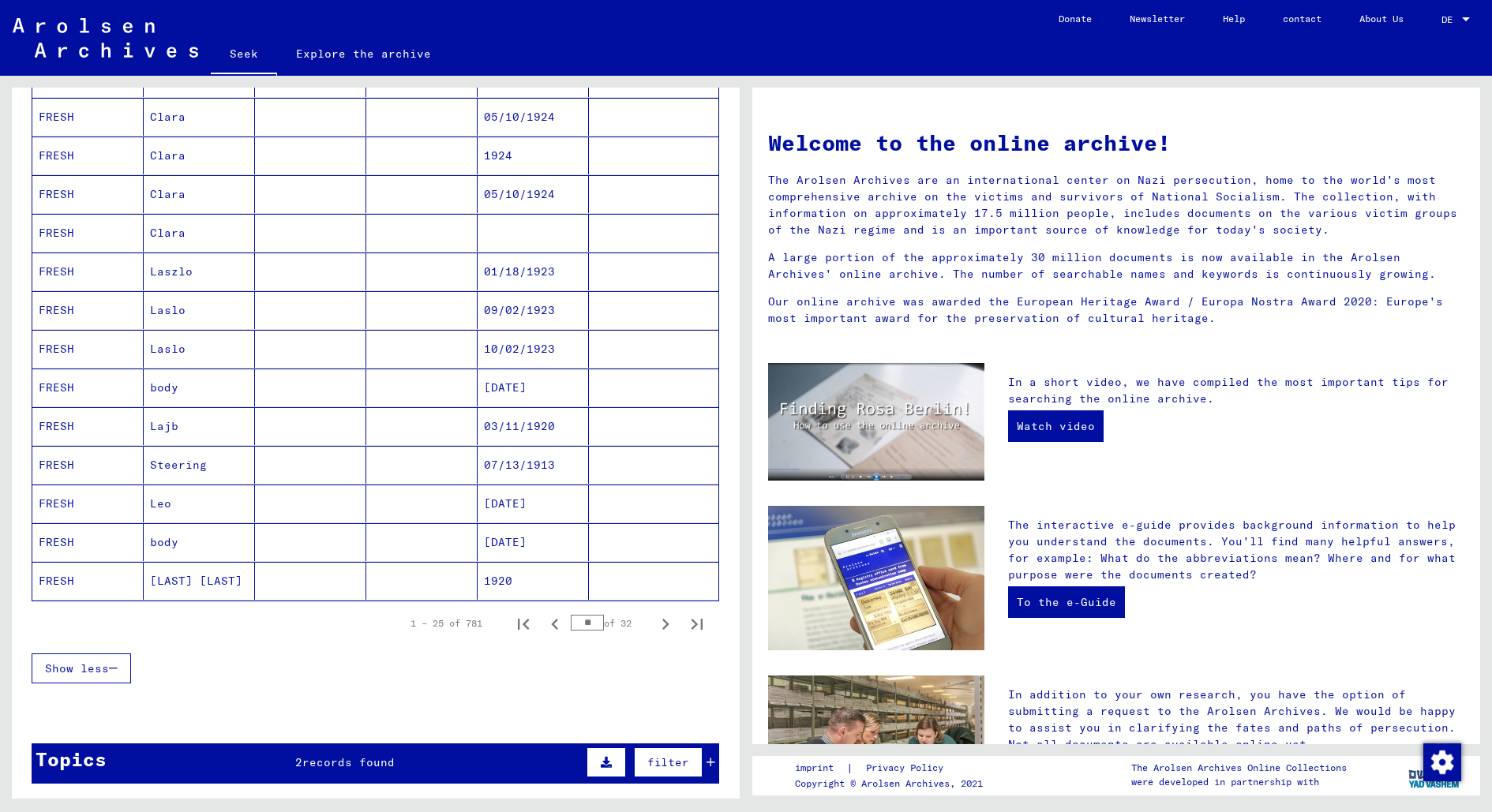 scroll, scrollTop: 690, scrollLeft: 0, axis: vertical 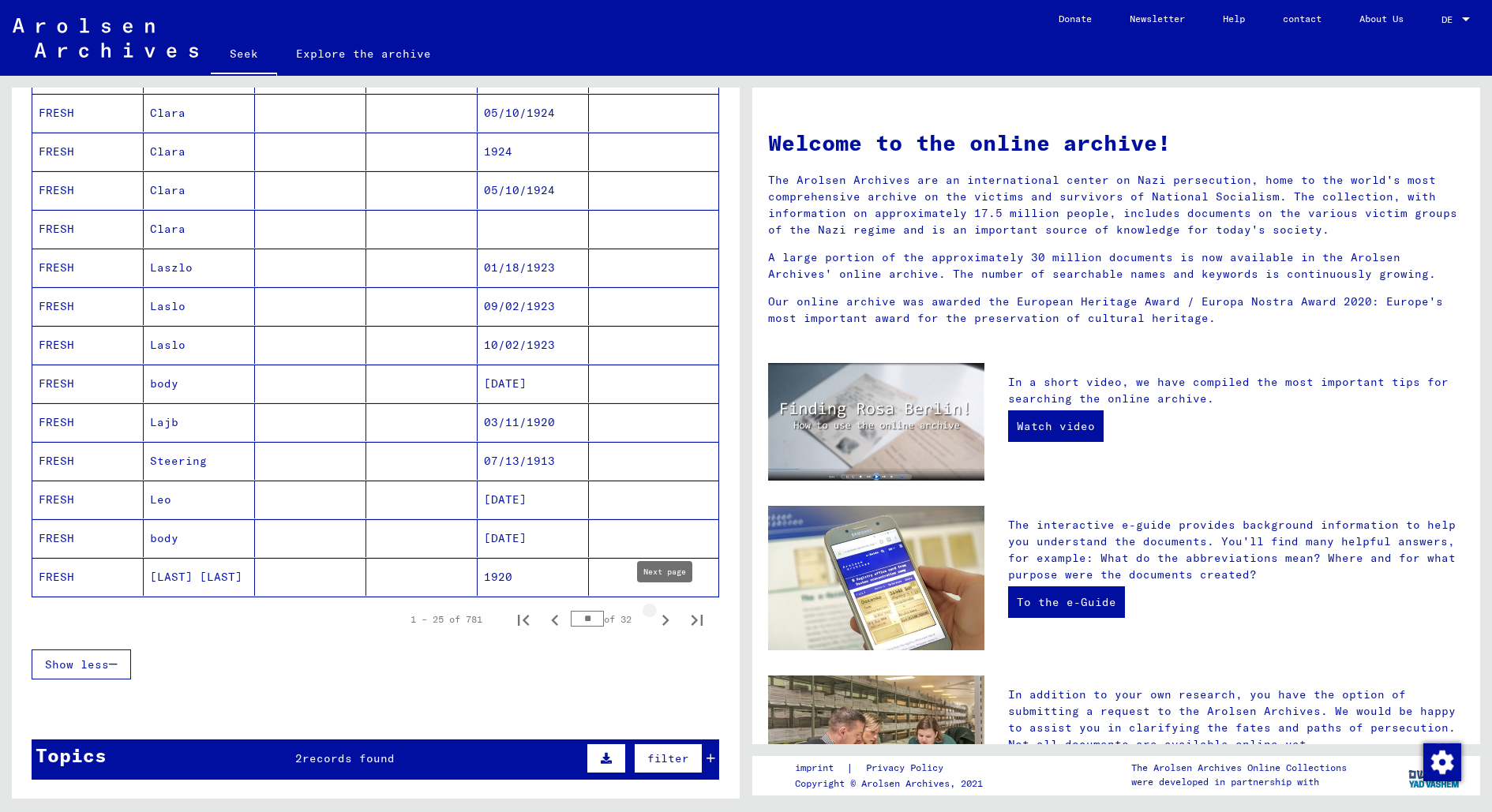 click 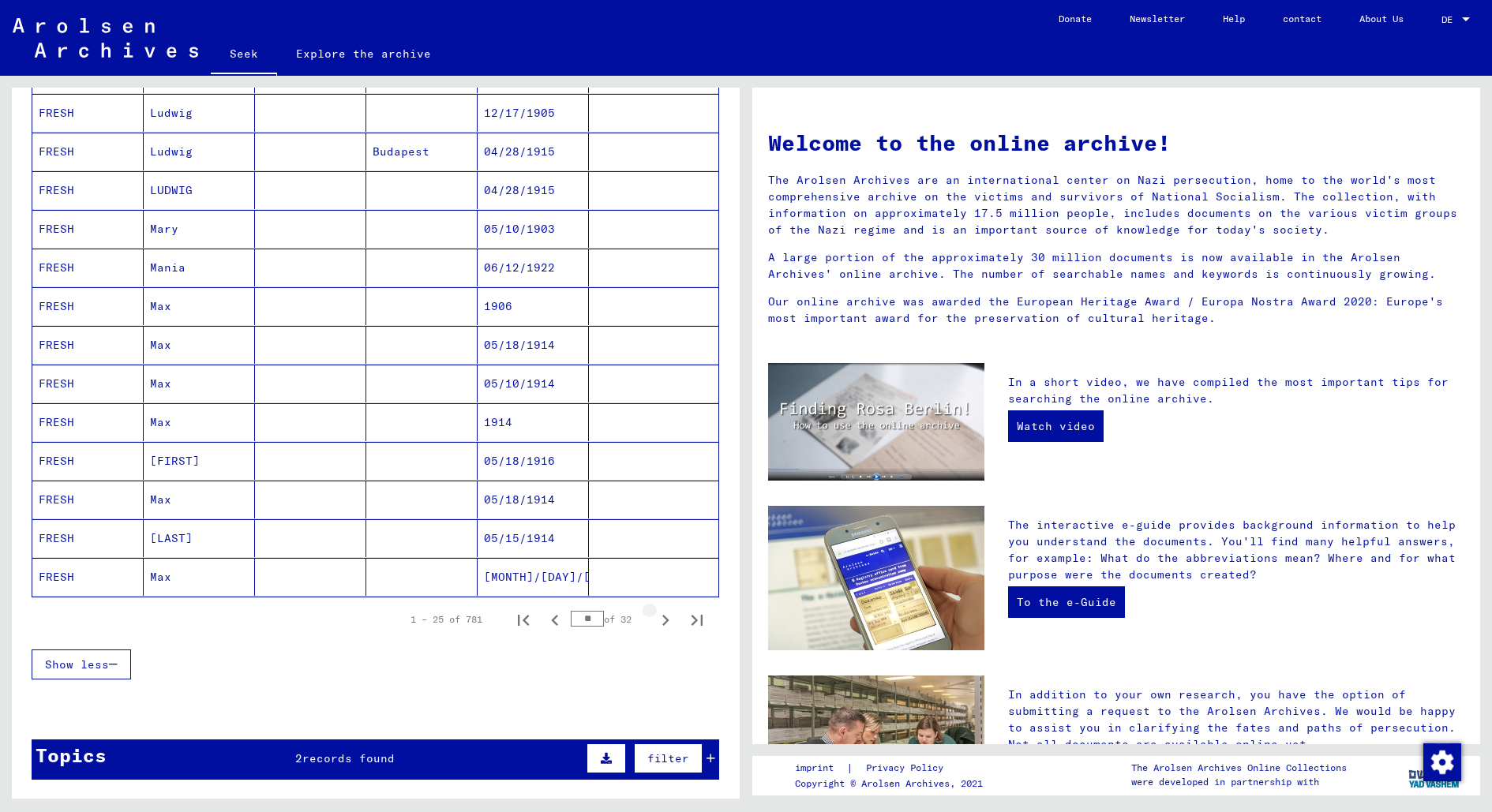 click 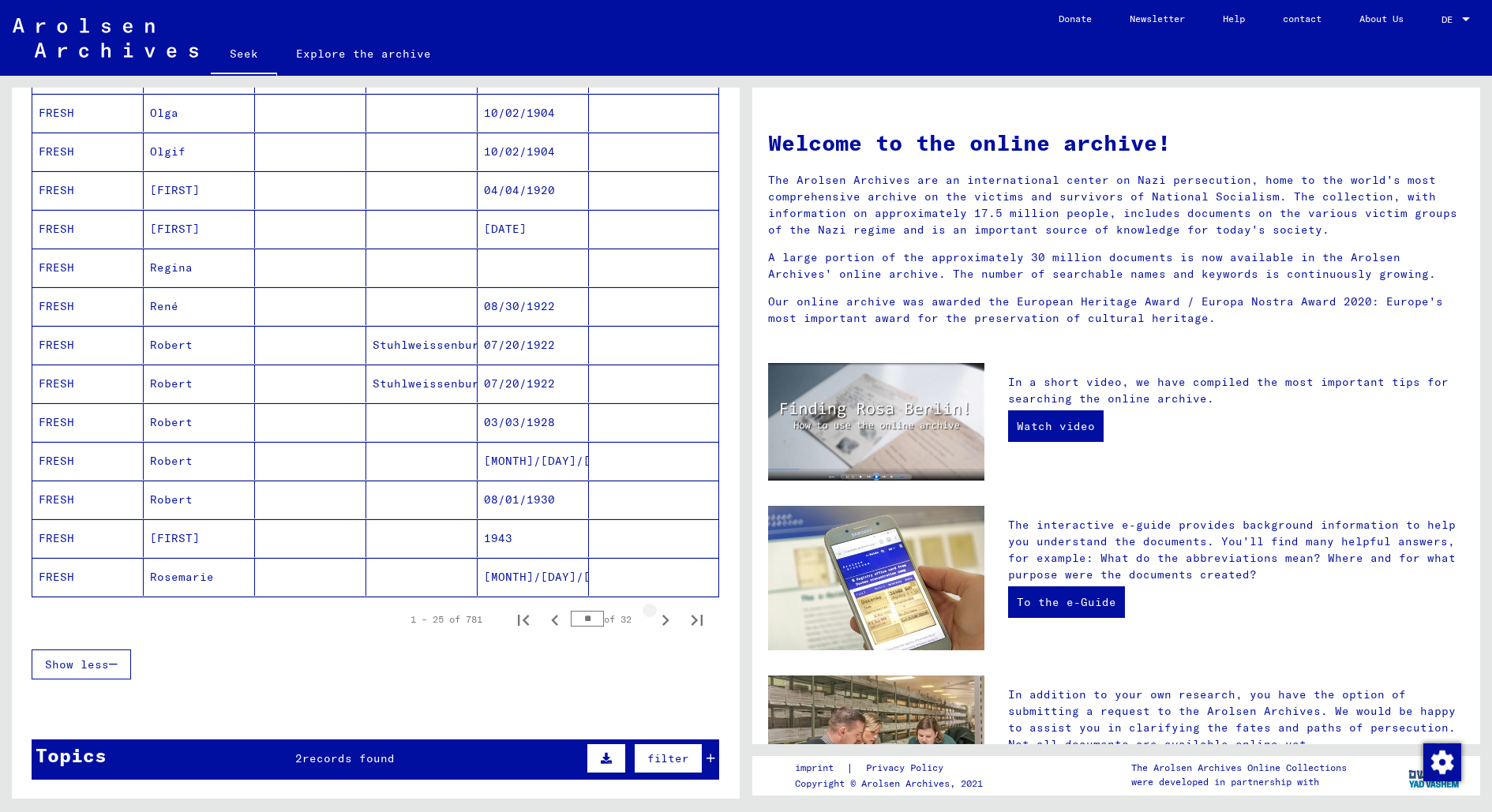 click 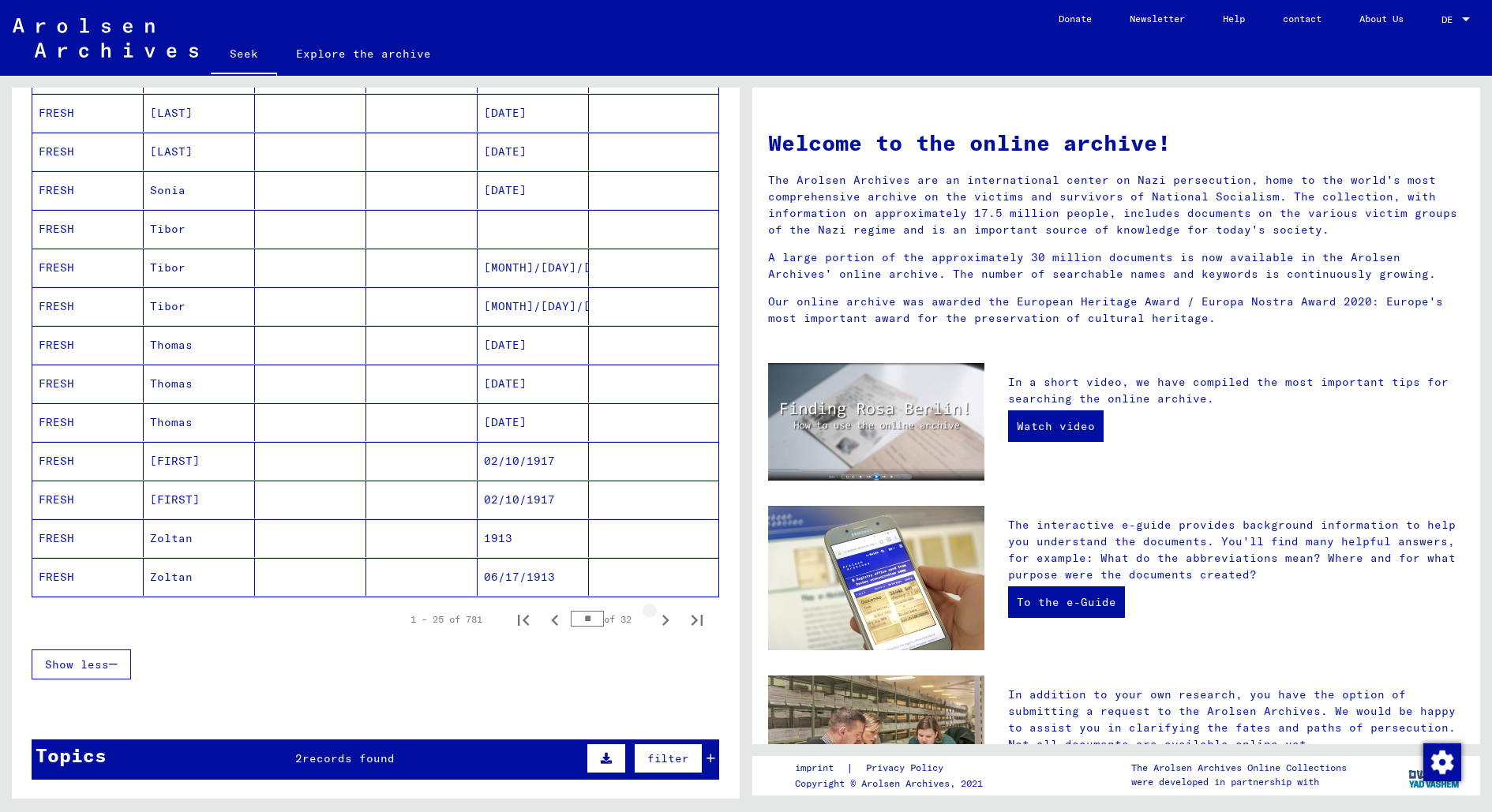 click 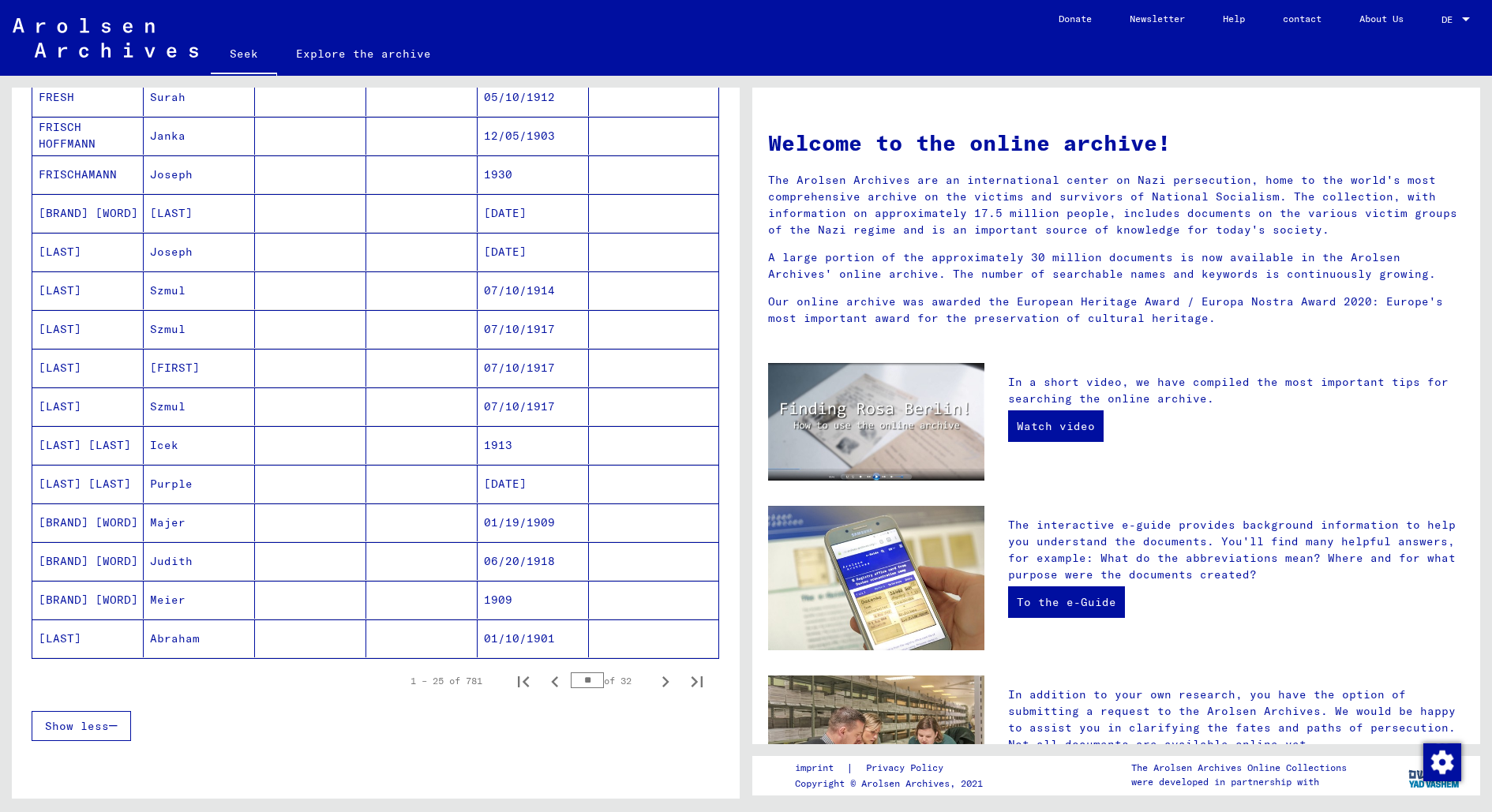 scroll, scrollTop: 630, scrollLeft: 0, axis: vertical 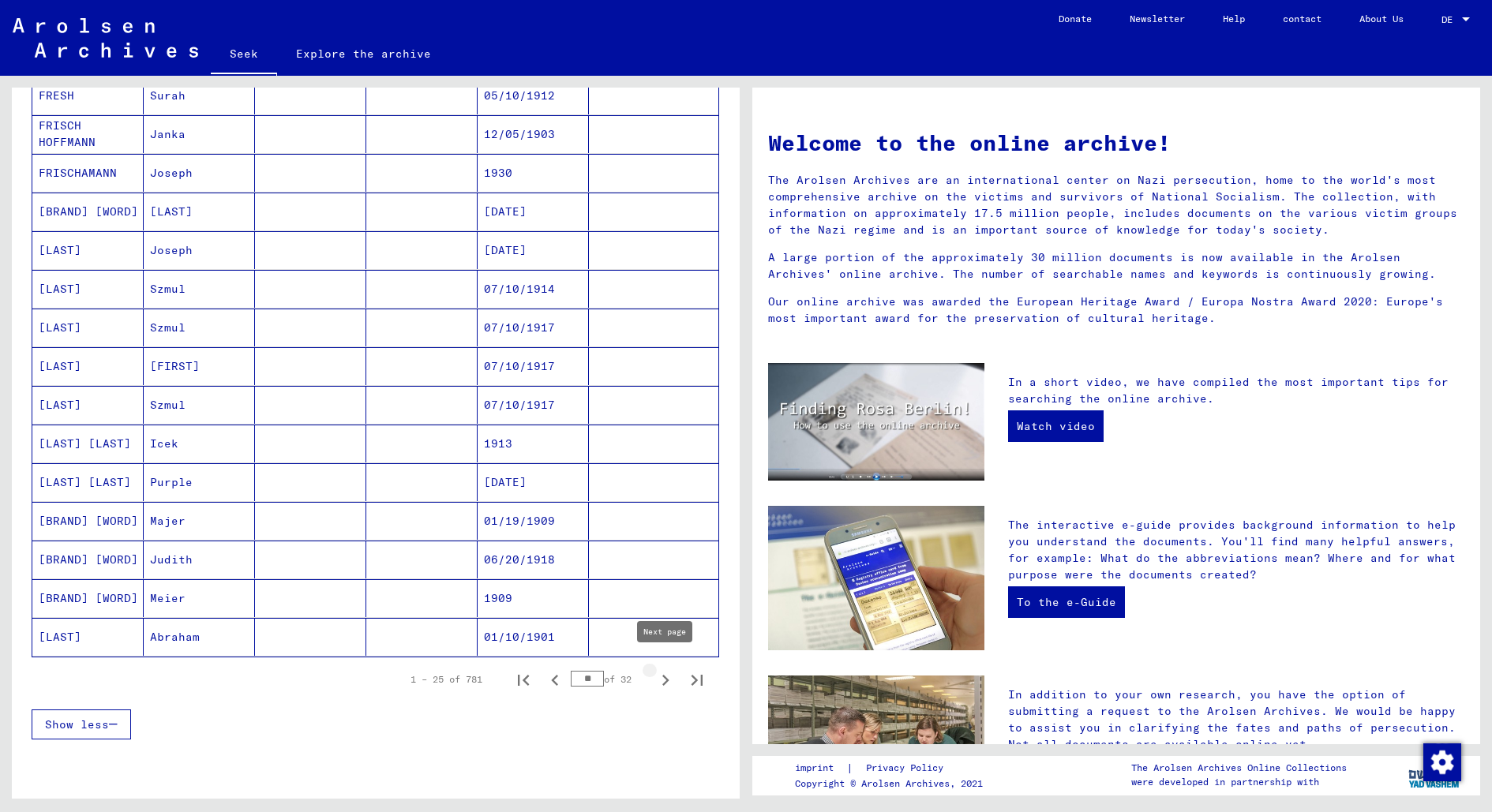 click 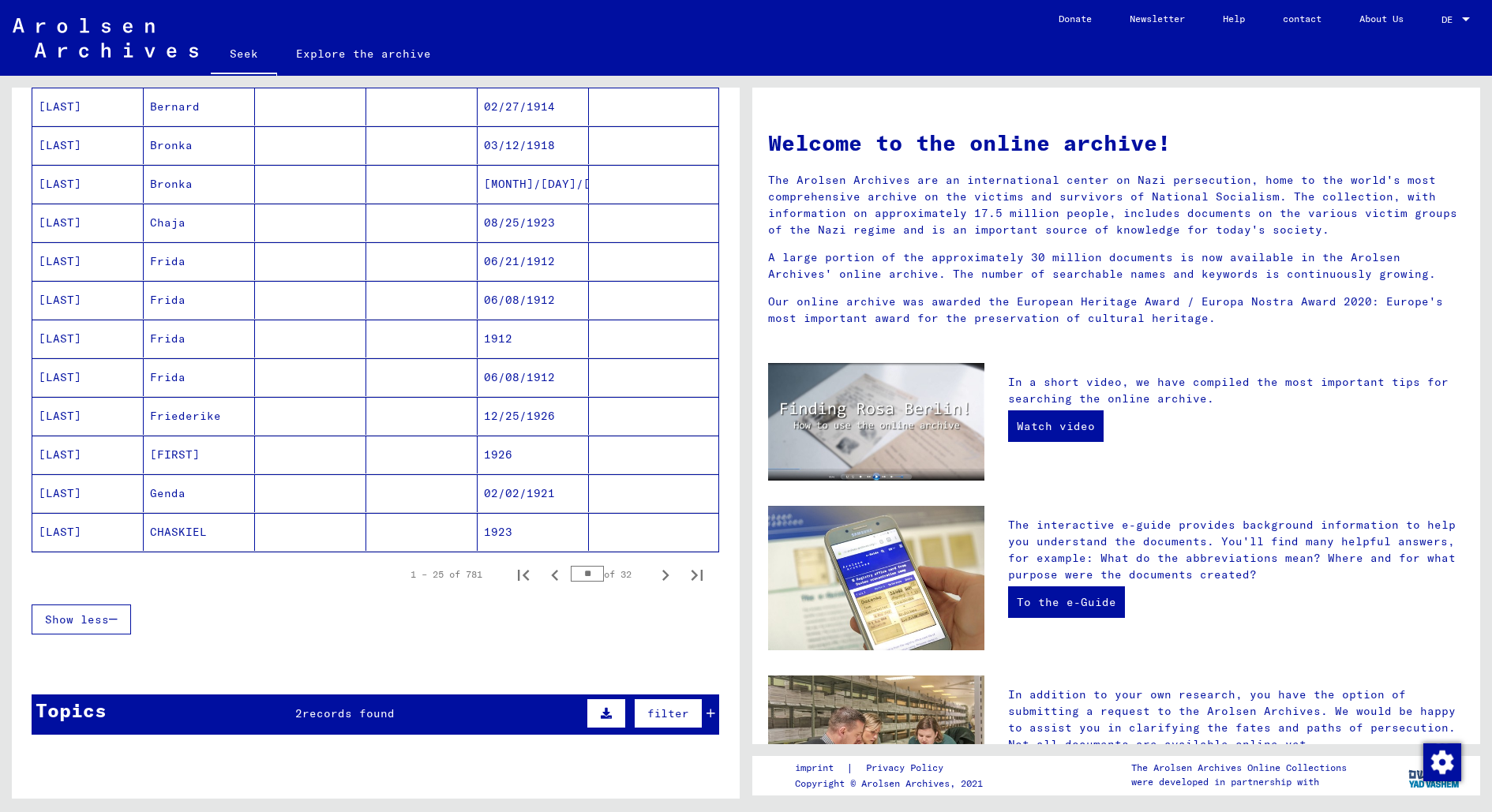 scroll, scrollTop: 737, scrollLeft: 0, axis: vertical 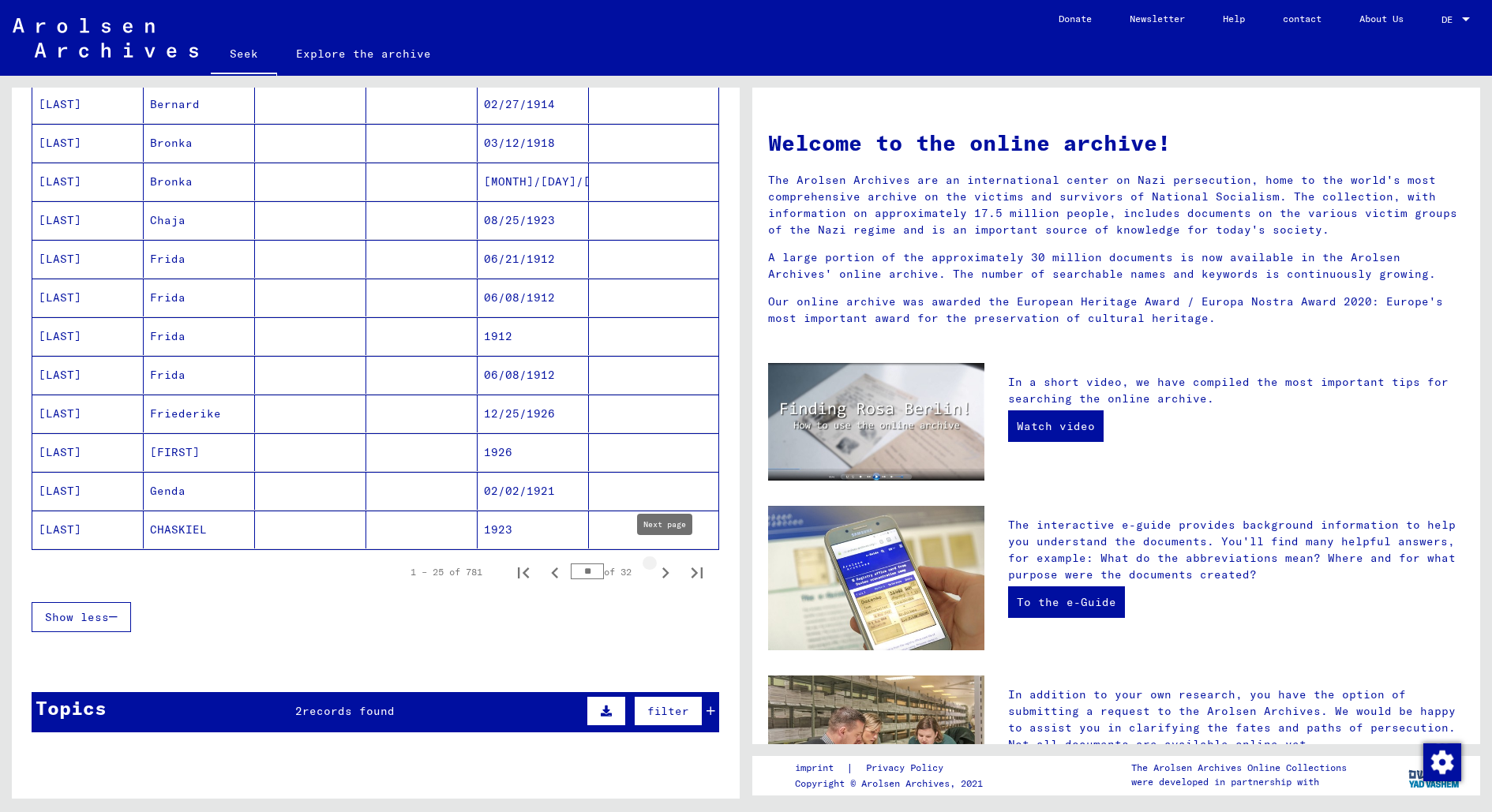 click 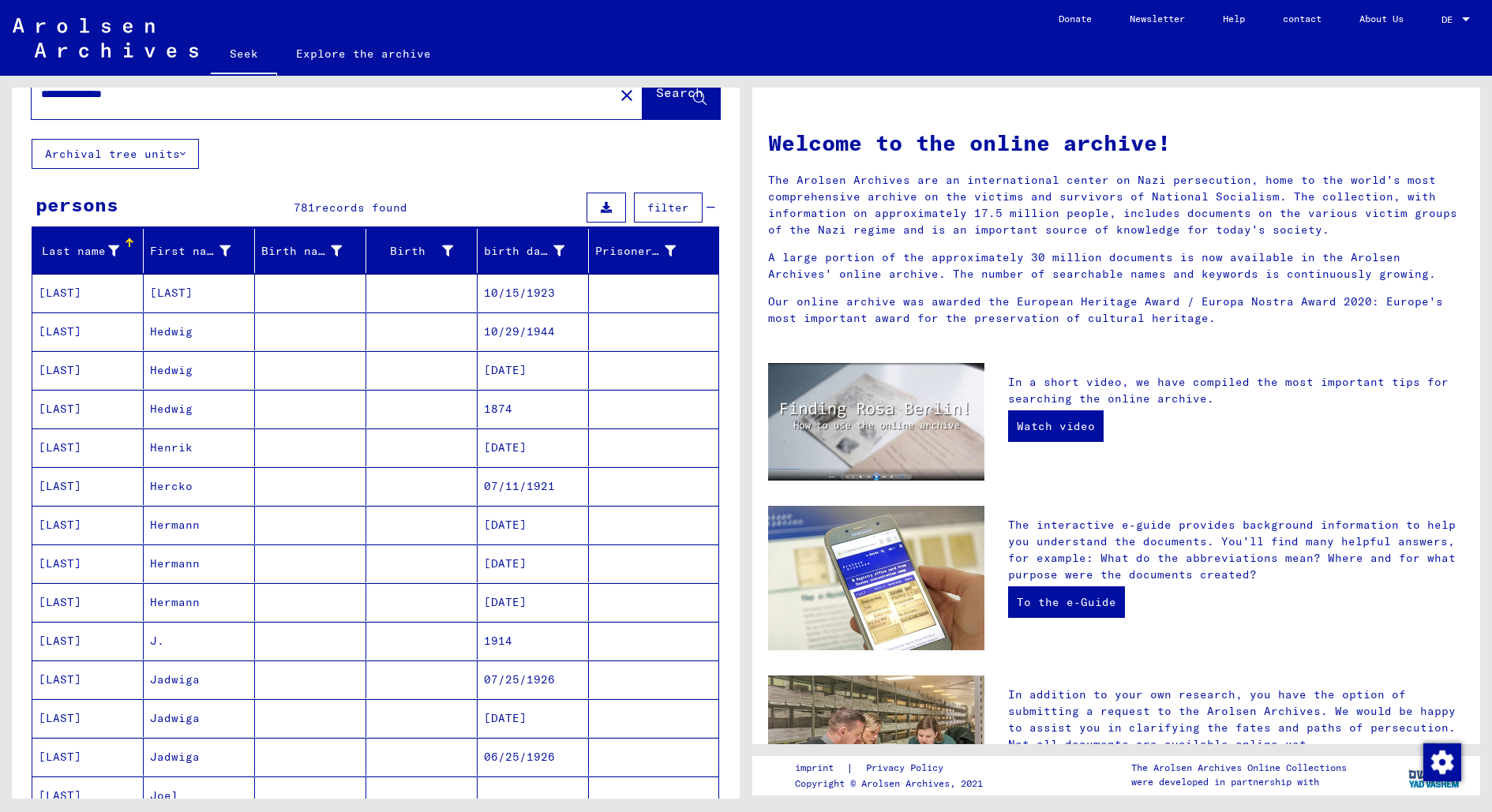 scroll, scrollTop: 0, scrollLeft: 0, axis: both 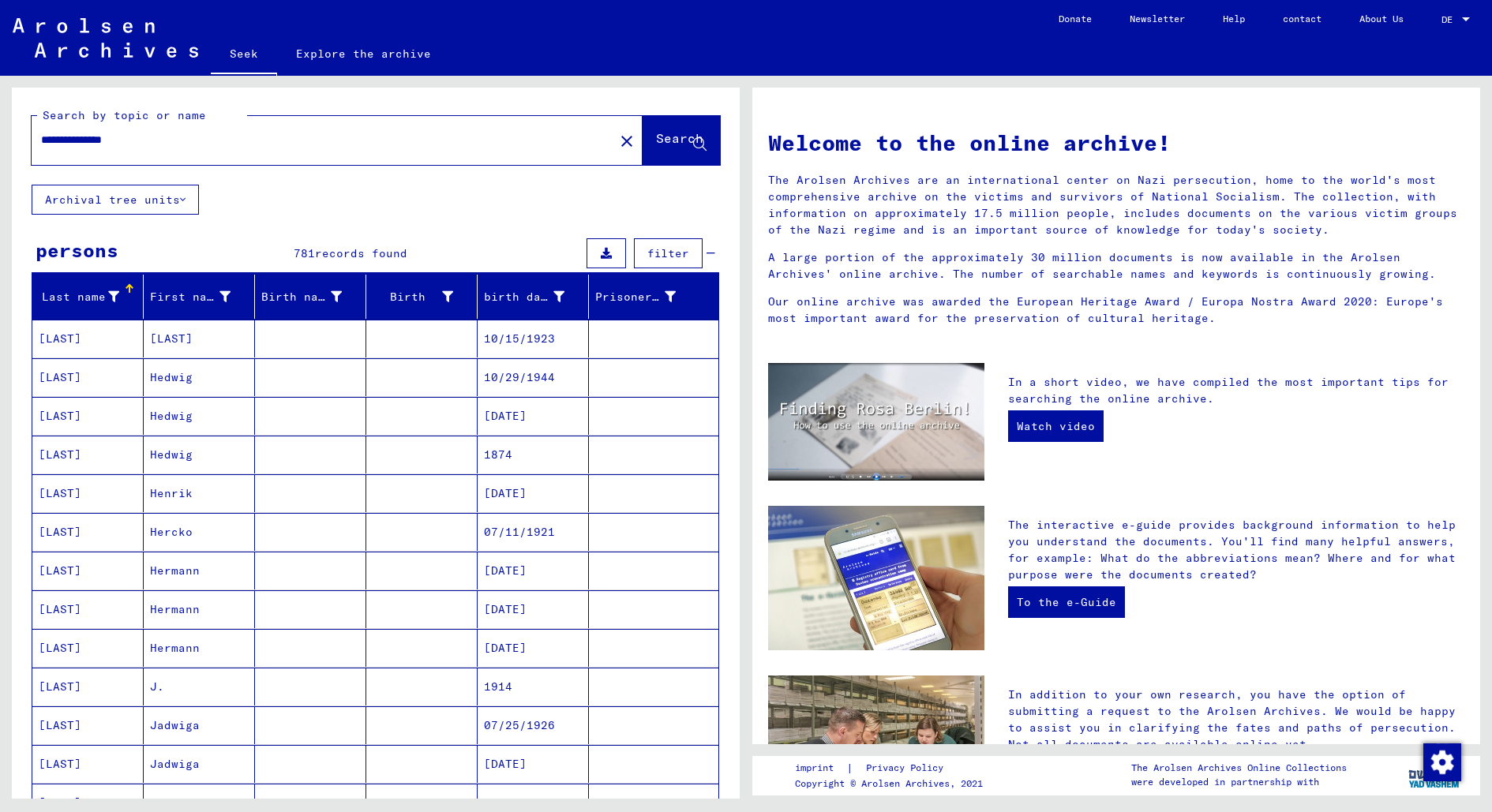 click on "Archival tree units" 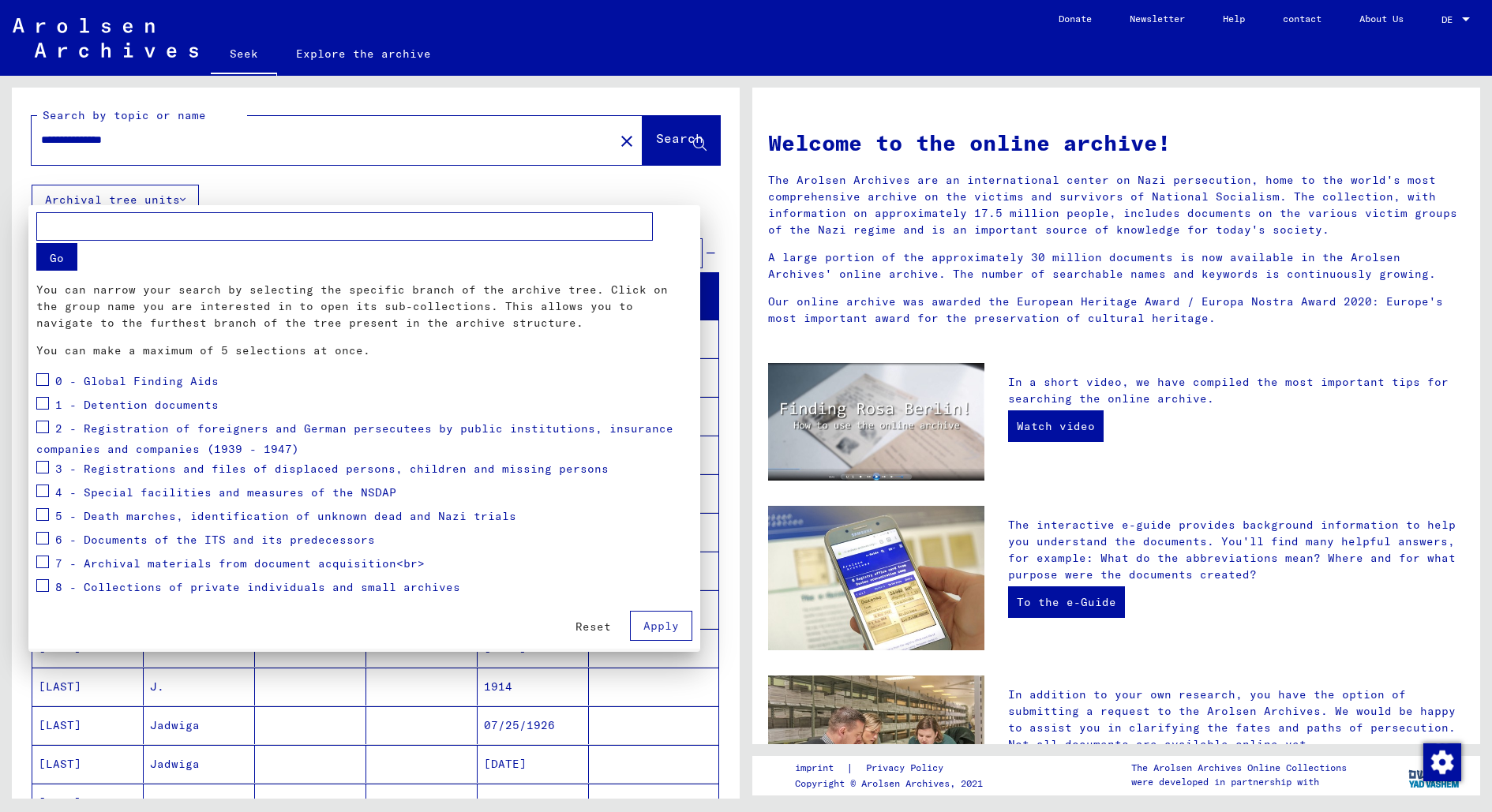 click at bounding box center [746, 406] 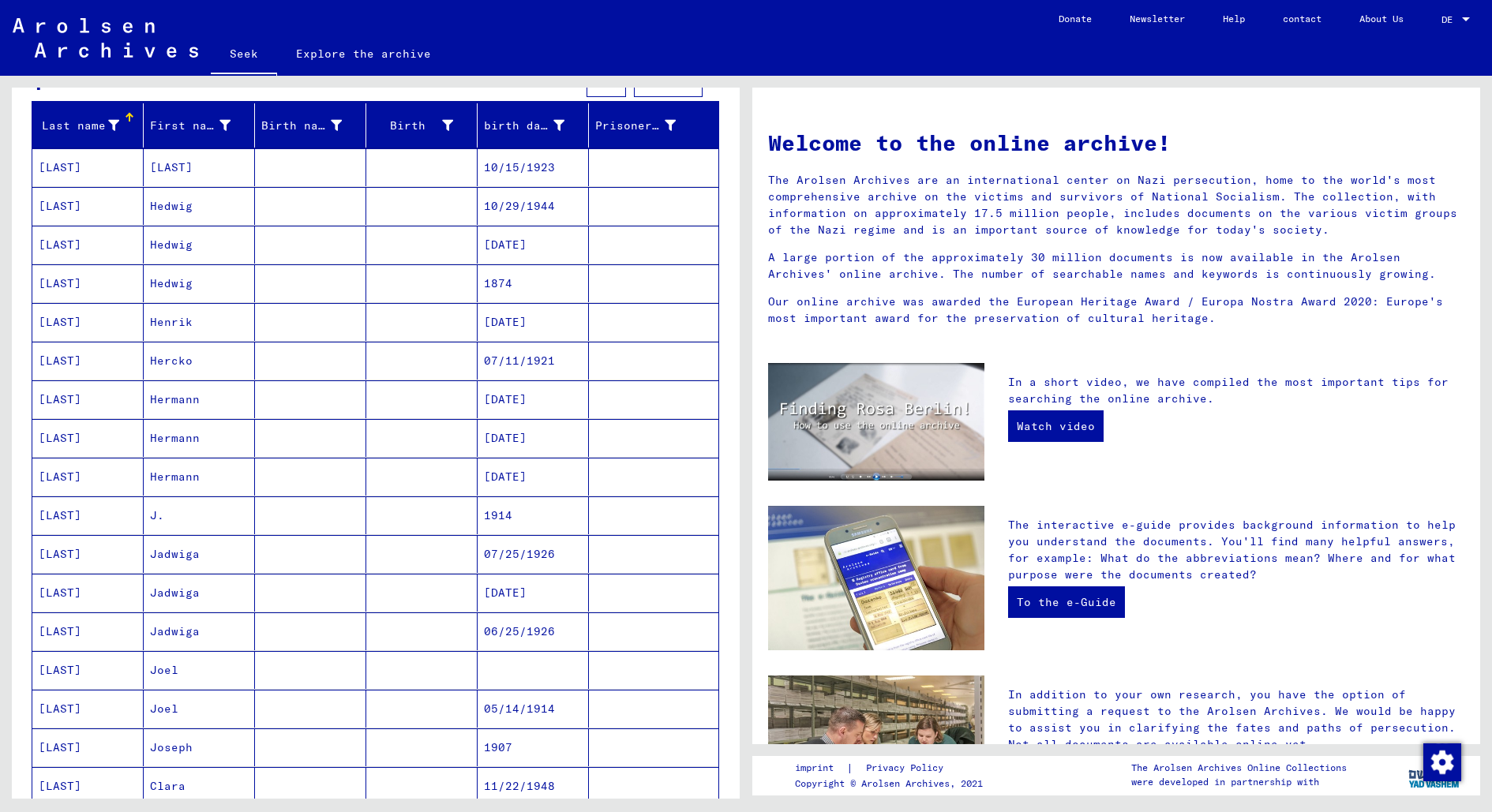 scroll, scrollTop: 170, scrollLeft: 0, axis: vertical 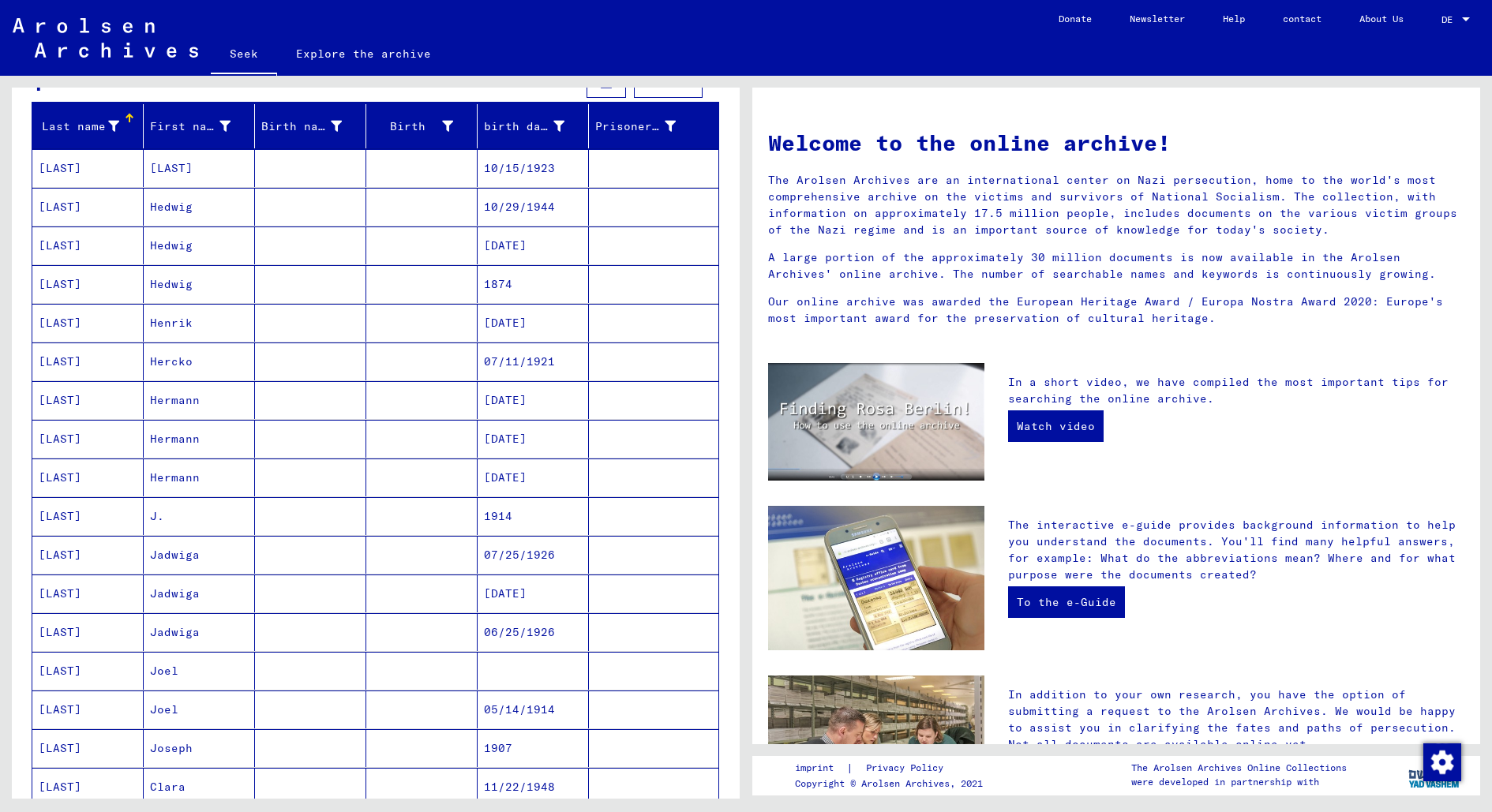 click on "Hercko" at bounding box center (199, 400) 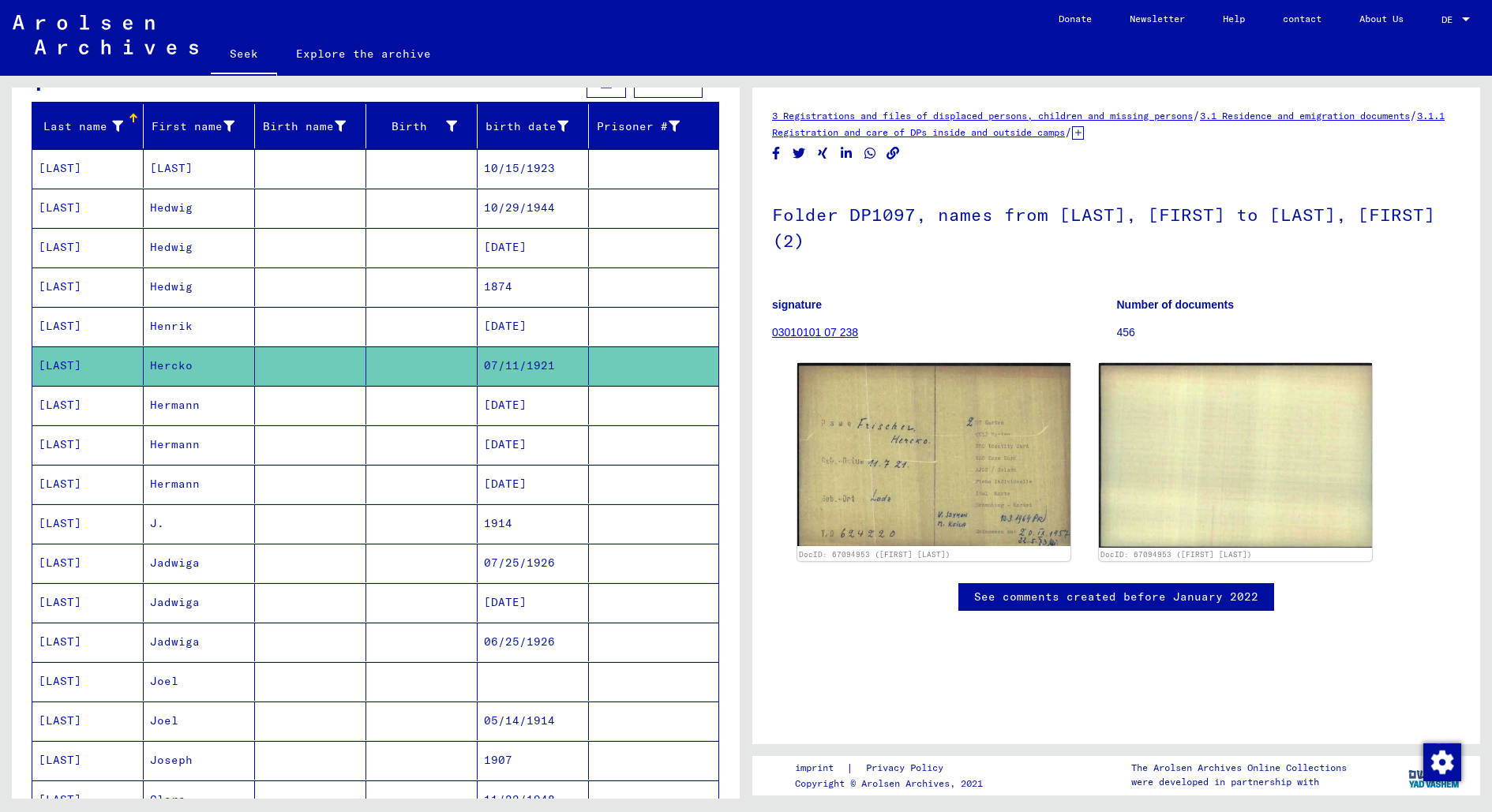 scroll, scrollTop: 0, scrollLeft: 0, axis: both 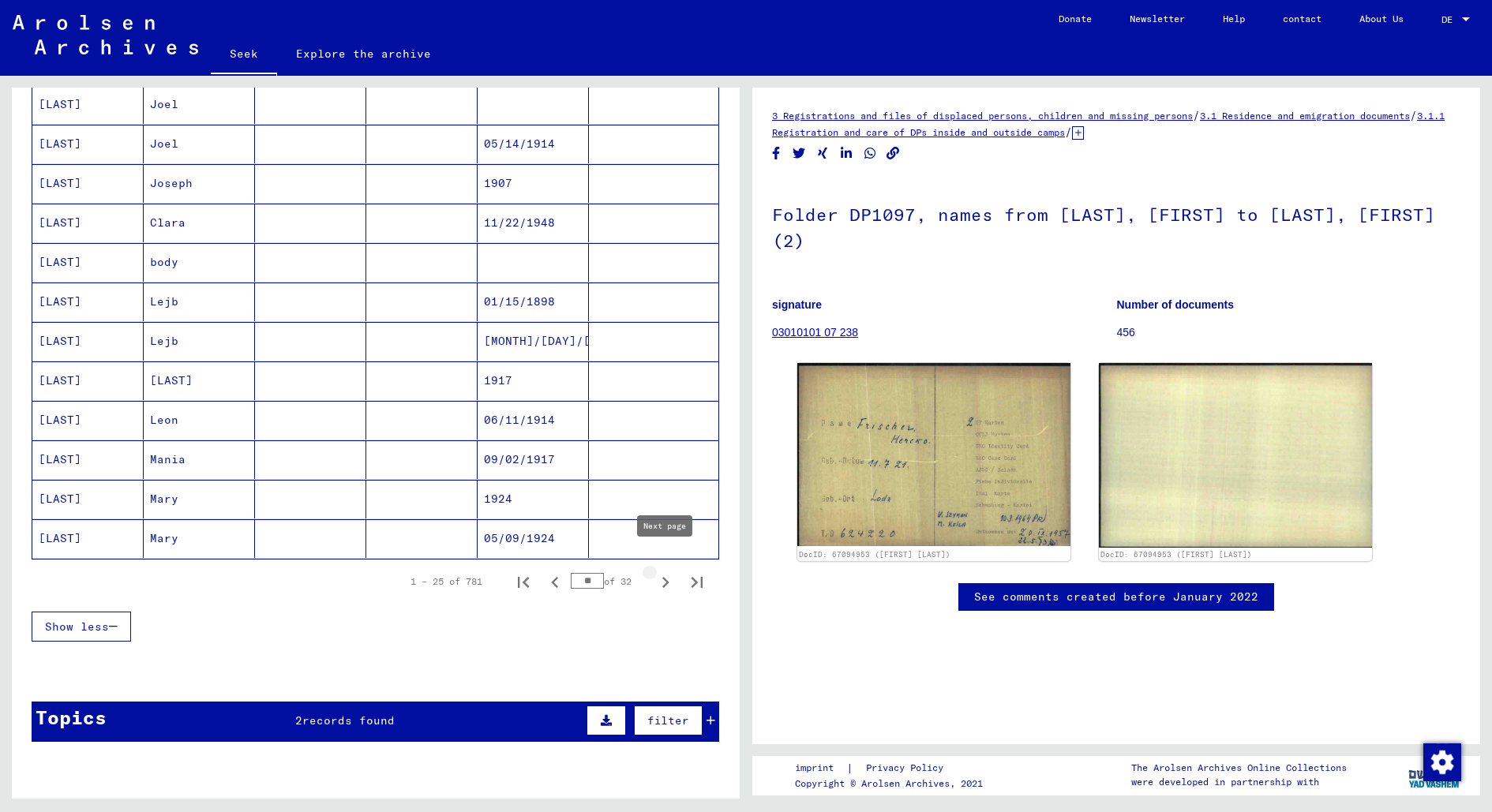 click 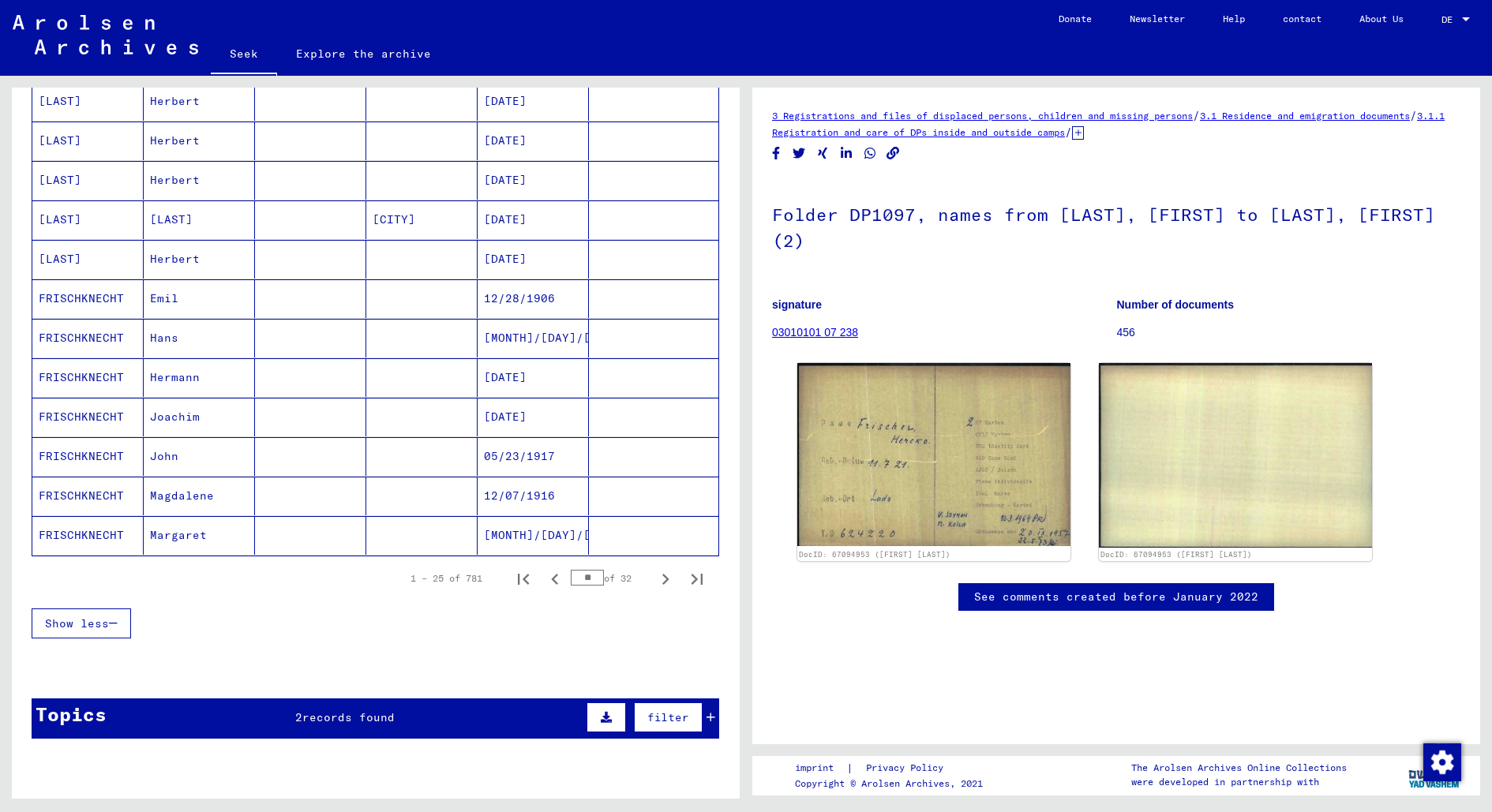 scroll, scrollTop: 763, scrollLeft: 0, axis: vertical 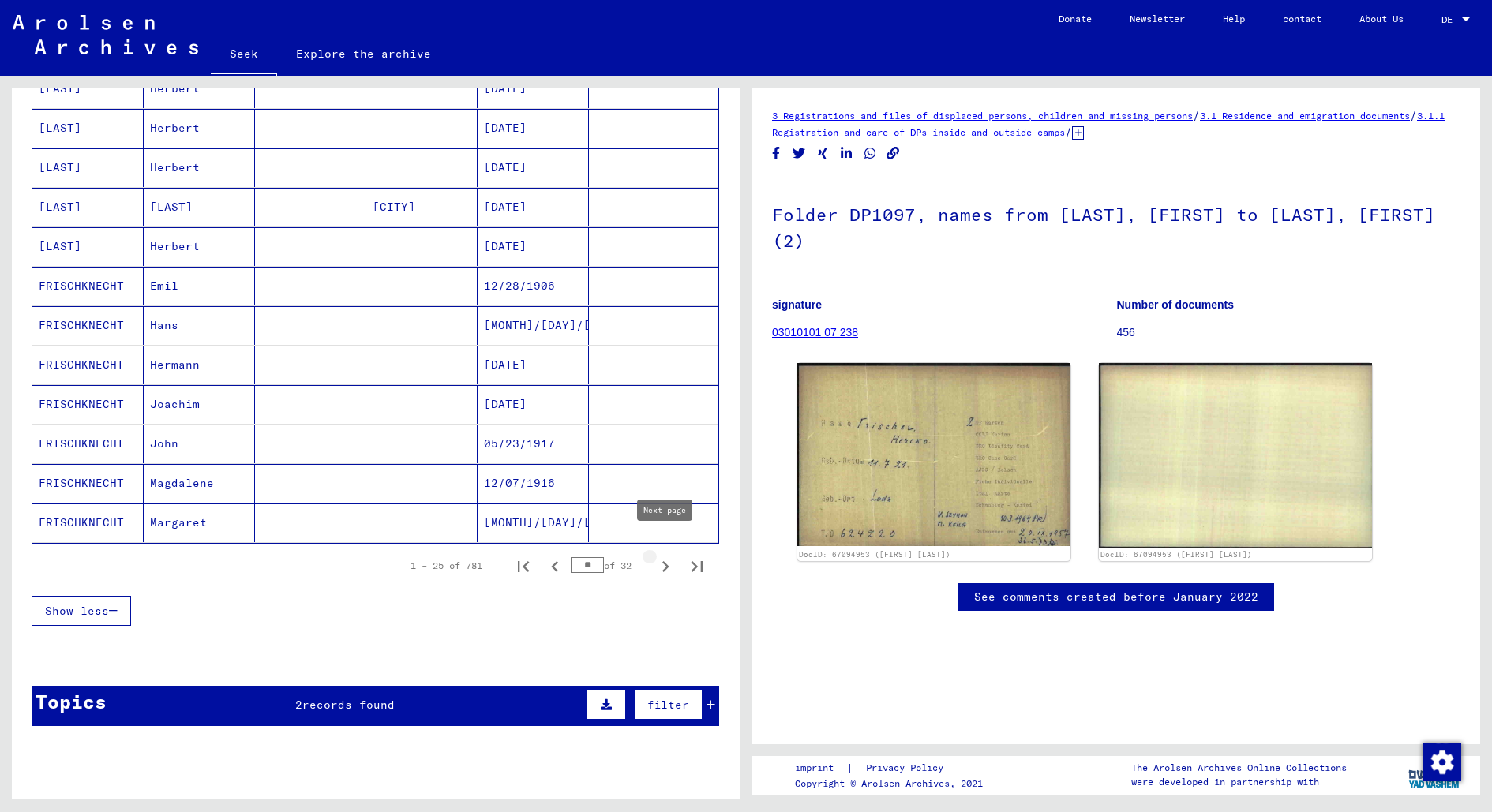 click 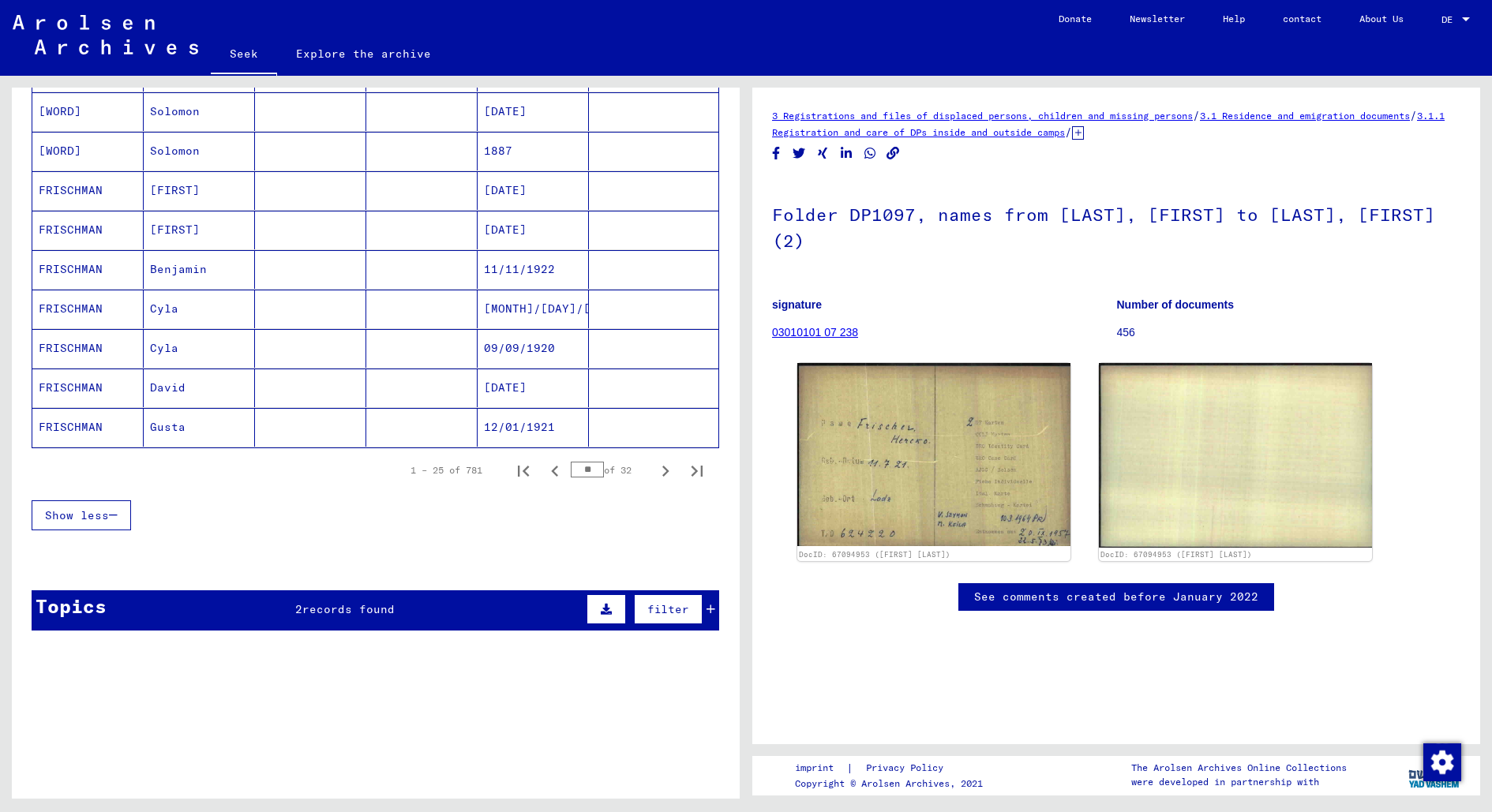 scroll, scrollTop: 877, scrollLeft: 0, axis: vertical 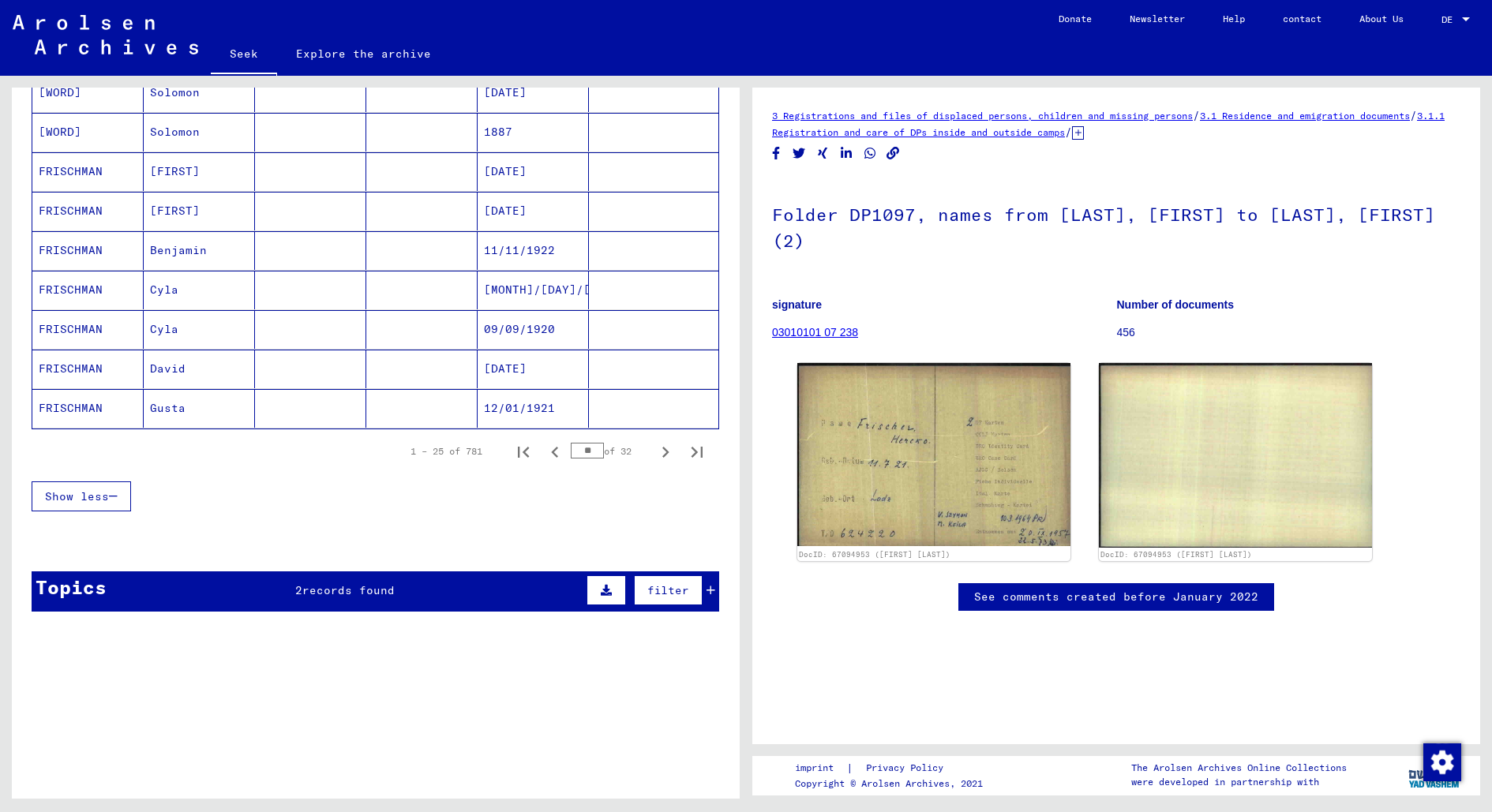 click on "David" at bounding box center (199, 408) 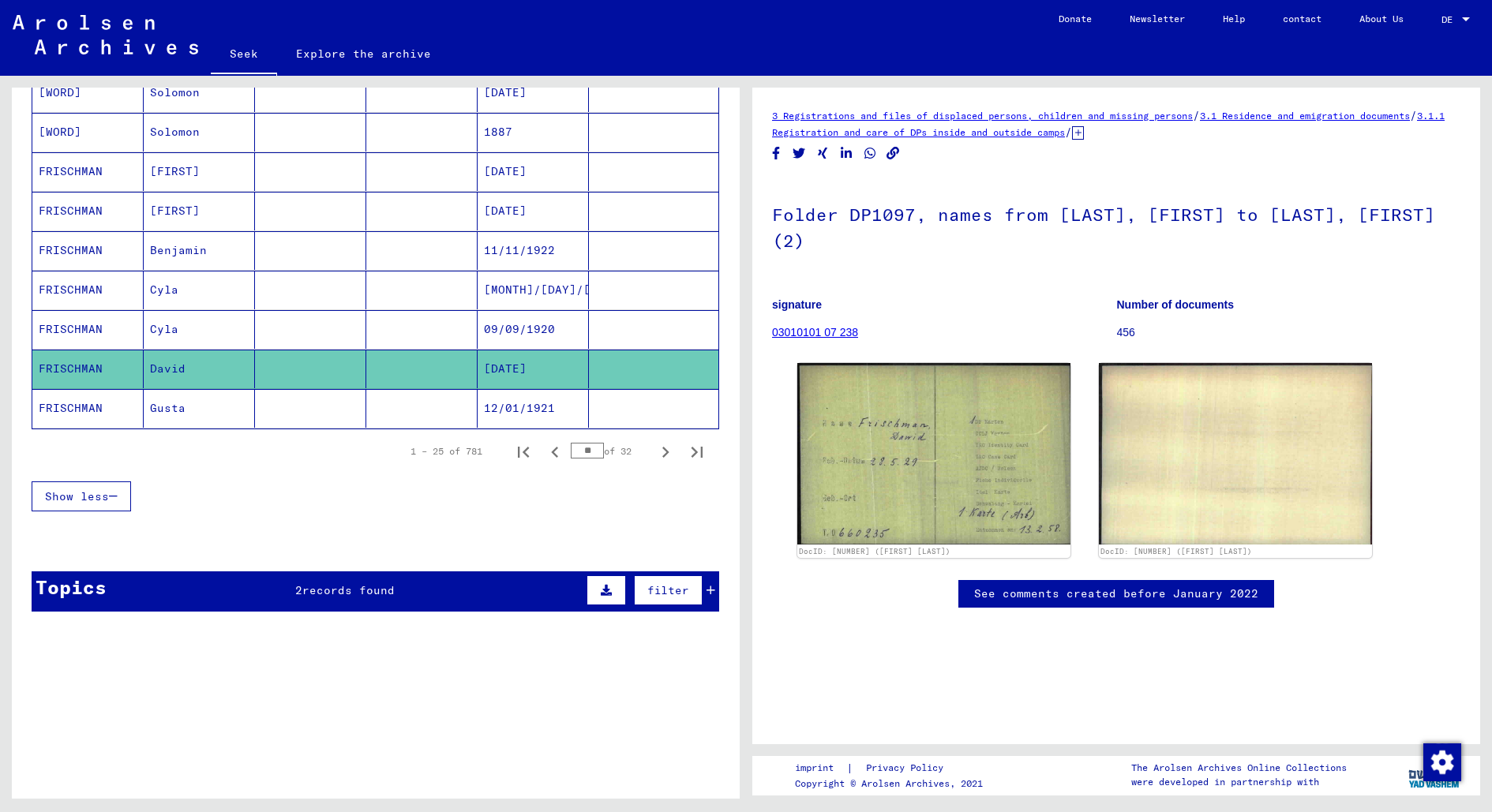 scroll, scrollTop: 0, scrollLeft: 0, axis: both 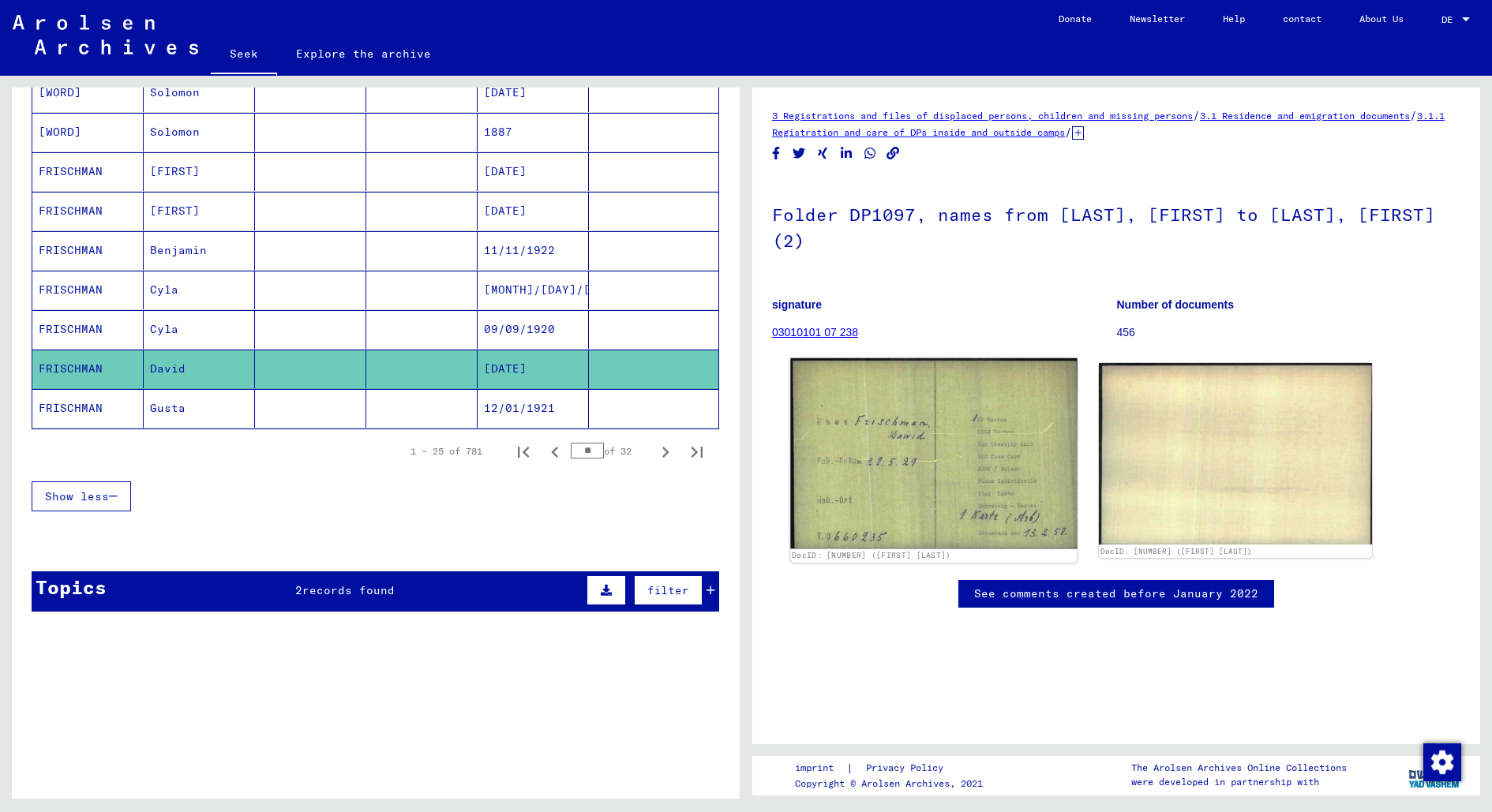 click 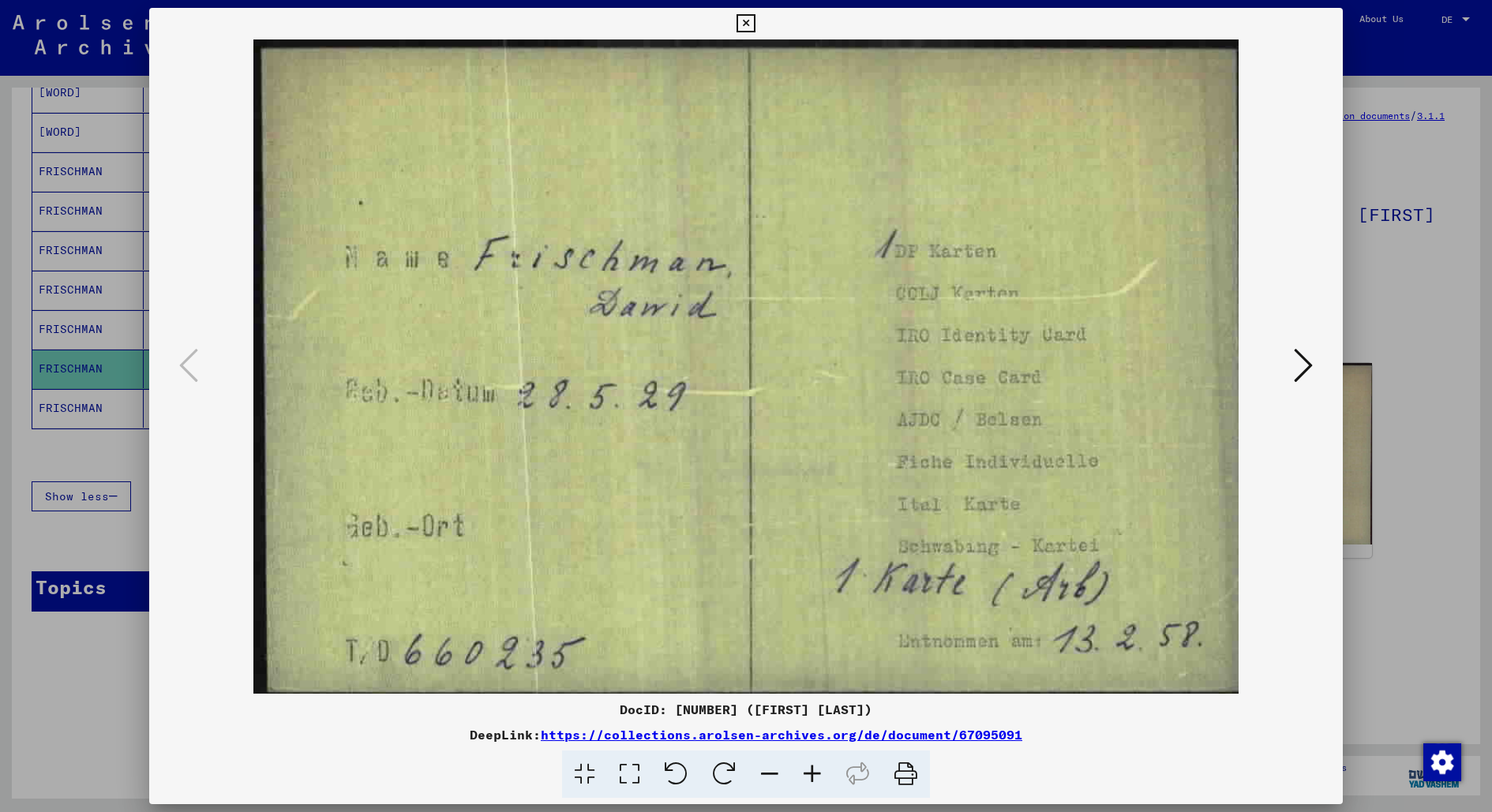 click at bounding box center (905, 774) 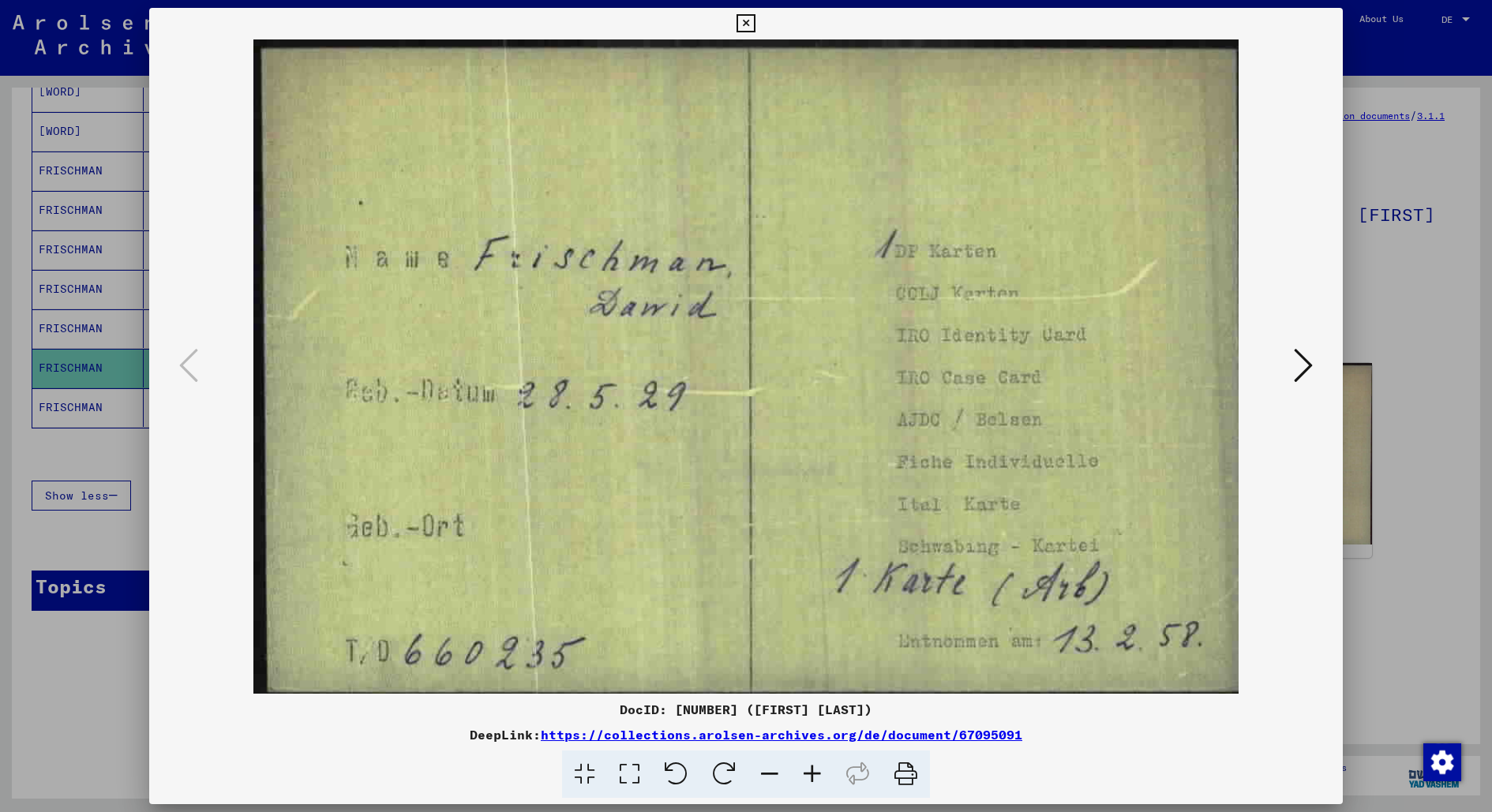 click at bounding box center (905, 774) 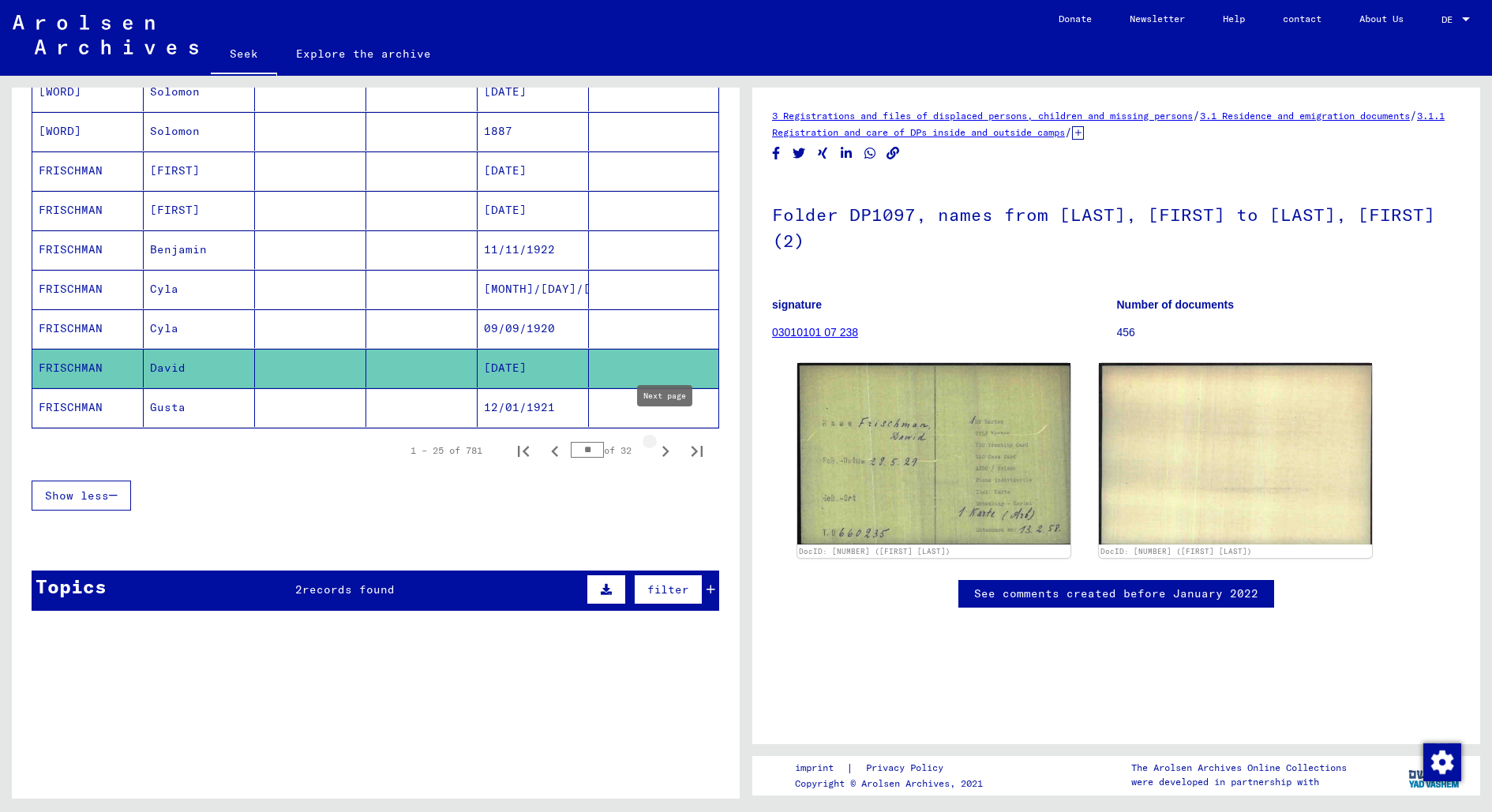 click 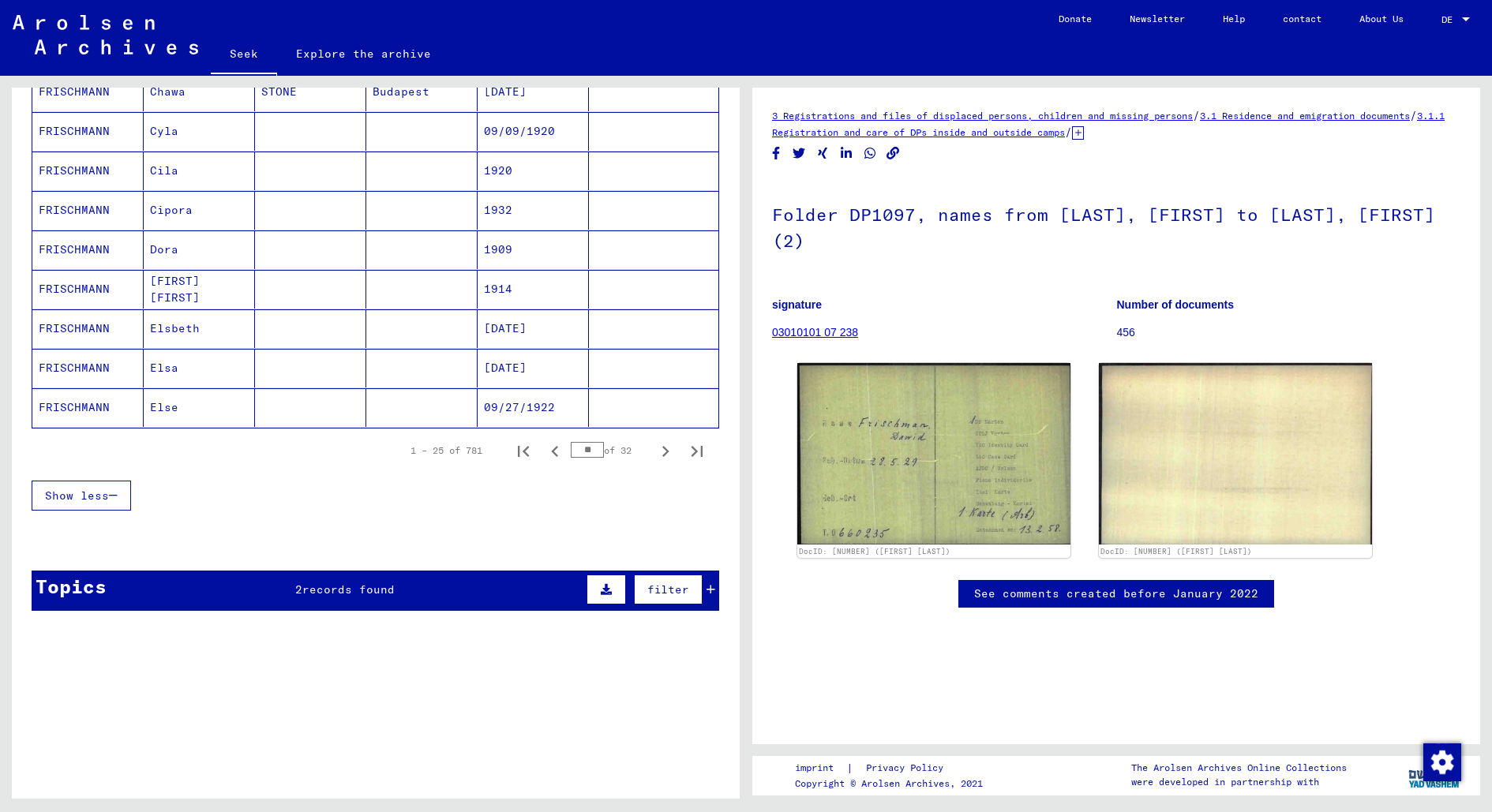 click at bounding box center [310, 249] 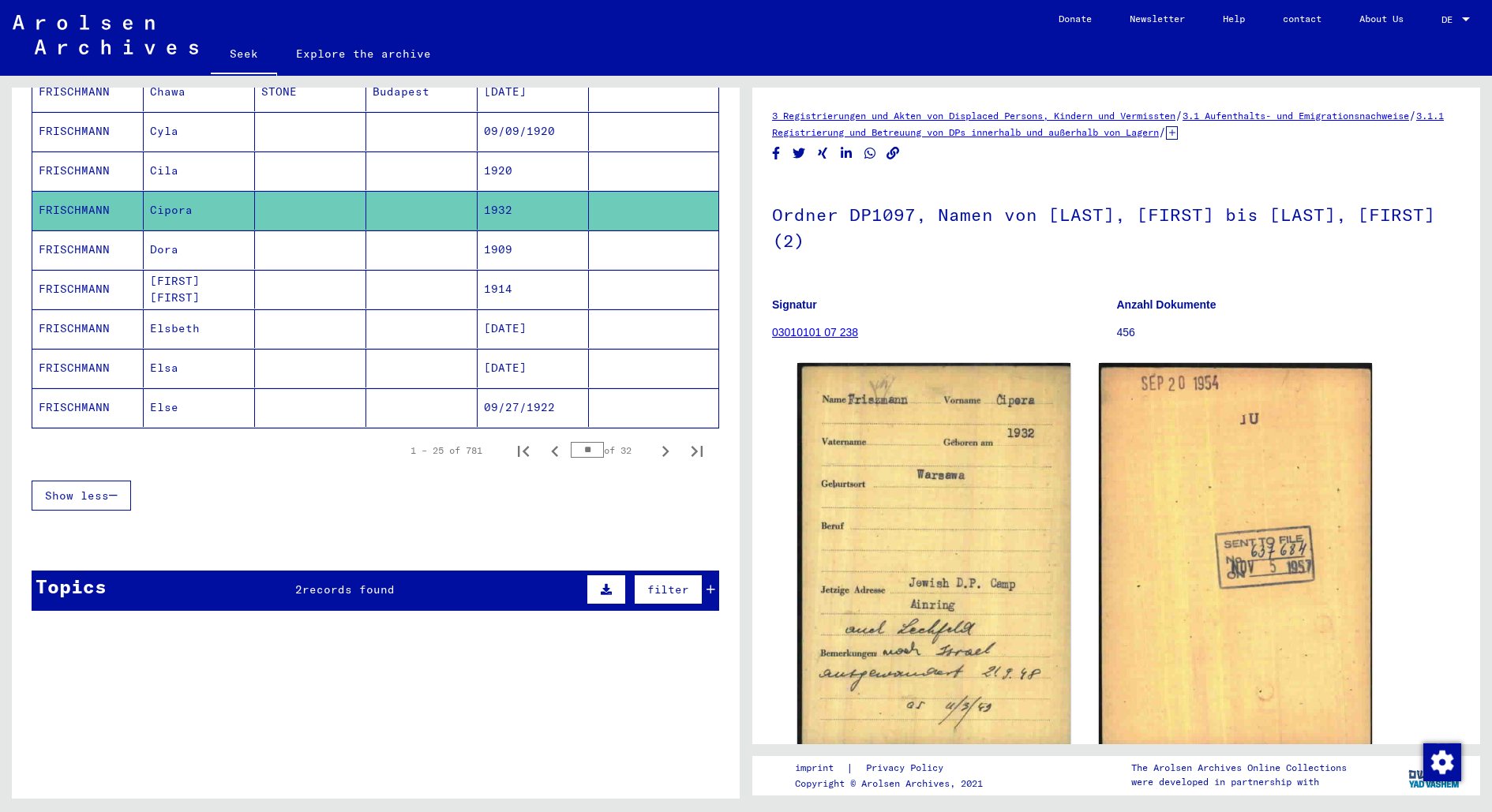 click 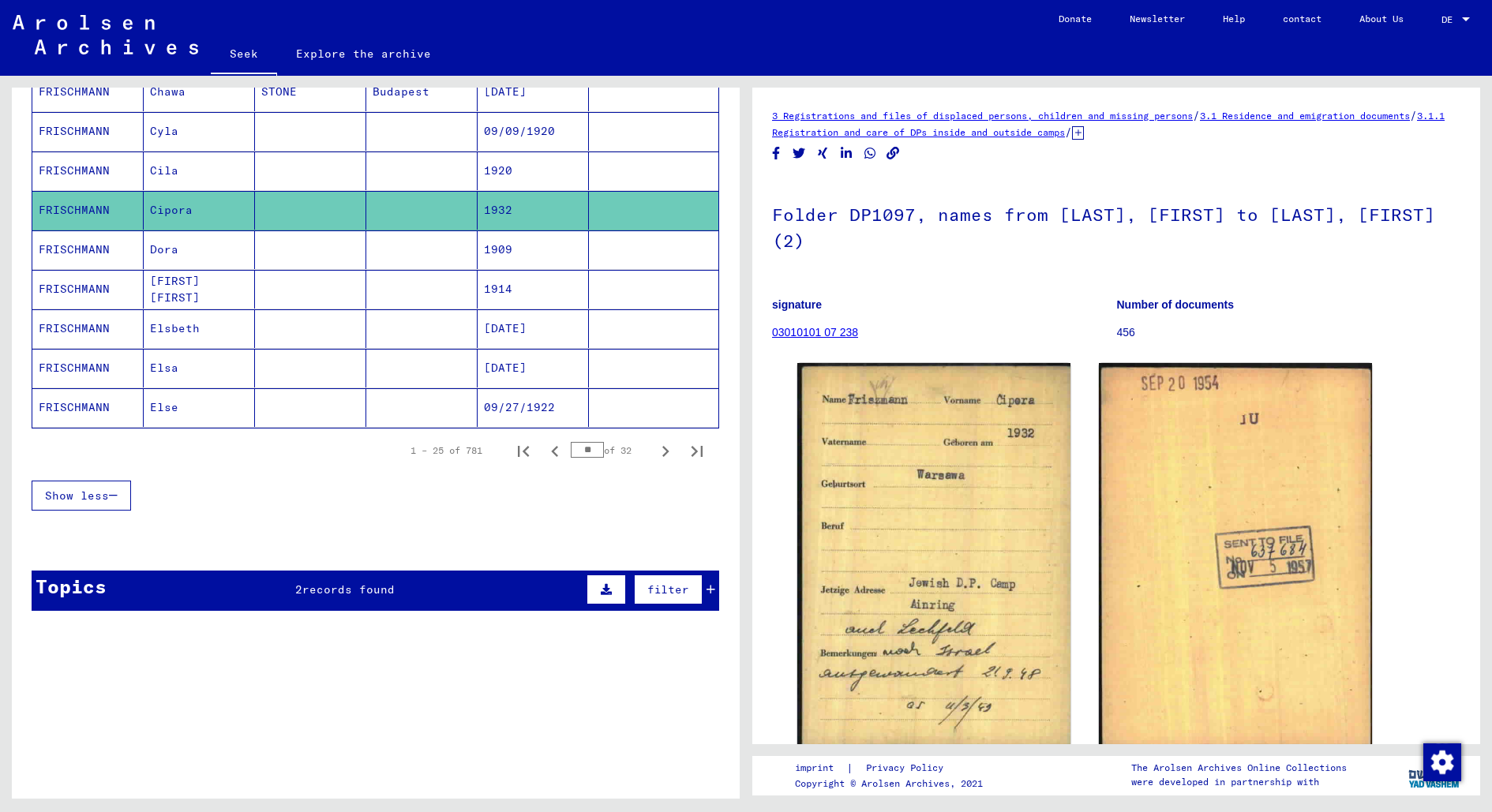 scroll, scrollTop: 0, scrollLeft: 0, axis: both 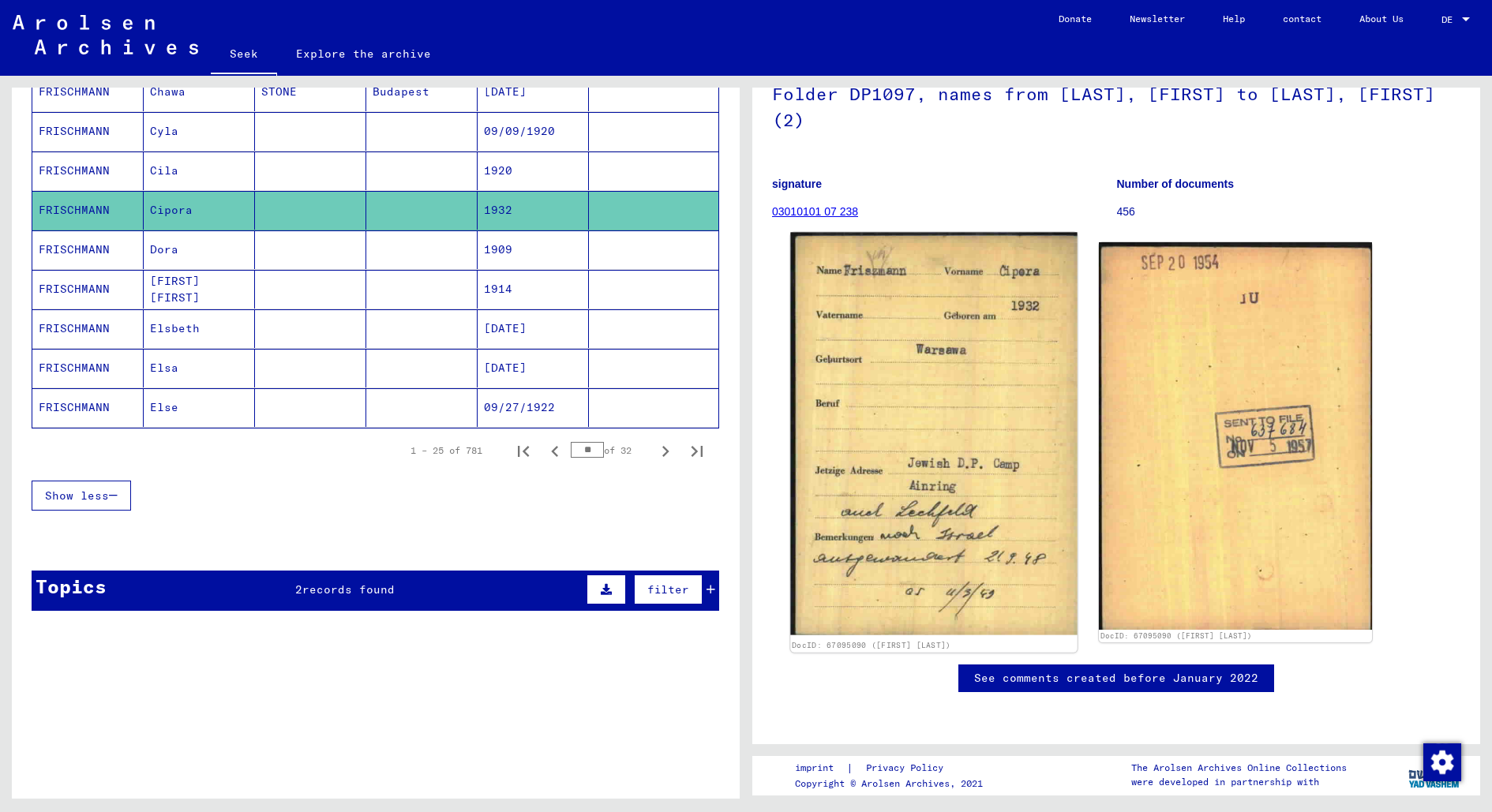 click 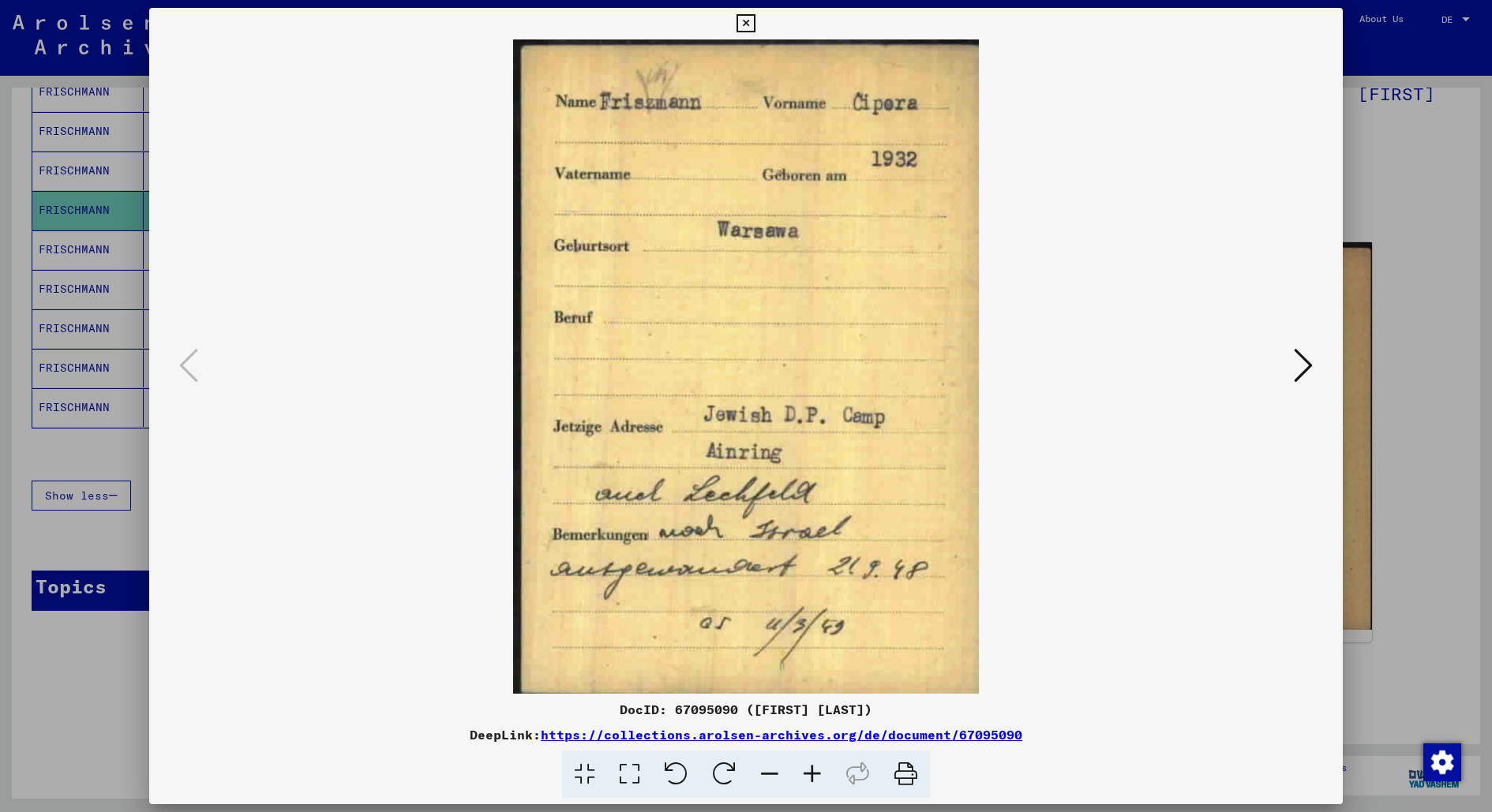 click at bounding box center [746, 366] 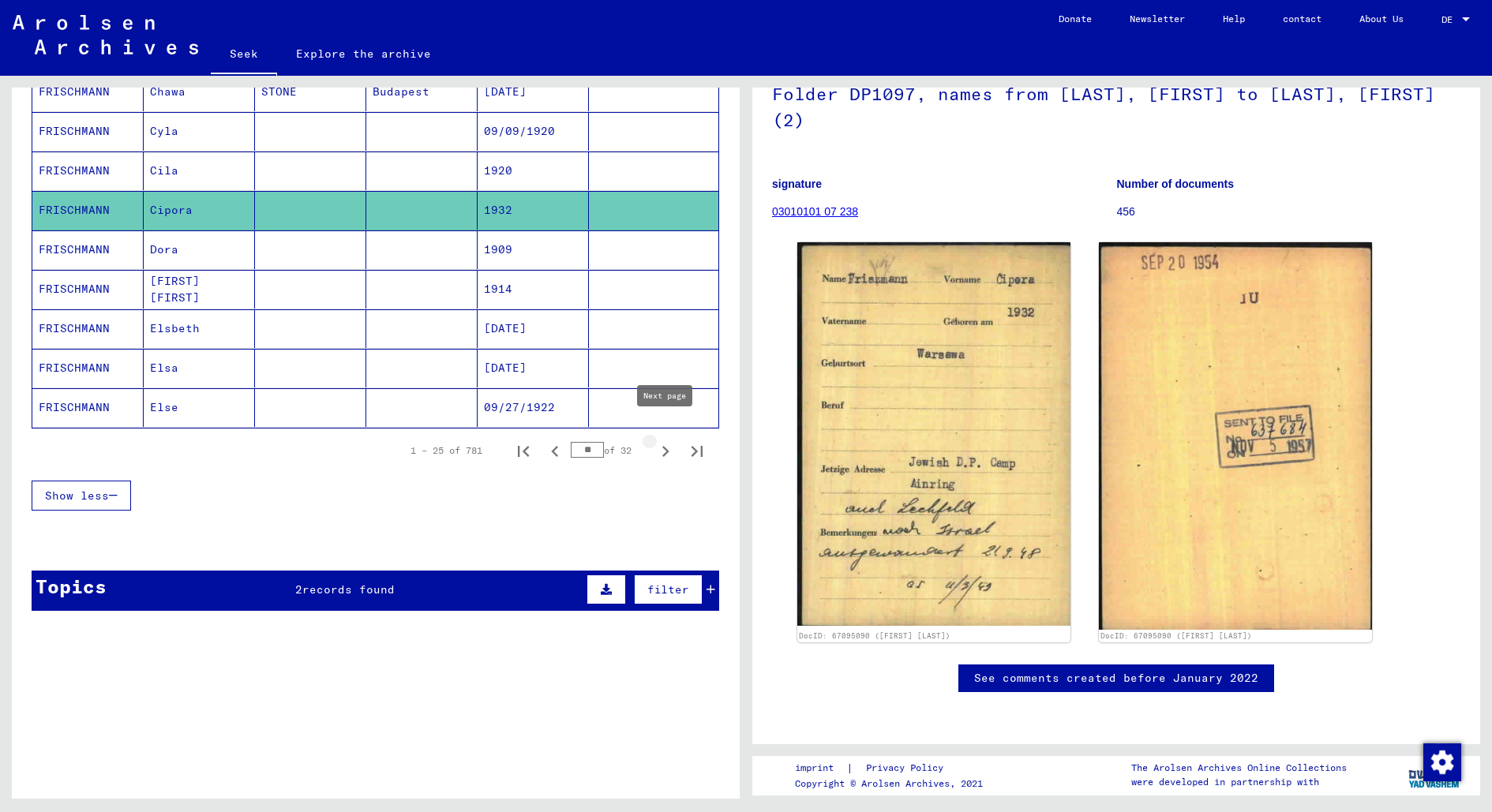 click 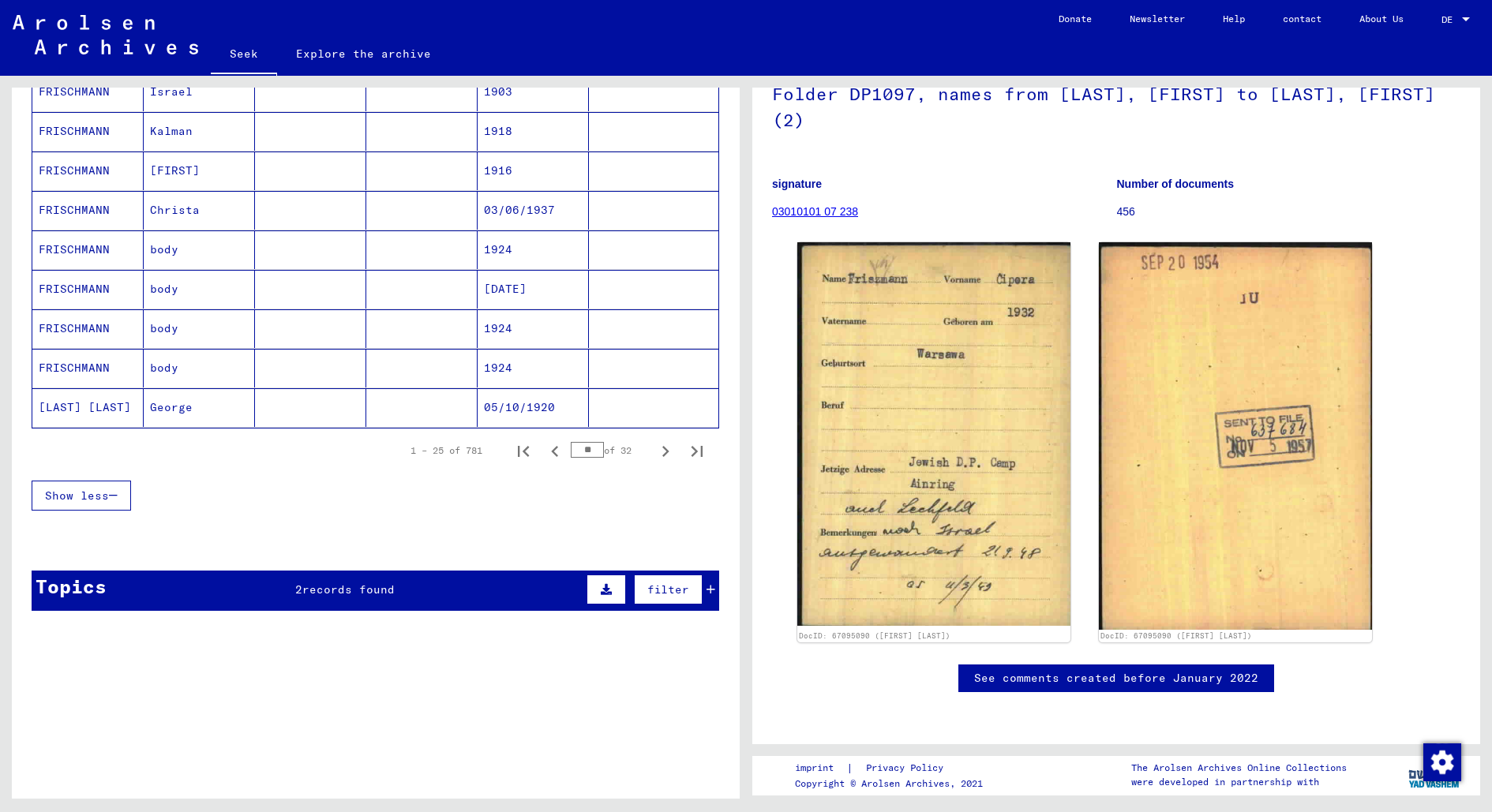 click 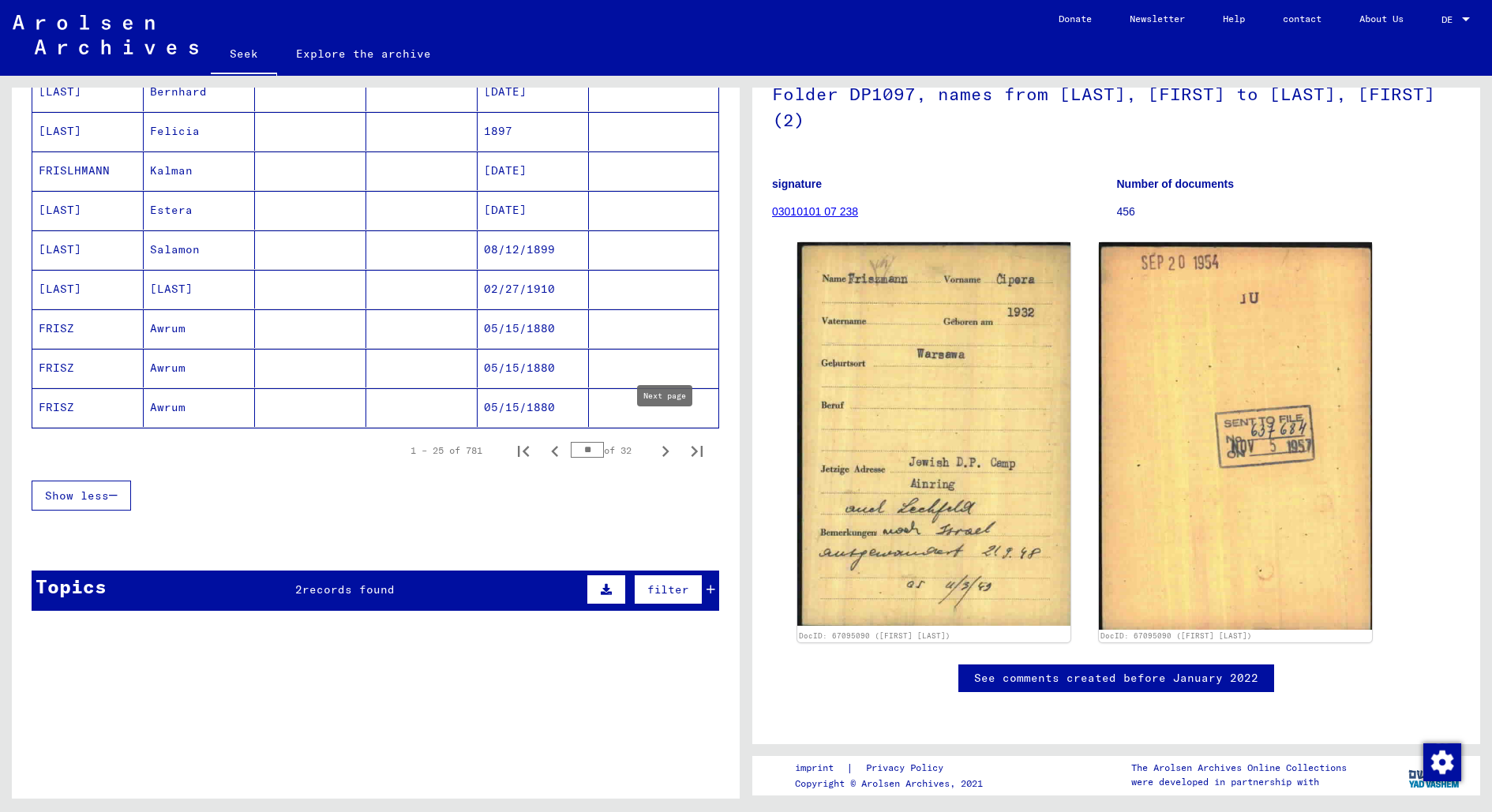 click 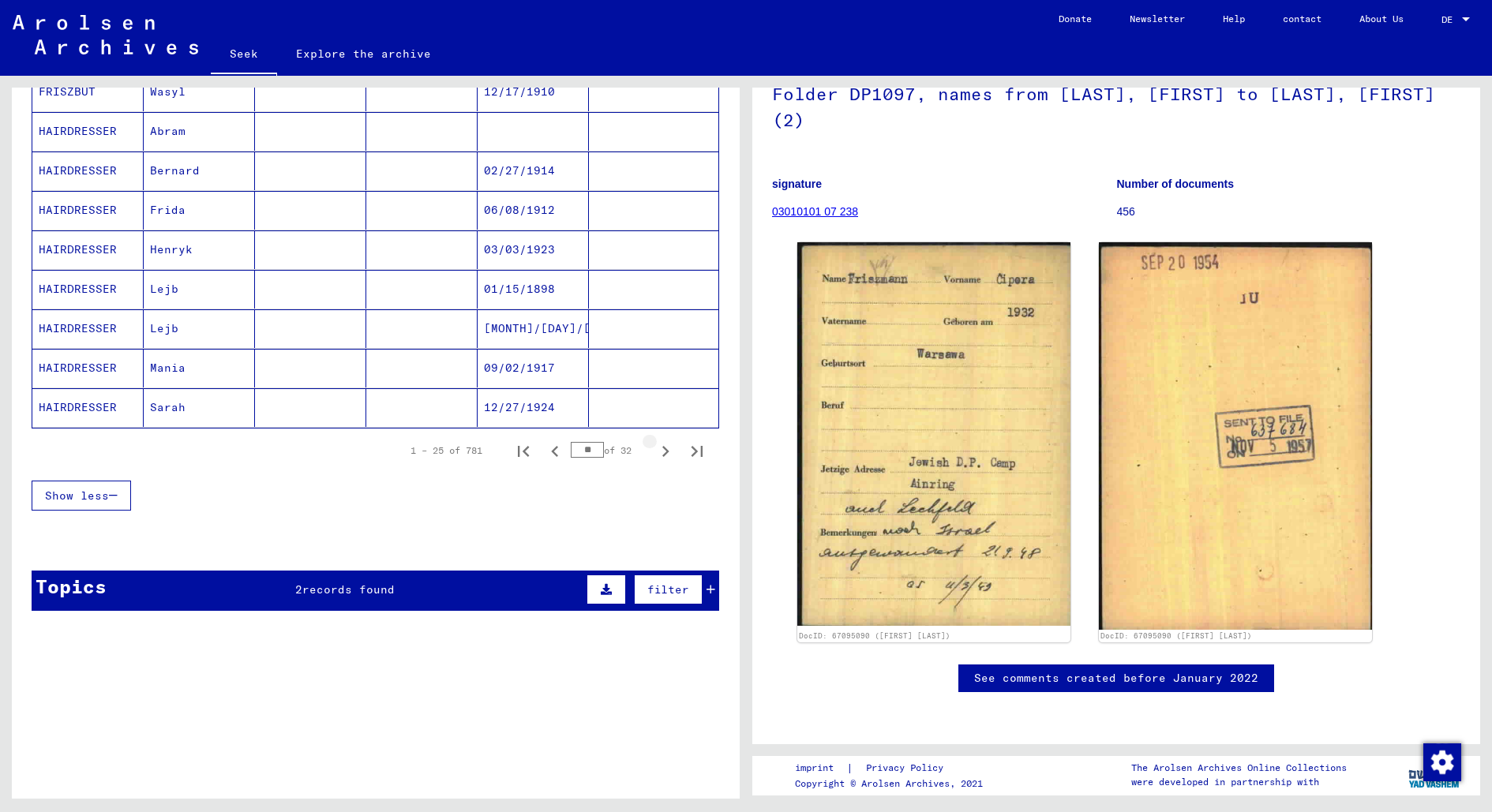 click 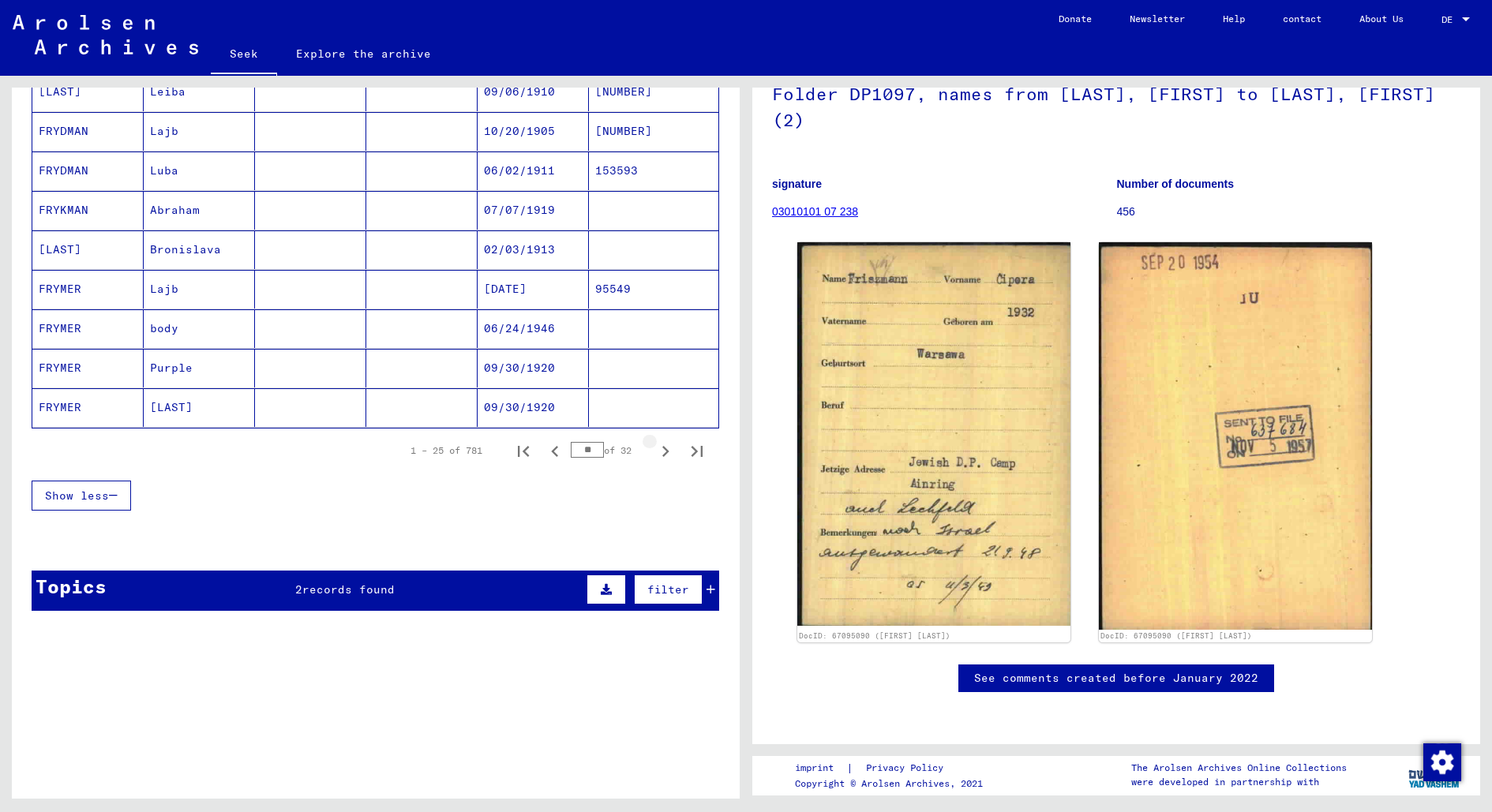 click 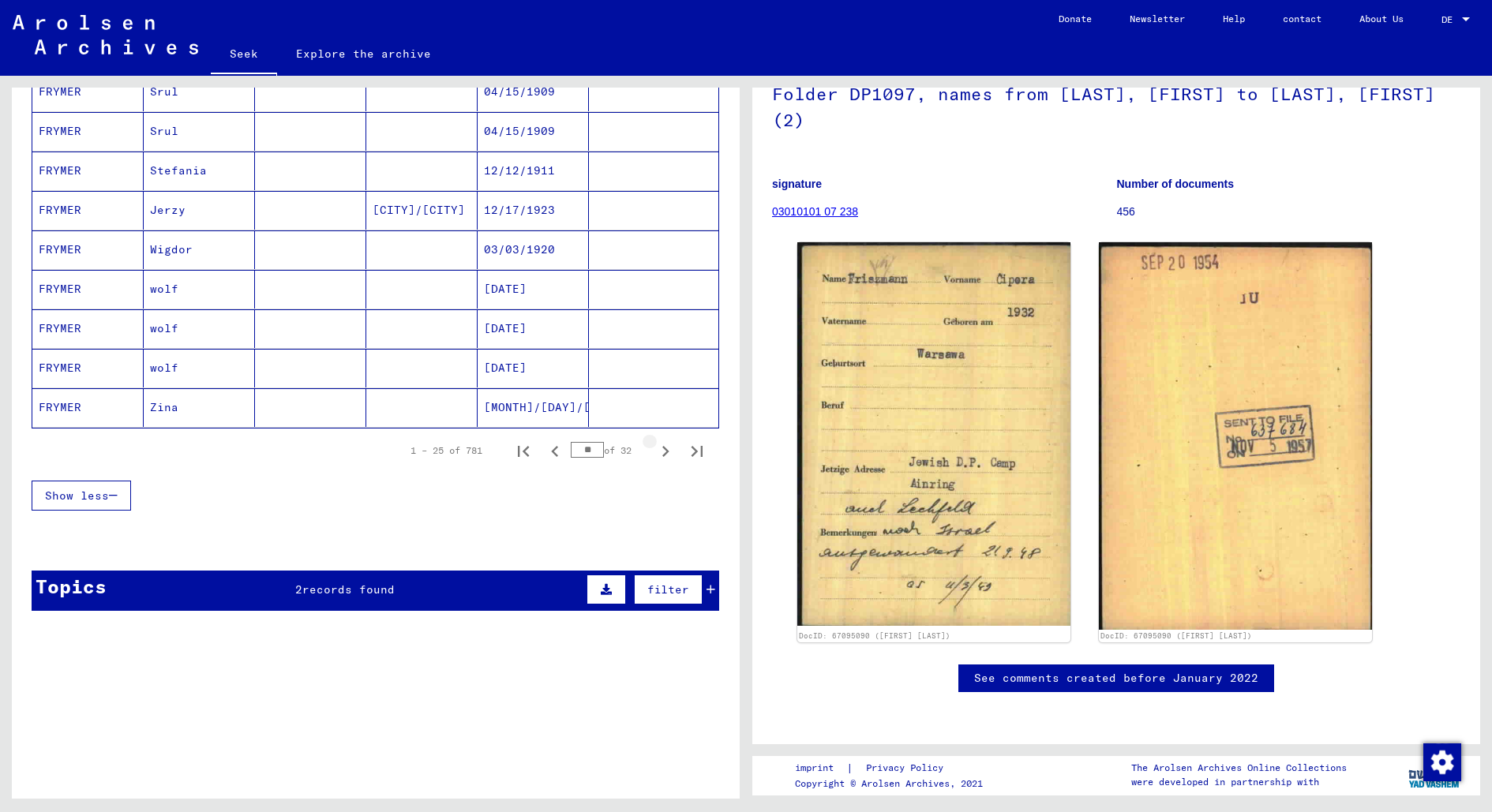 click 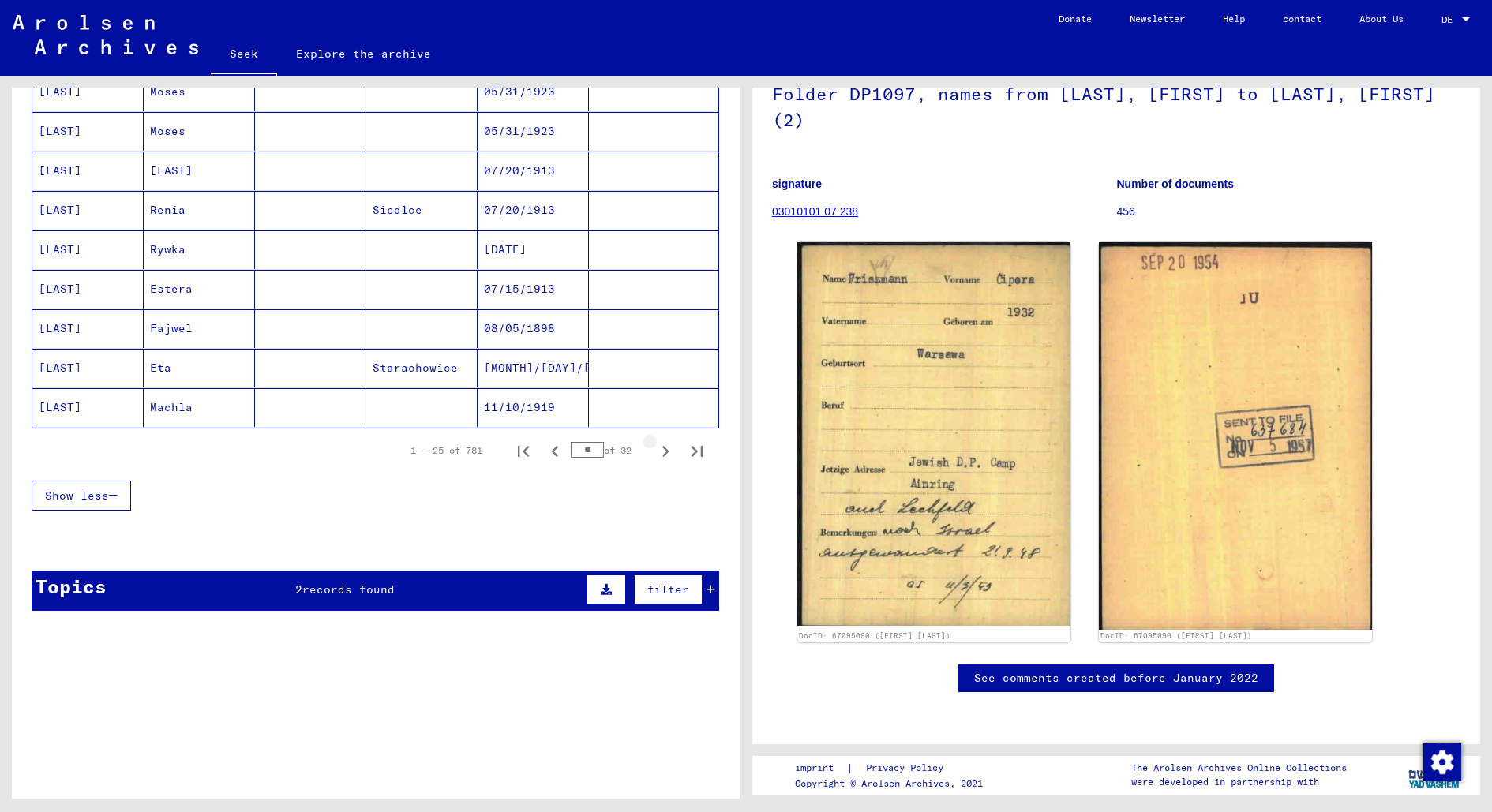 click 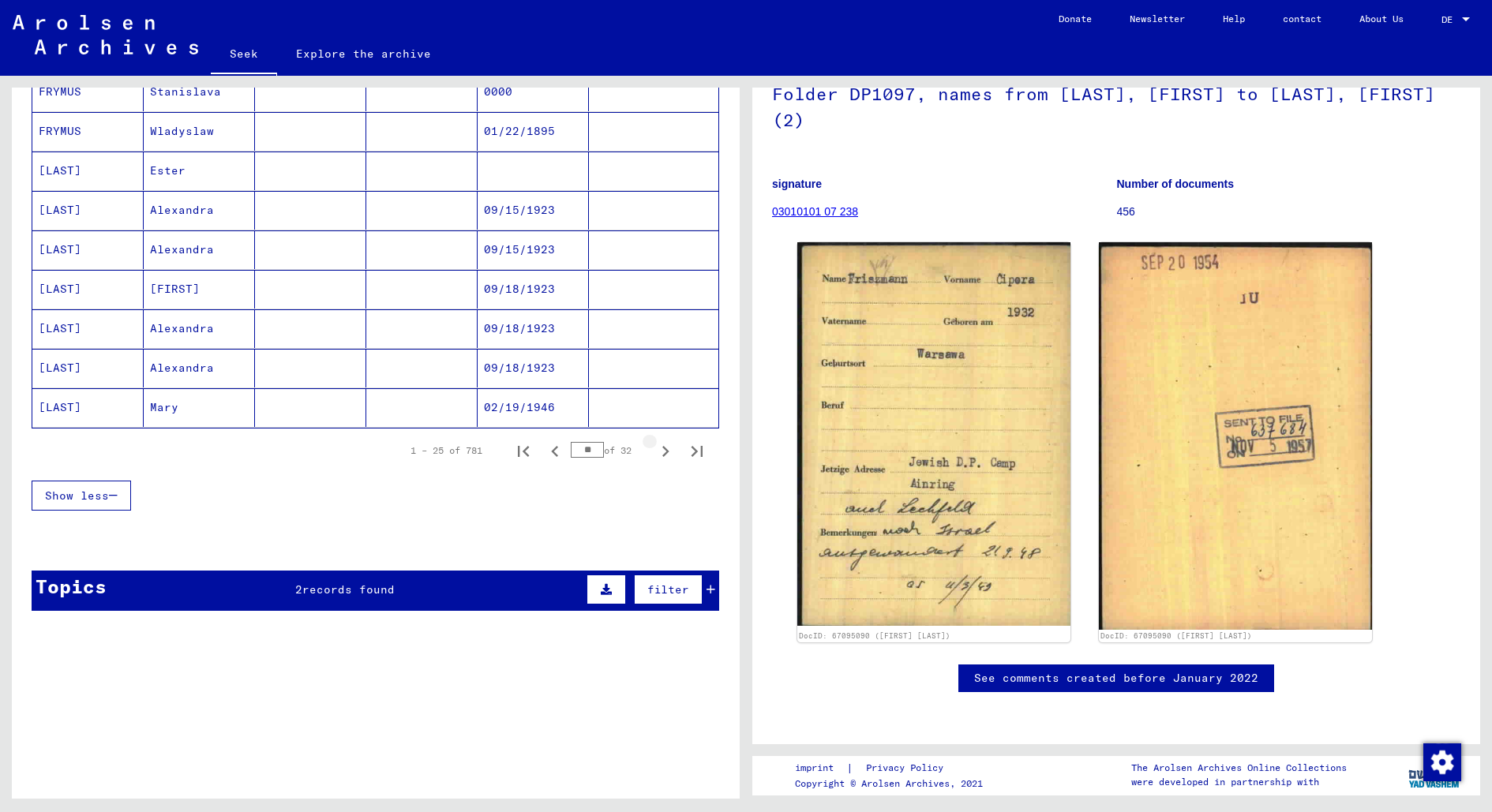 click 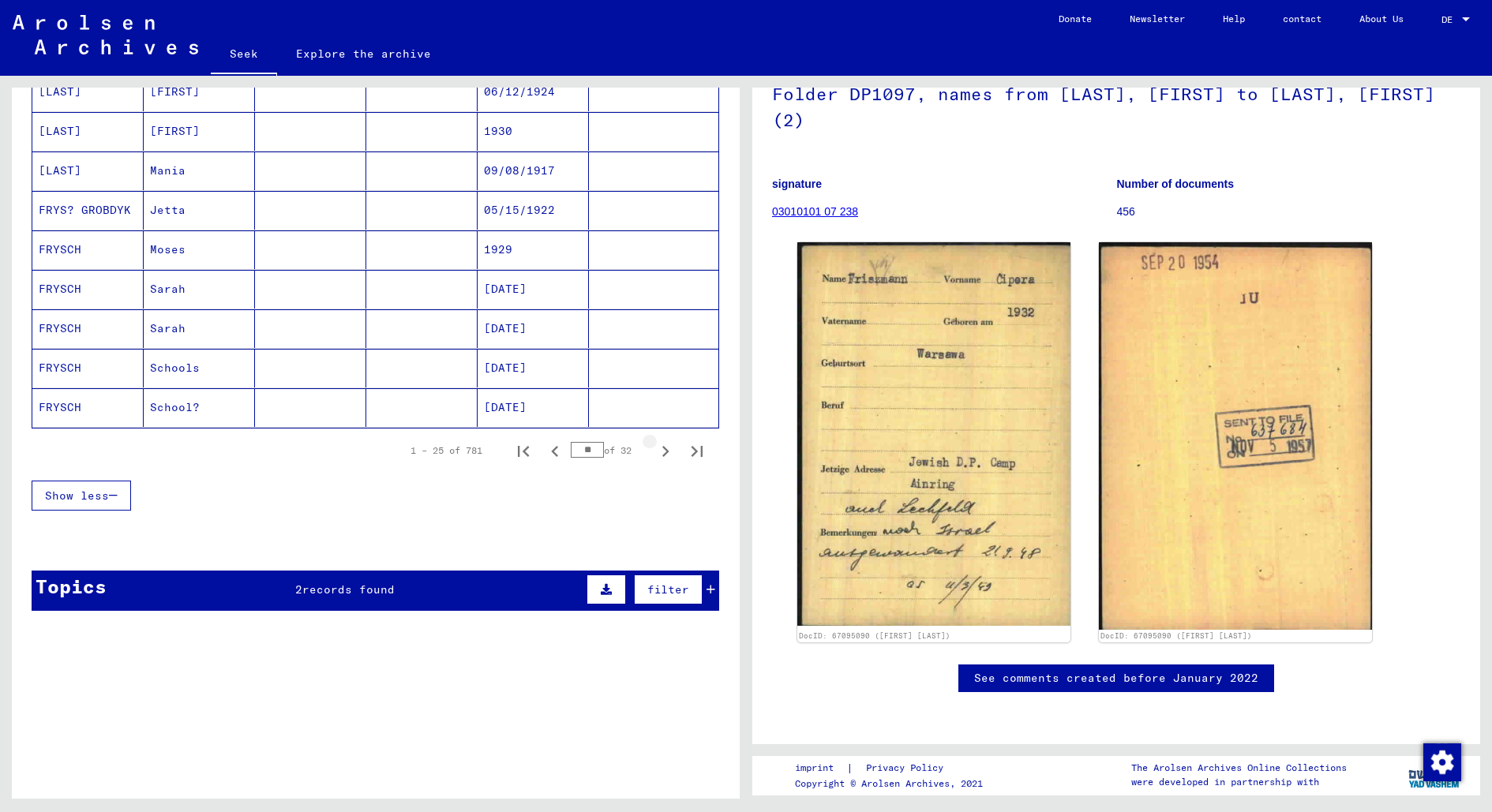 click 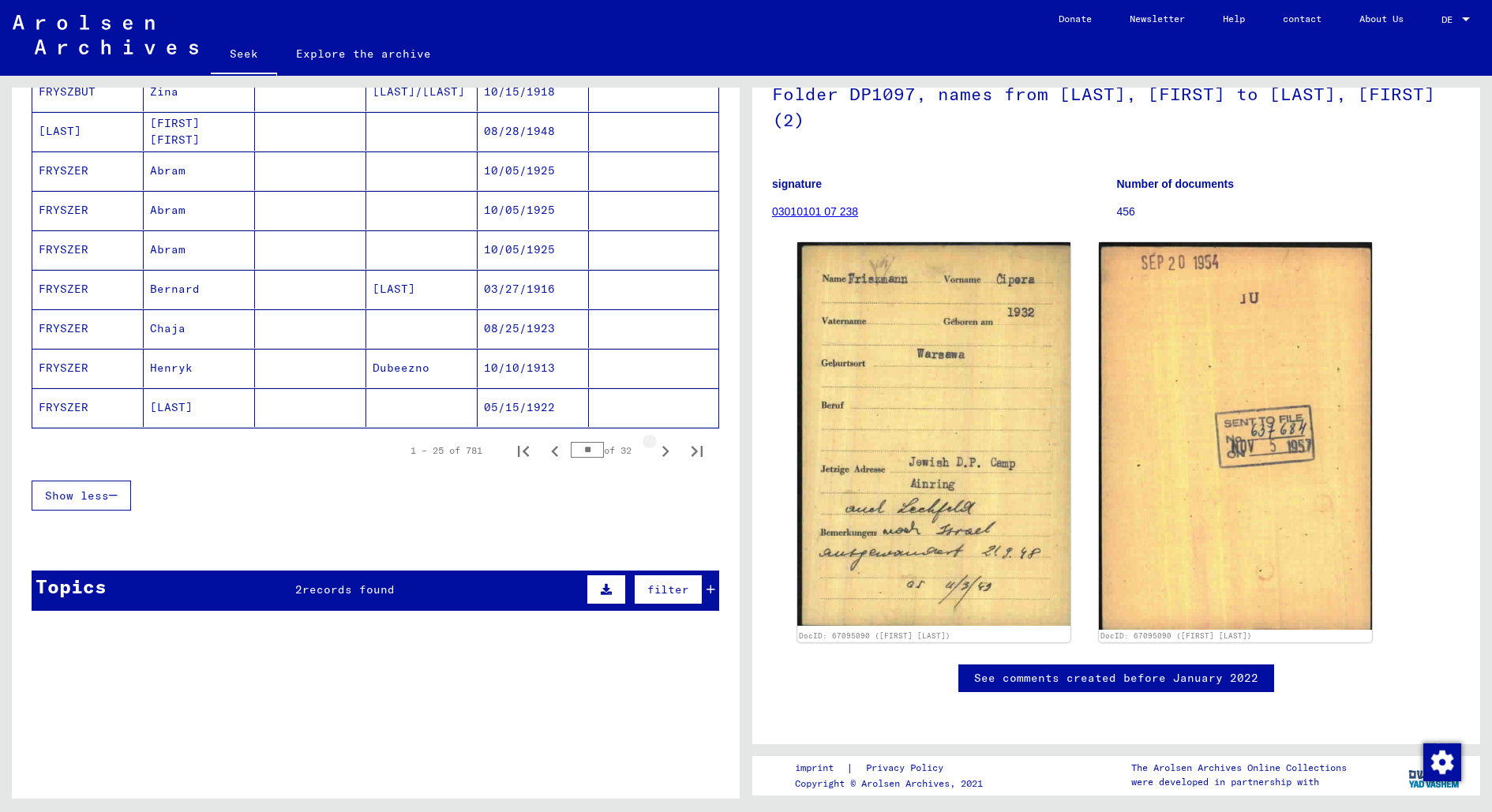 click 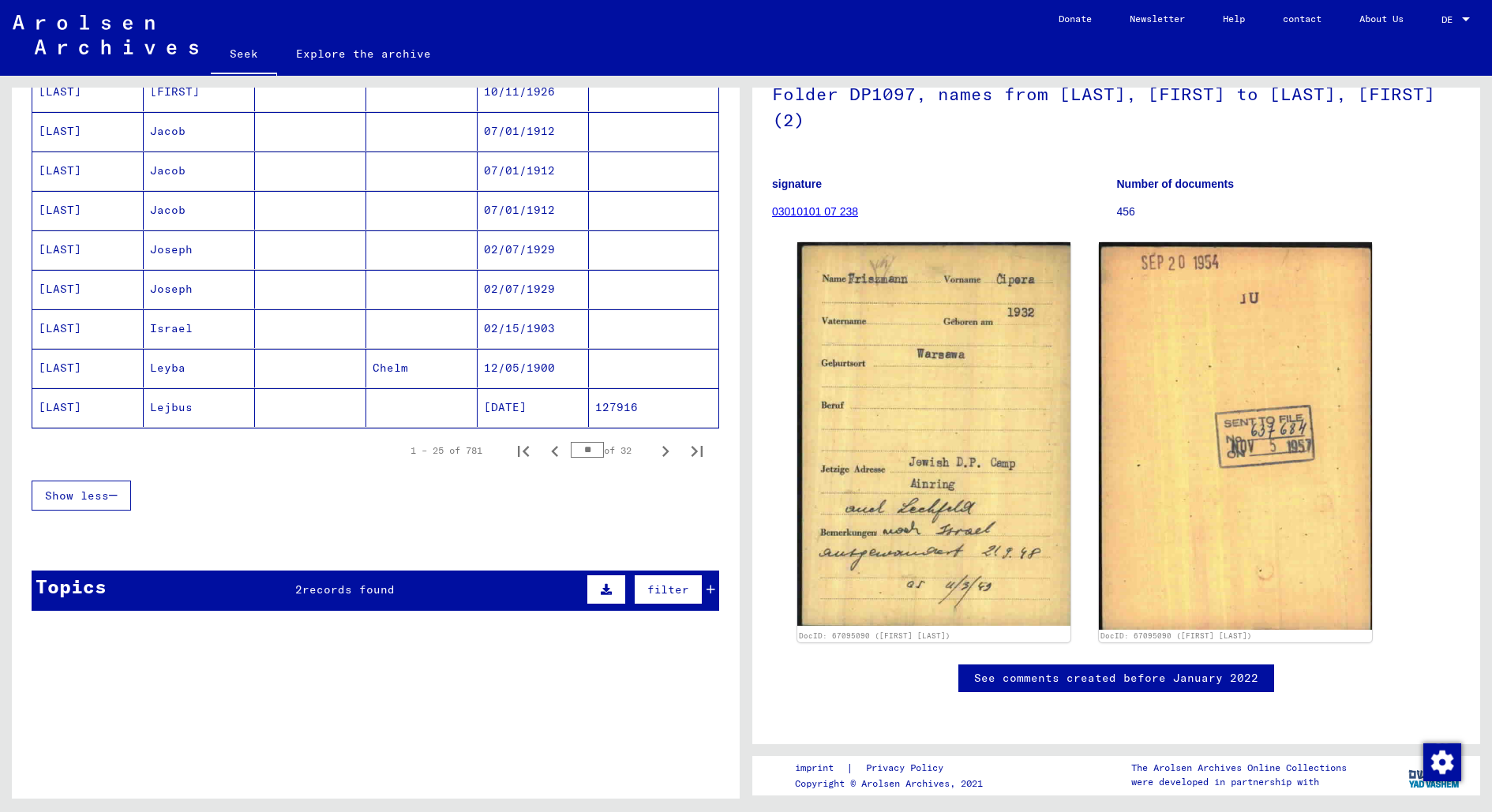 click on "Israel" at bounding box center (167, 368) 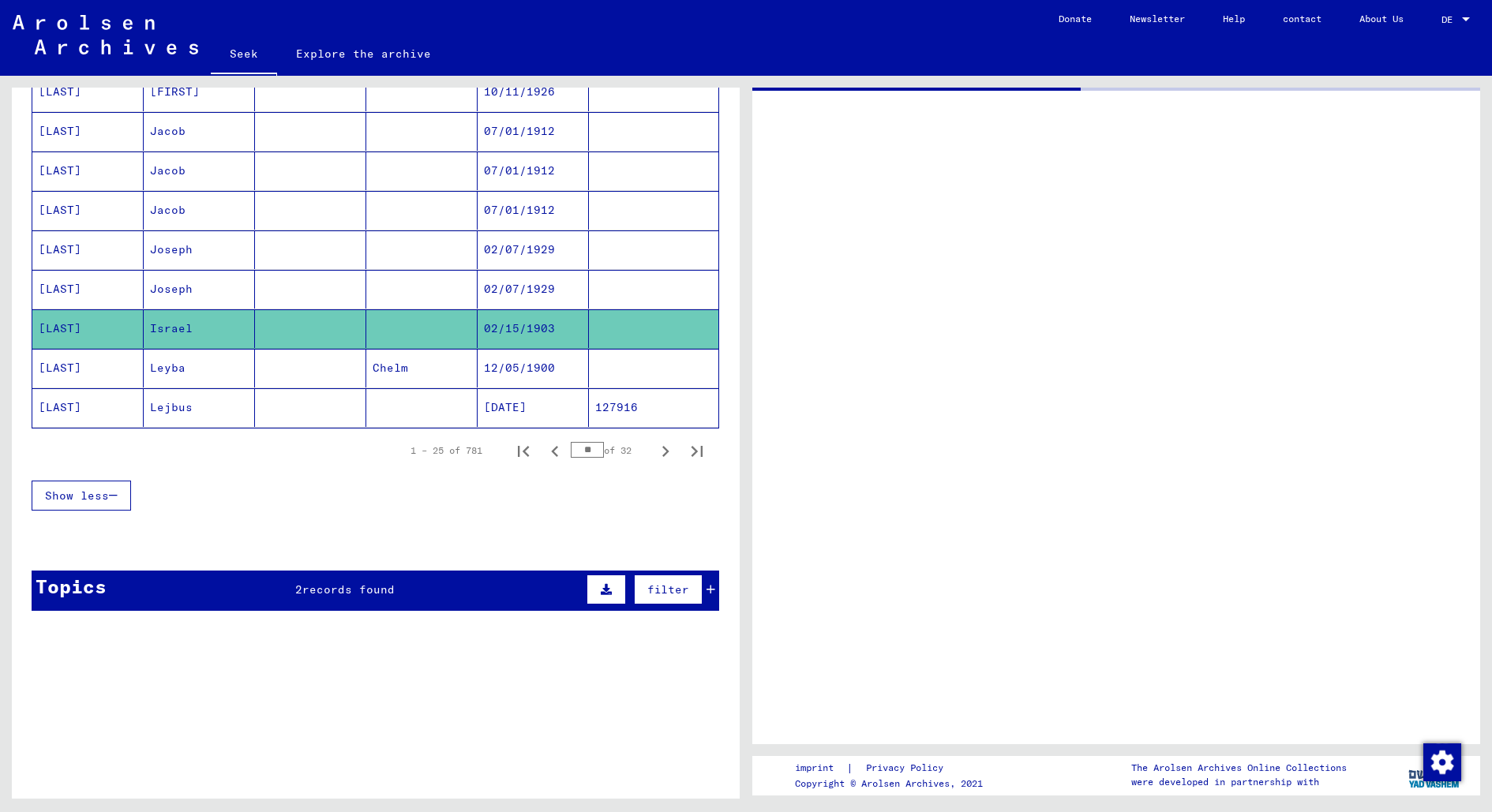 scroll, scrollTop: 0, scrollLeft: 0, axis: both 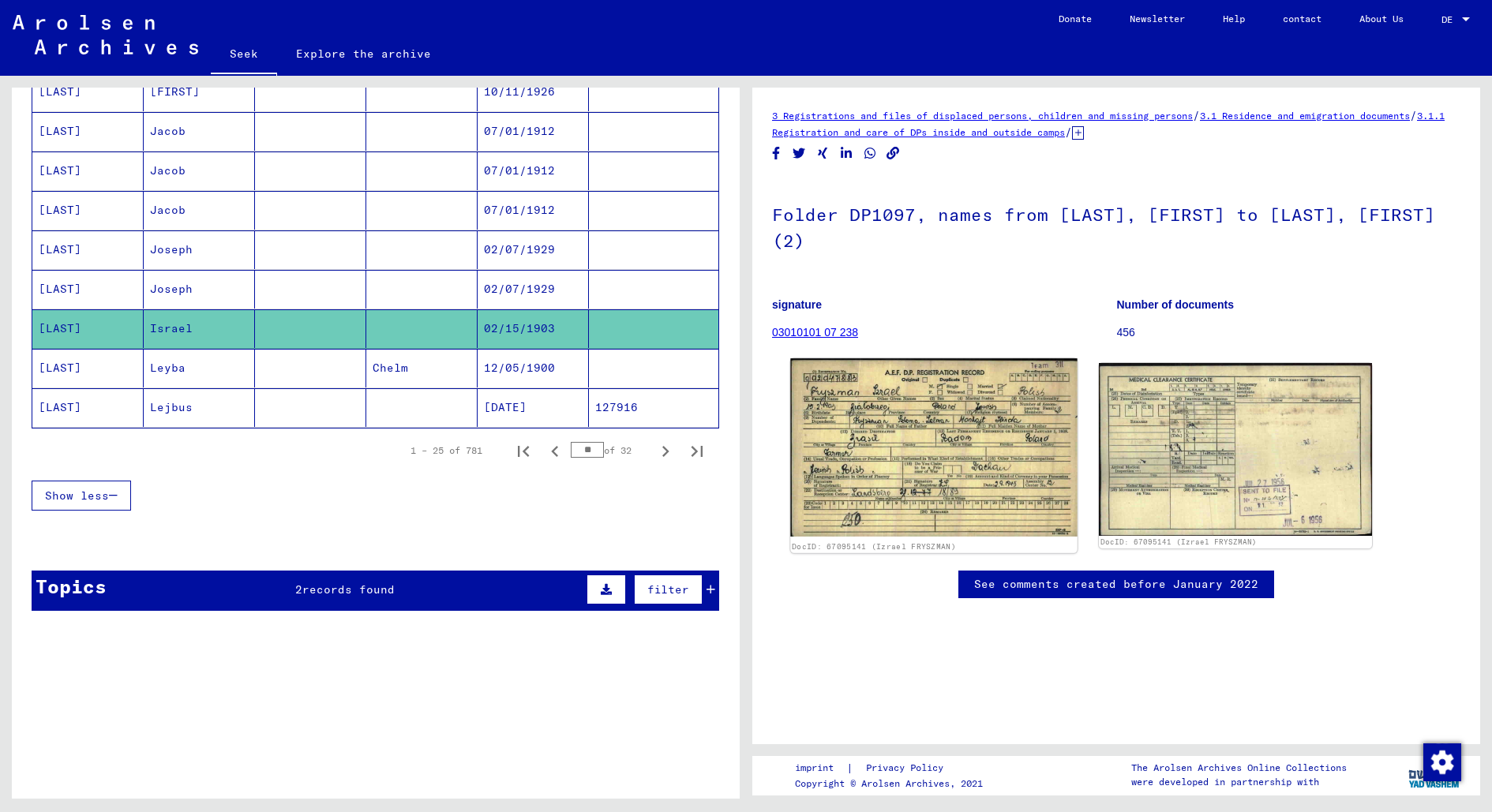click 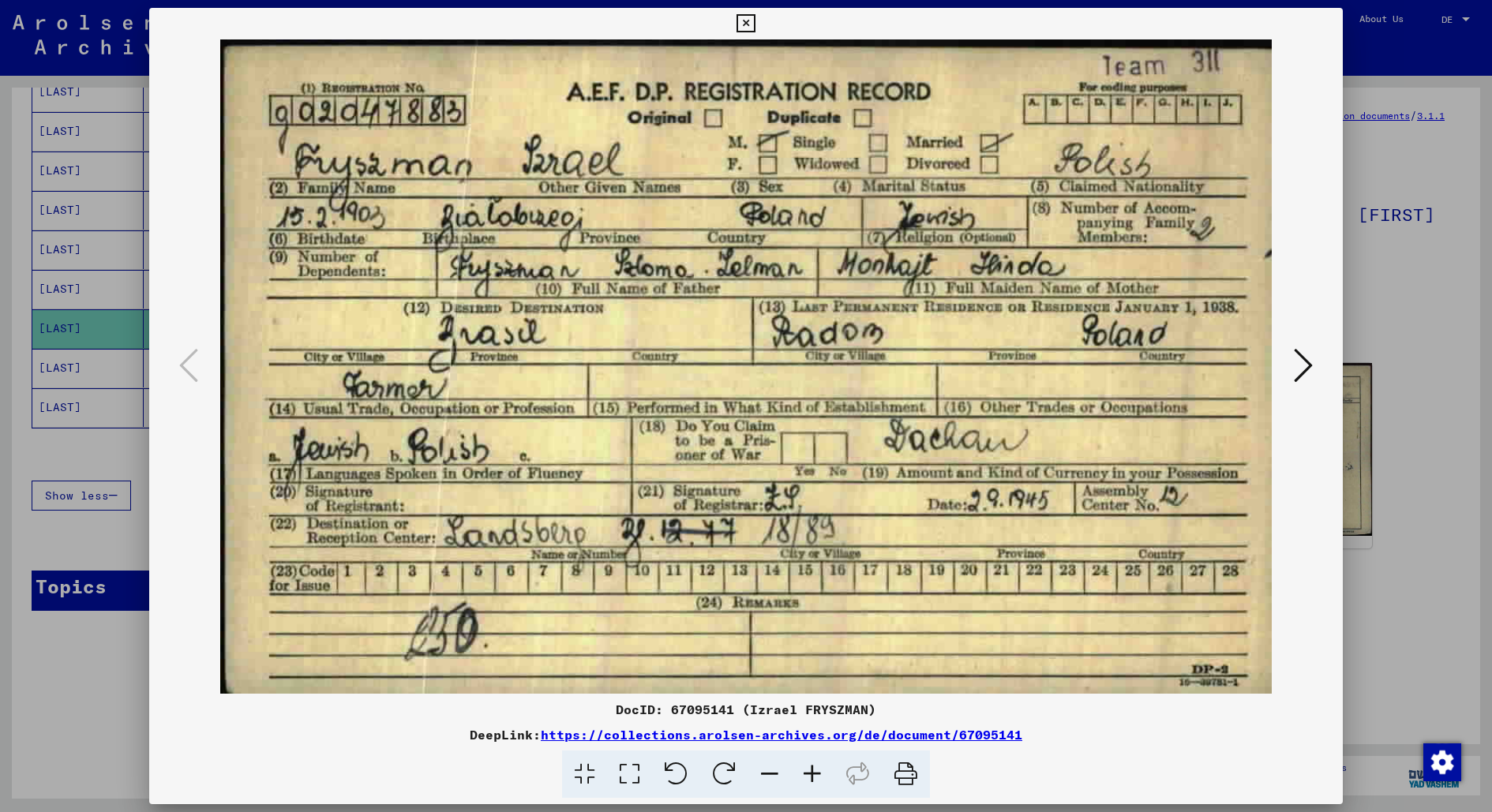 click at bounding box center [746, 406] 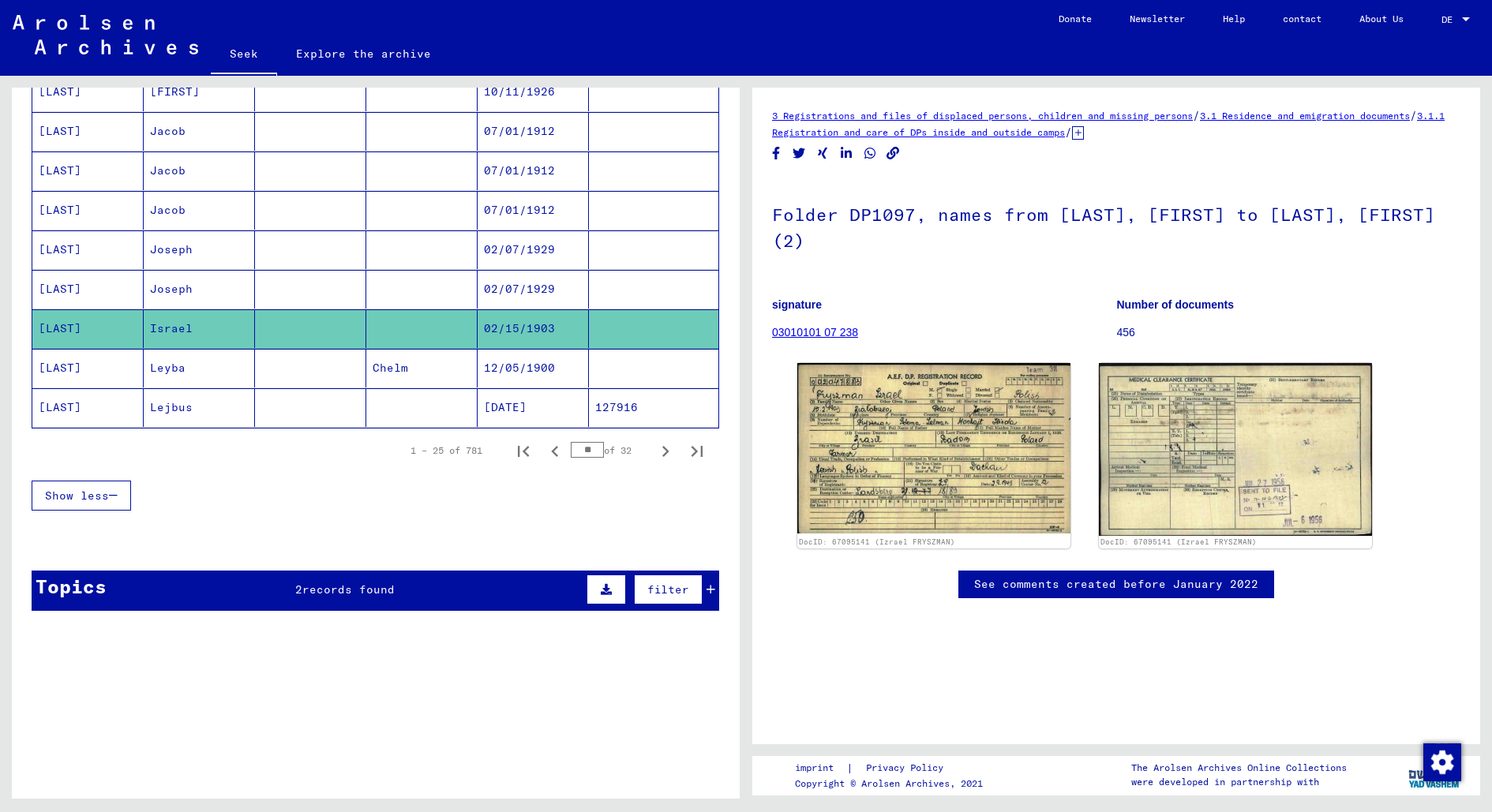 click on "12/05/1900" at bounding box center (505, 407) 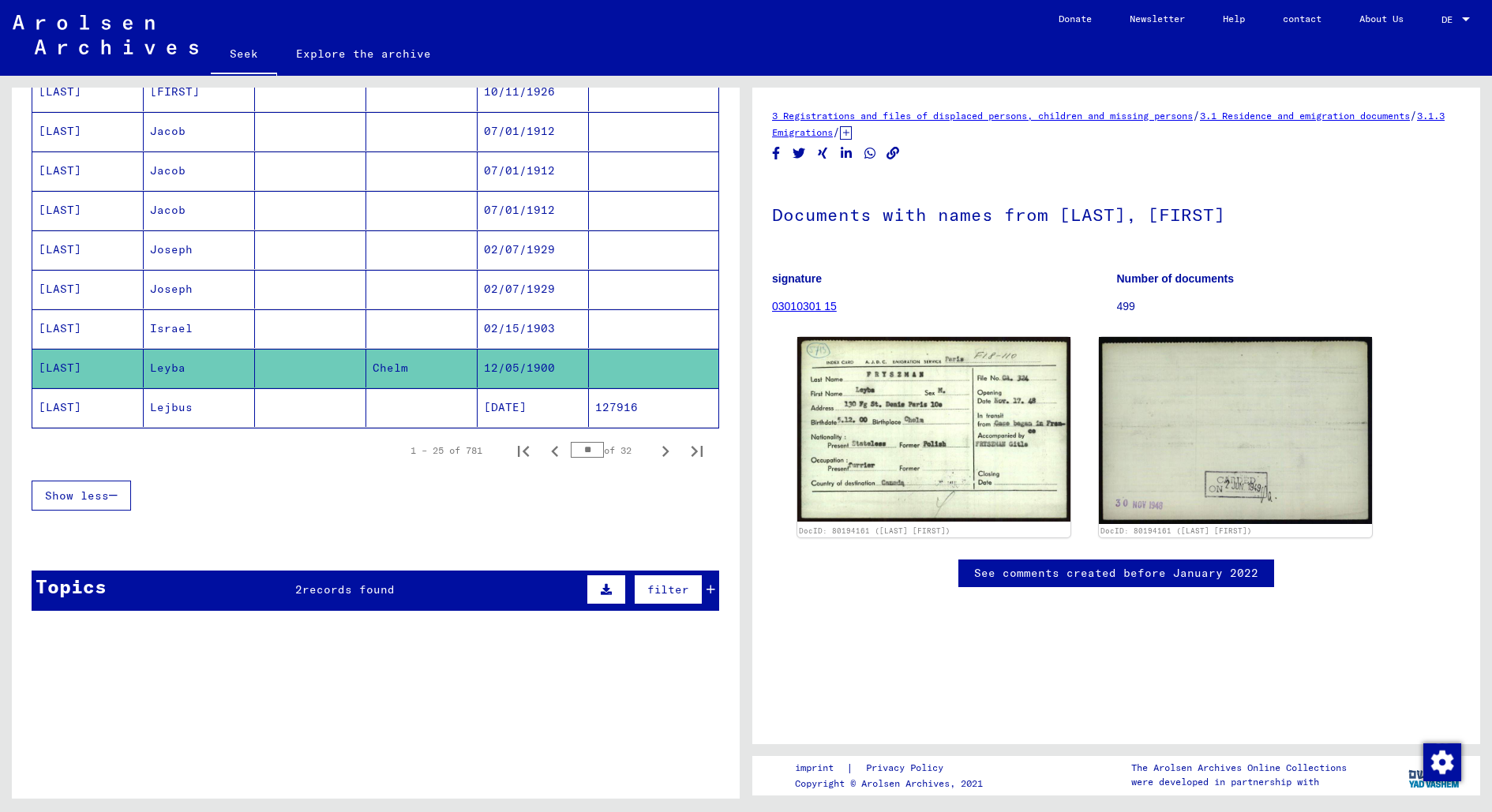 scroll, scrollTop: 0, scrollLeft: 0, axis: both 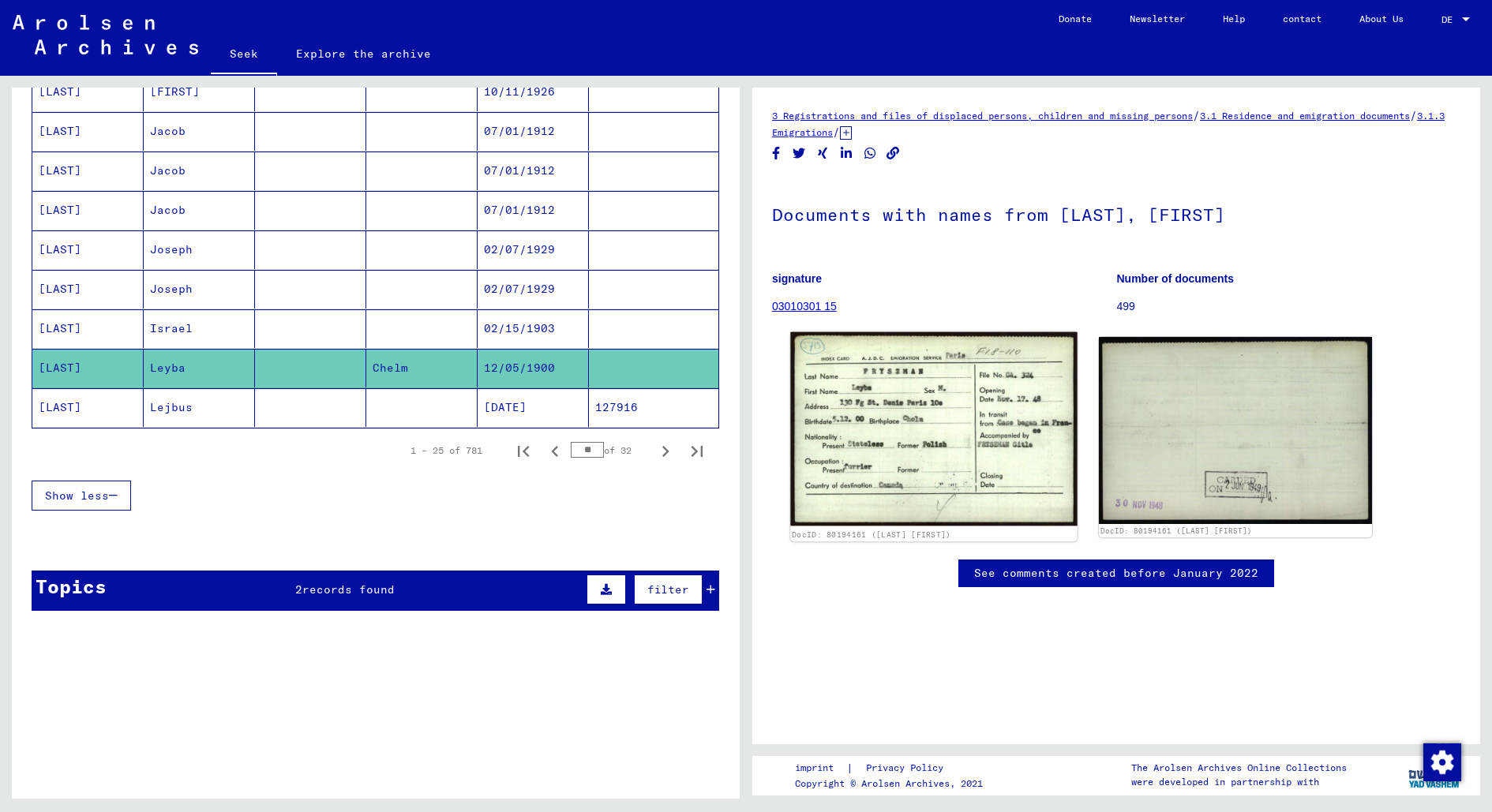 click 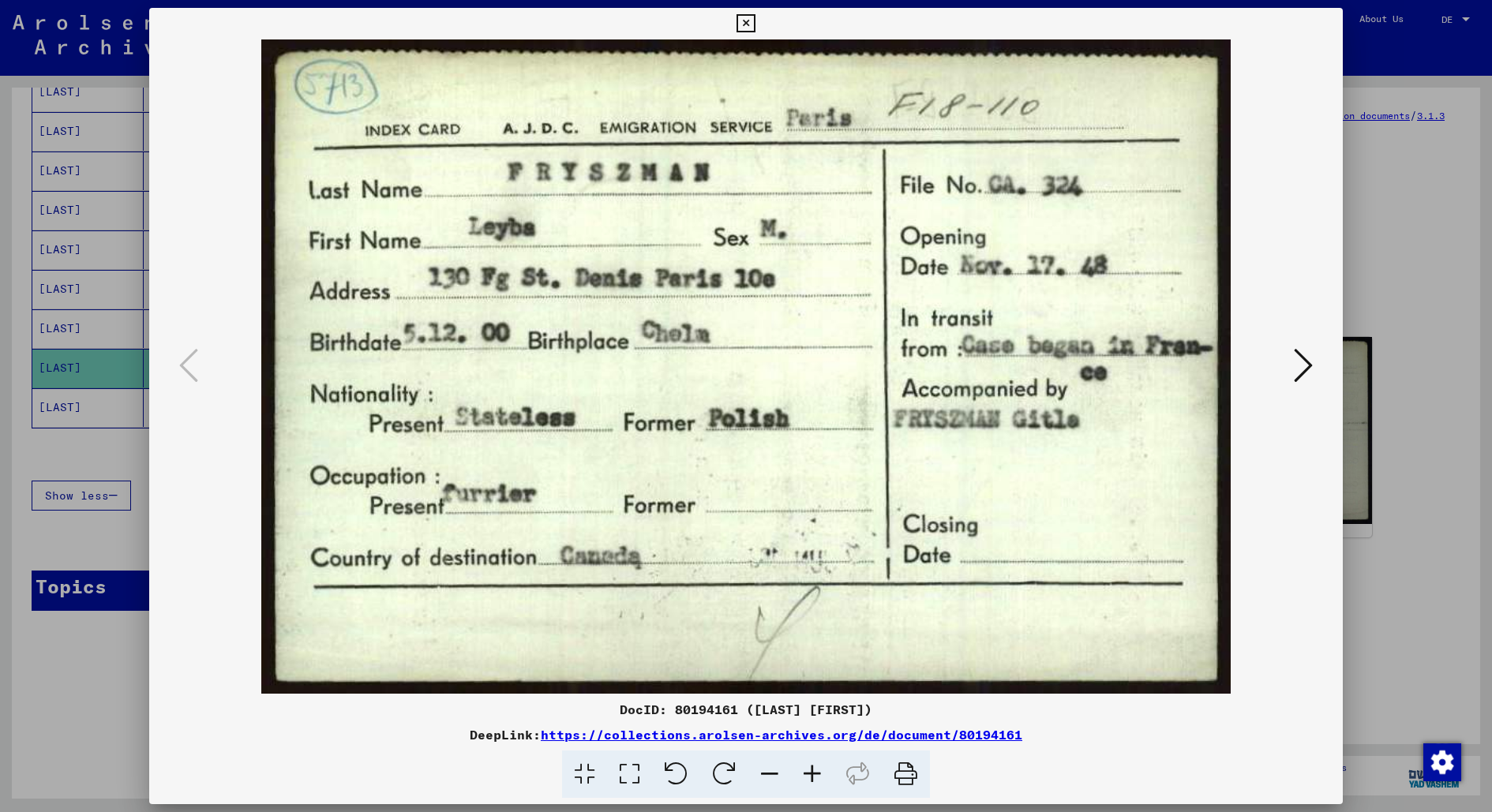 click at bounding box center (746, 366) 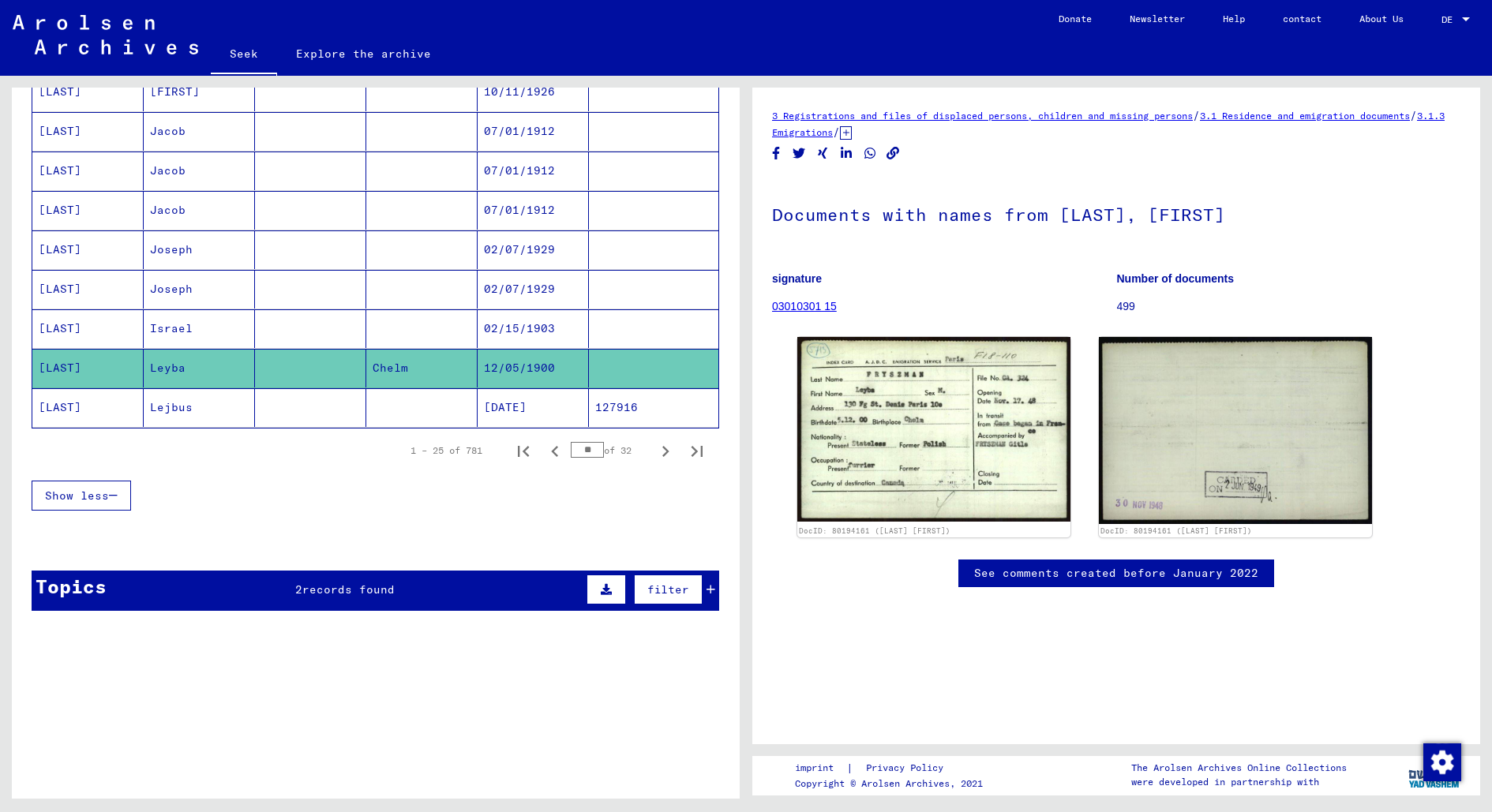 click 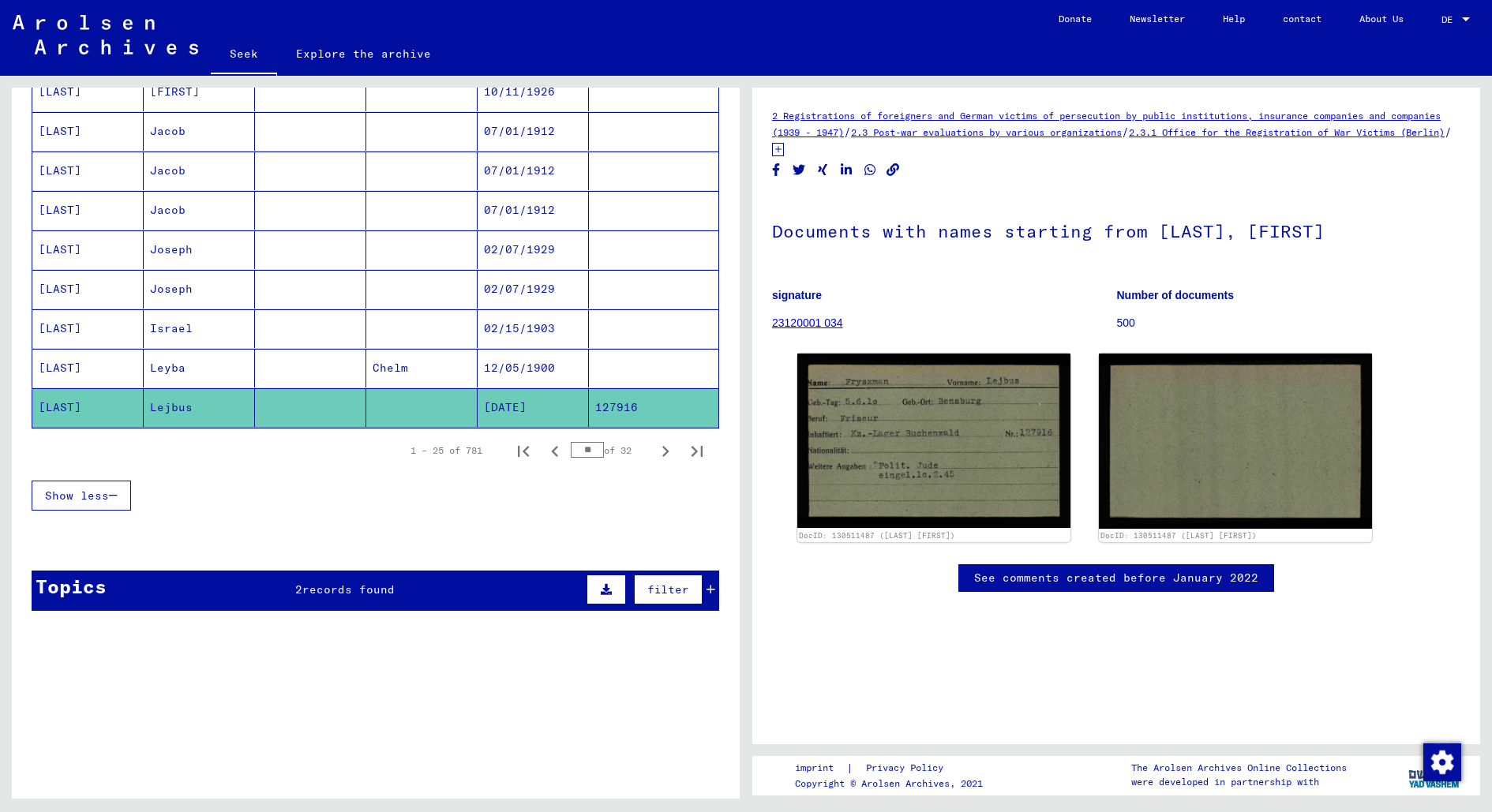 scroll, scrollTop: 0, scrollLeft: 0, axis: both 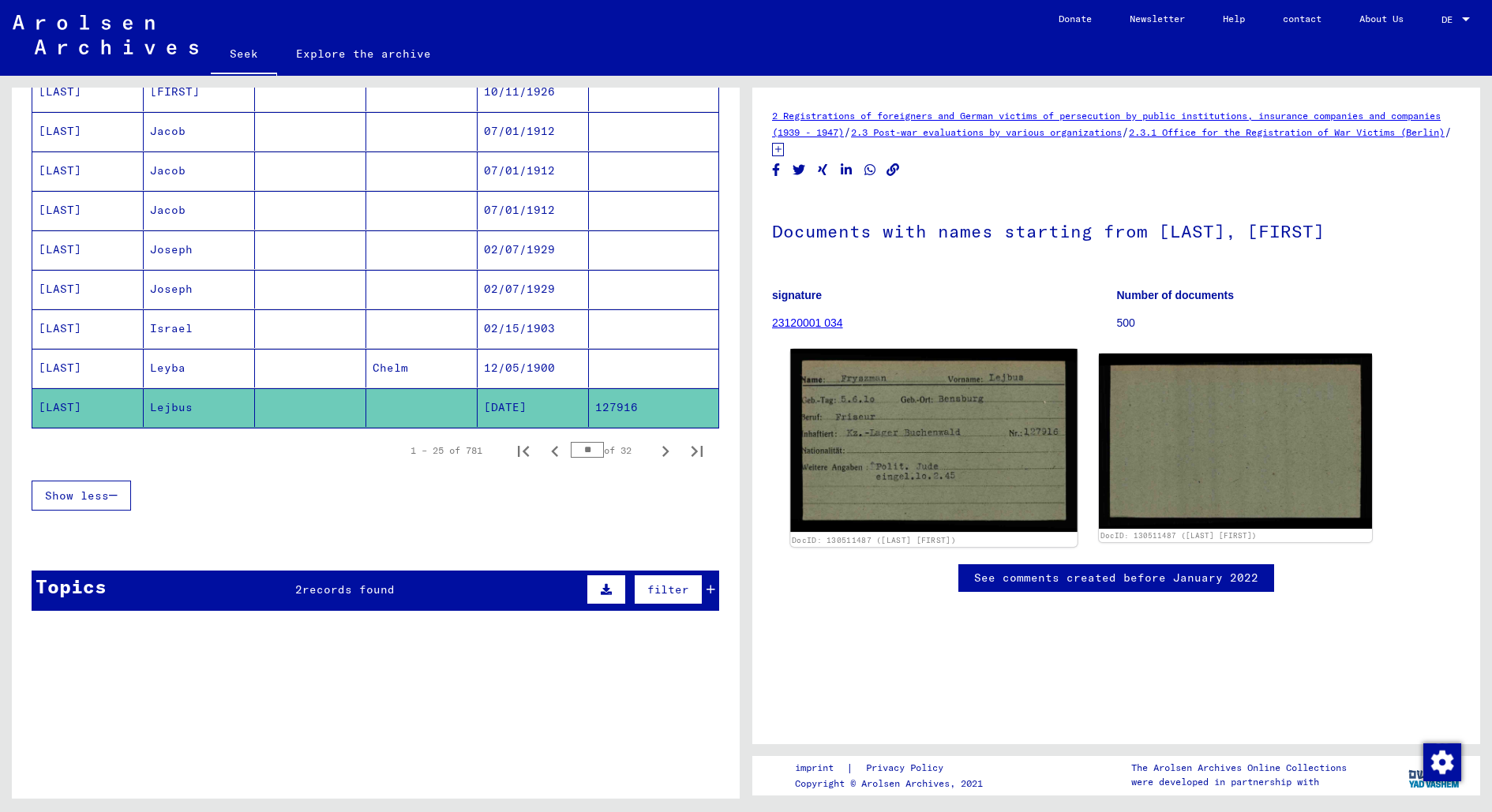 click 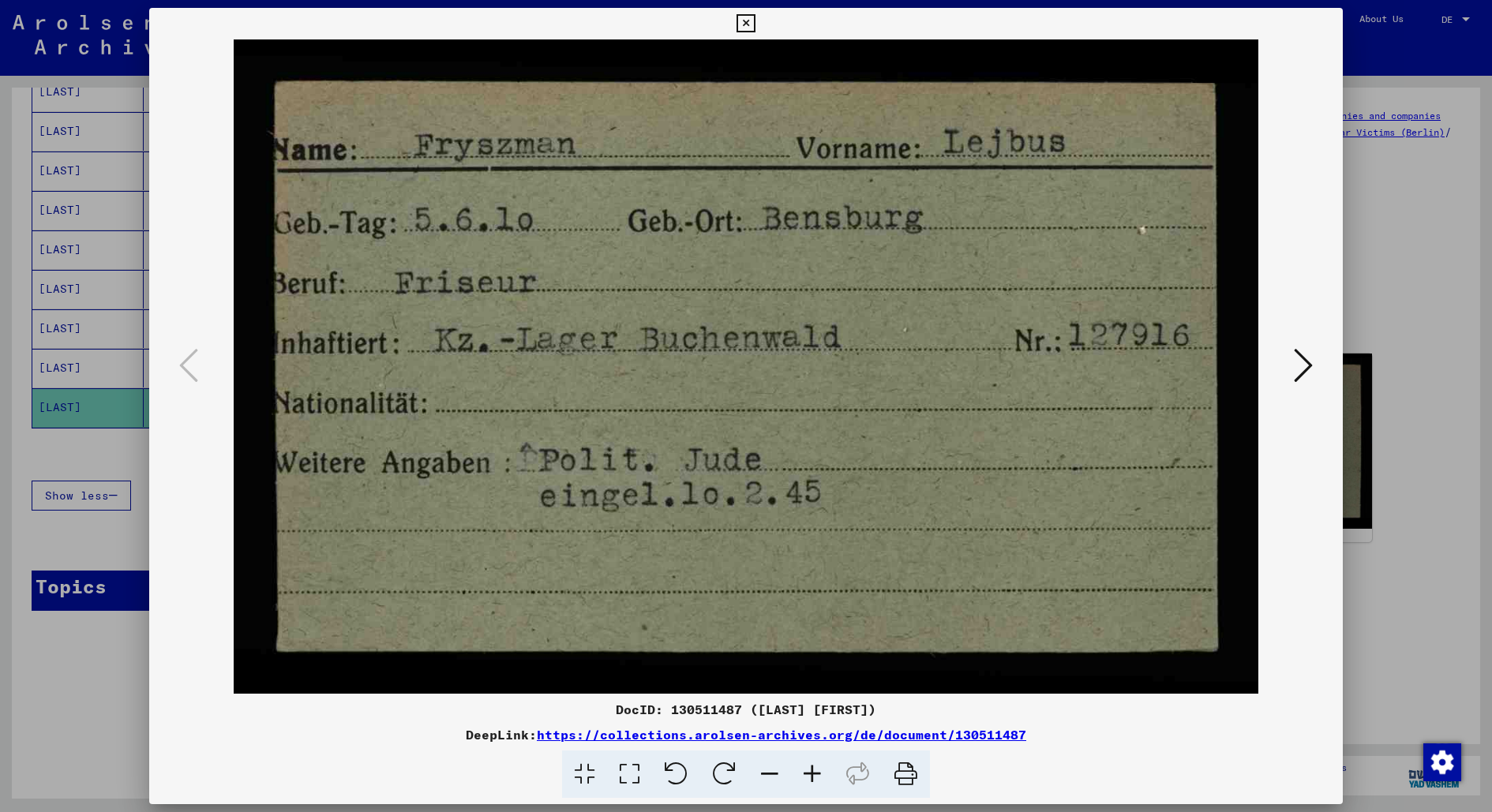 click at bounding box center [746, 366] 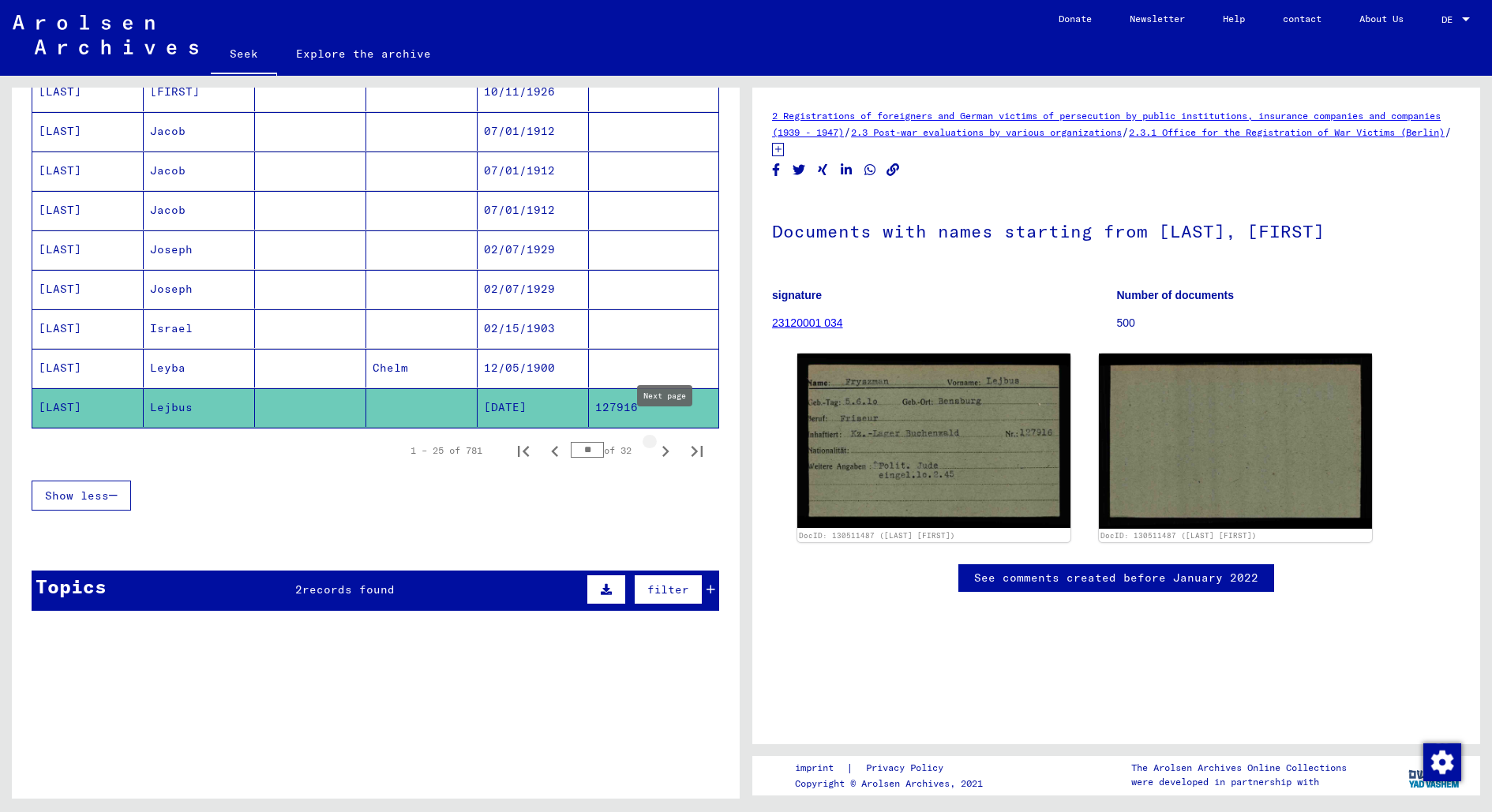 click 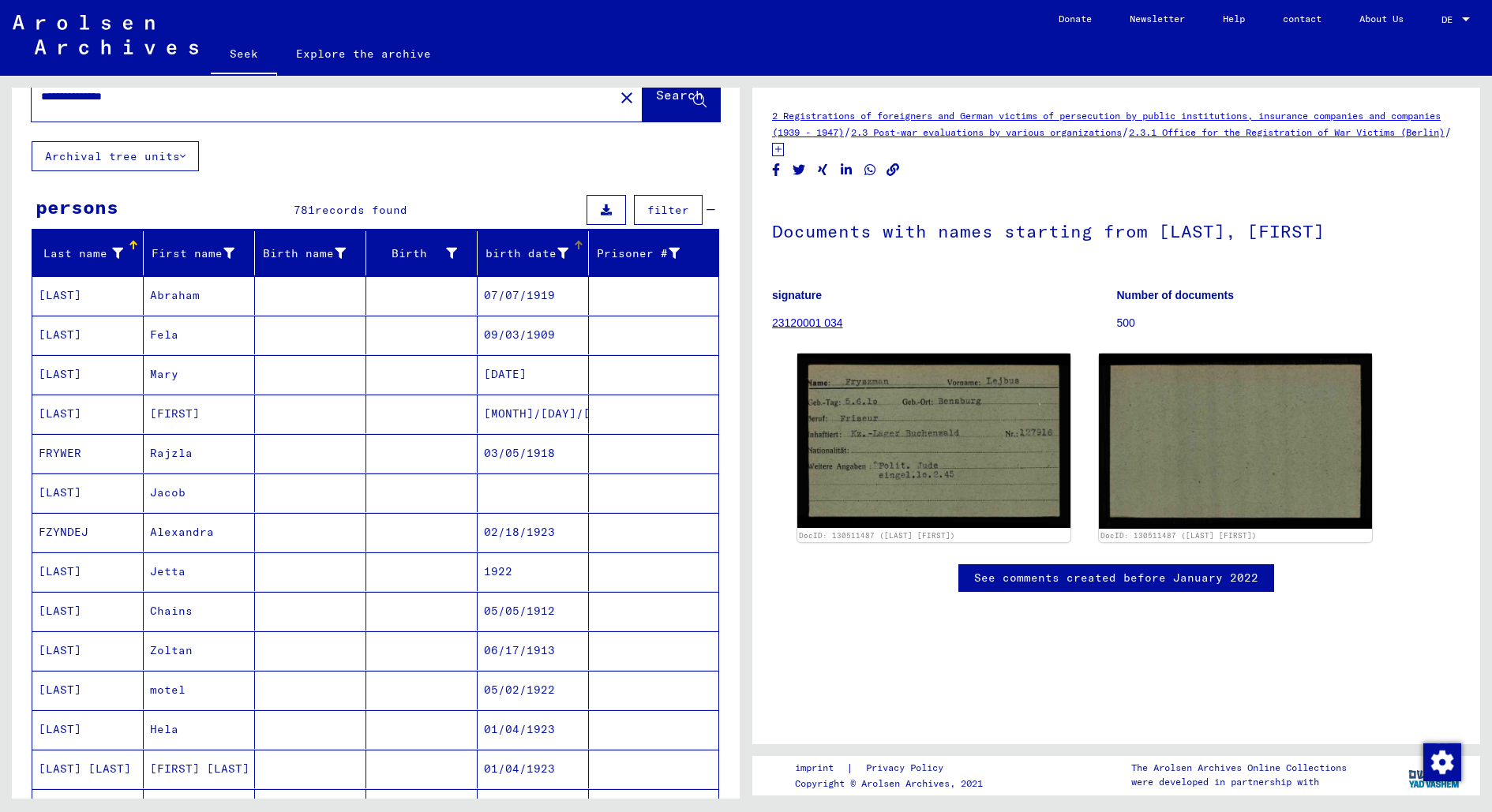 scroll, scrollTop: 44, scrollLeft: 0, axis: vertical 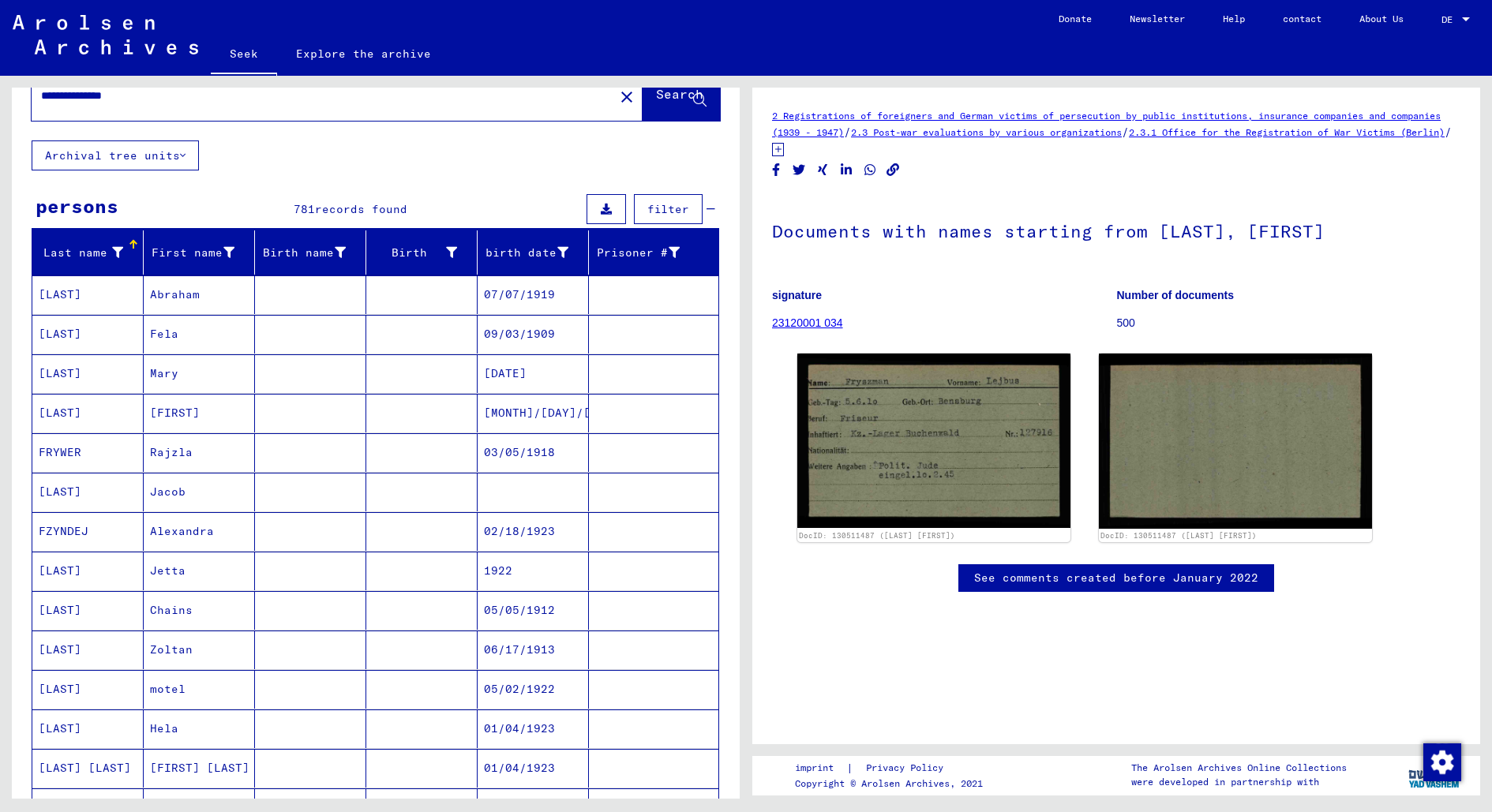 click on "07/07/1919" at bounding box center (519, 334) 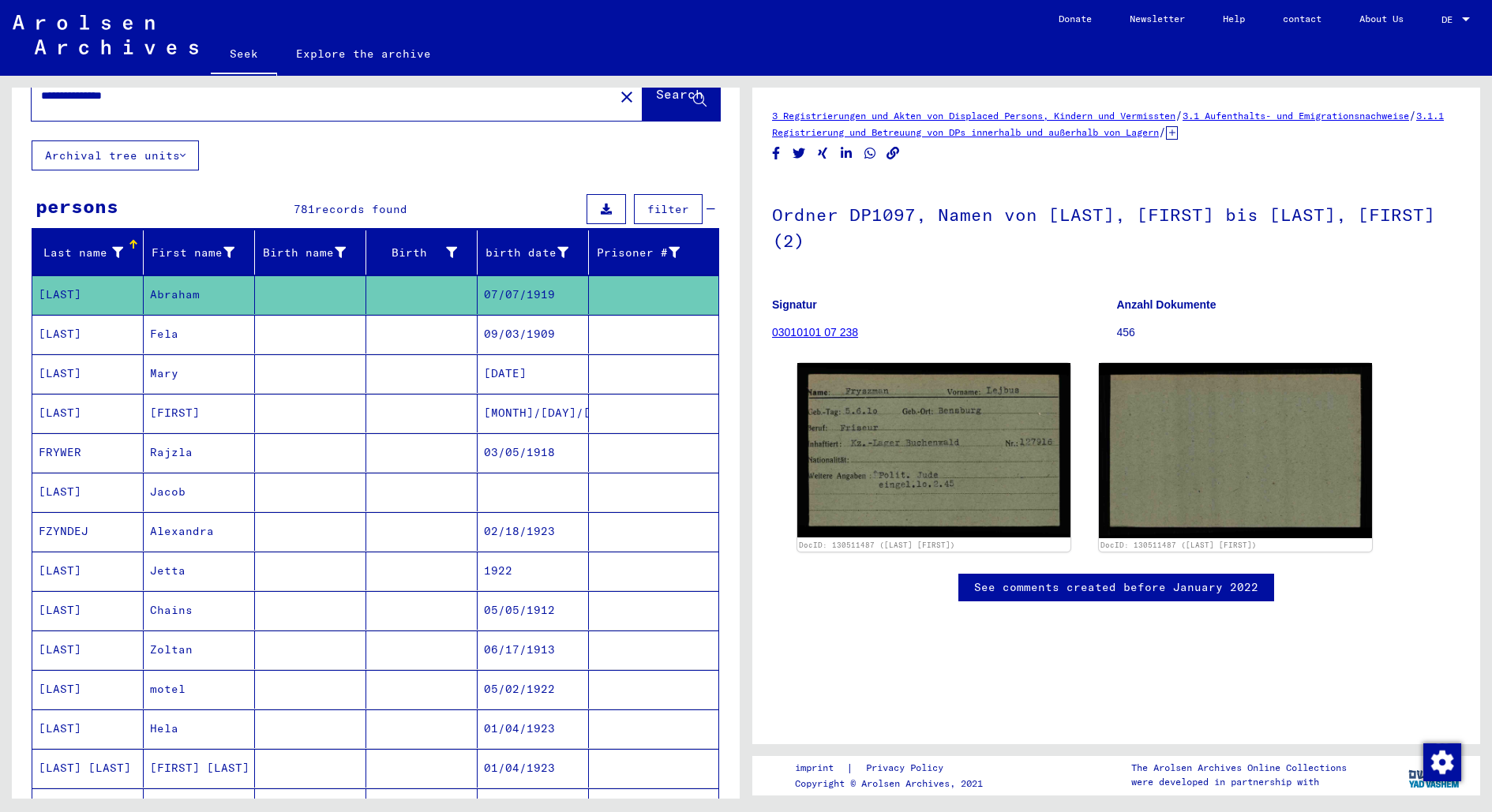 click on "07/07/1919" 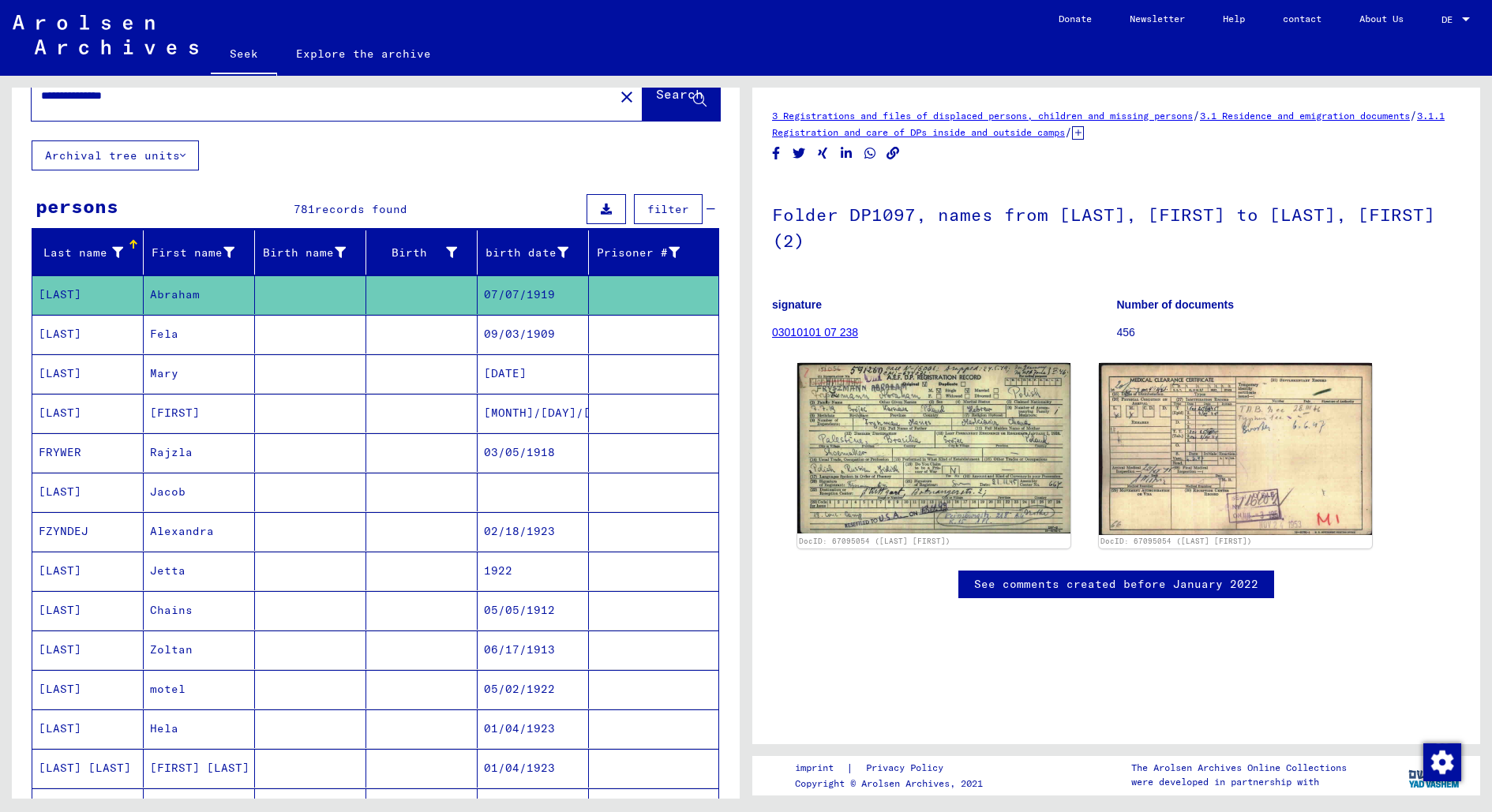 scroll, scrollTop: 0, scrollLeft: 0, axis: both 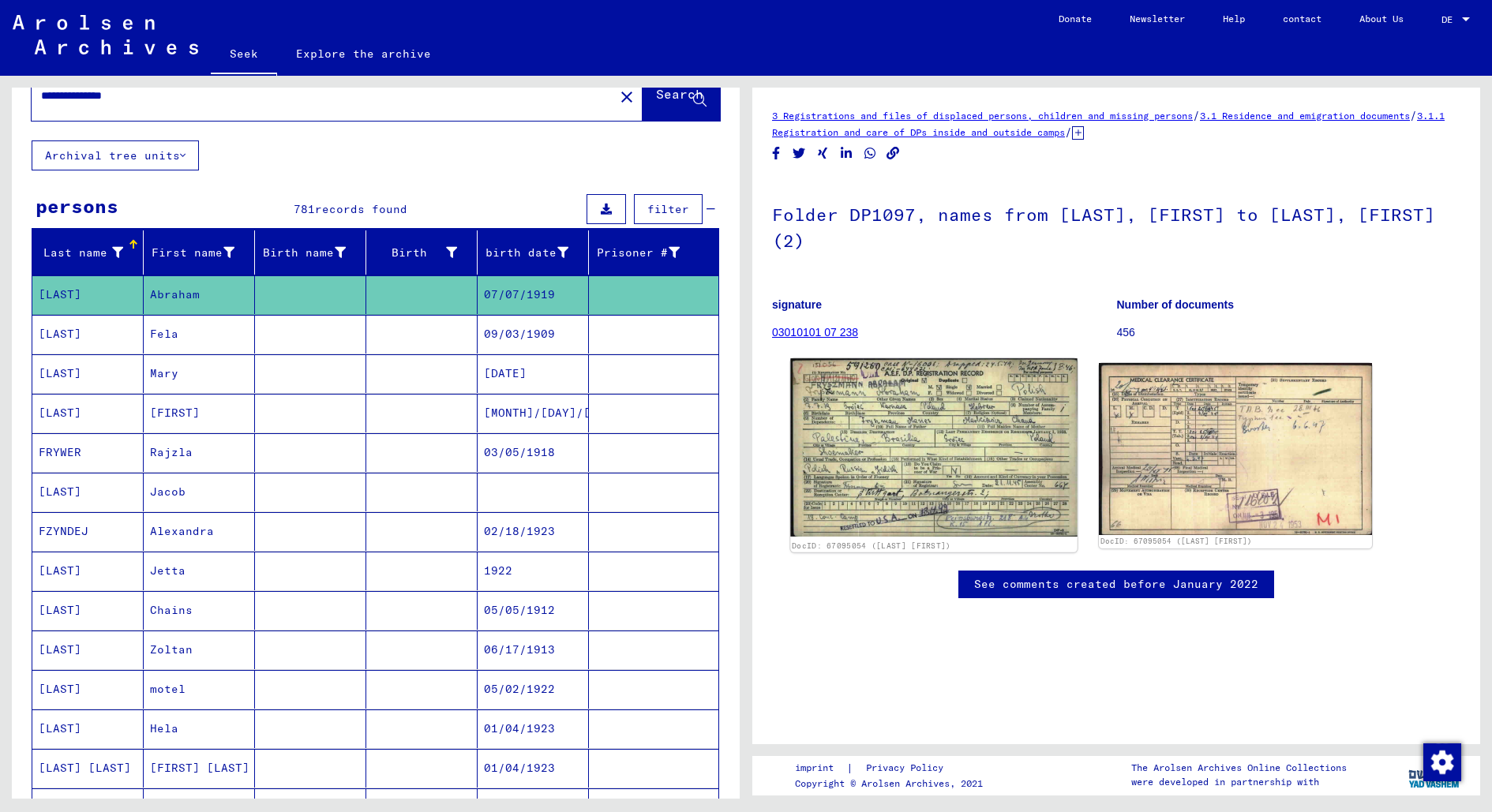 click 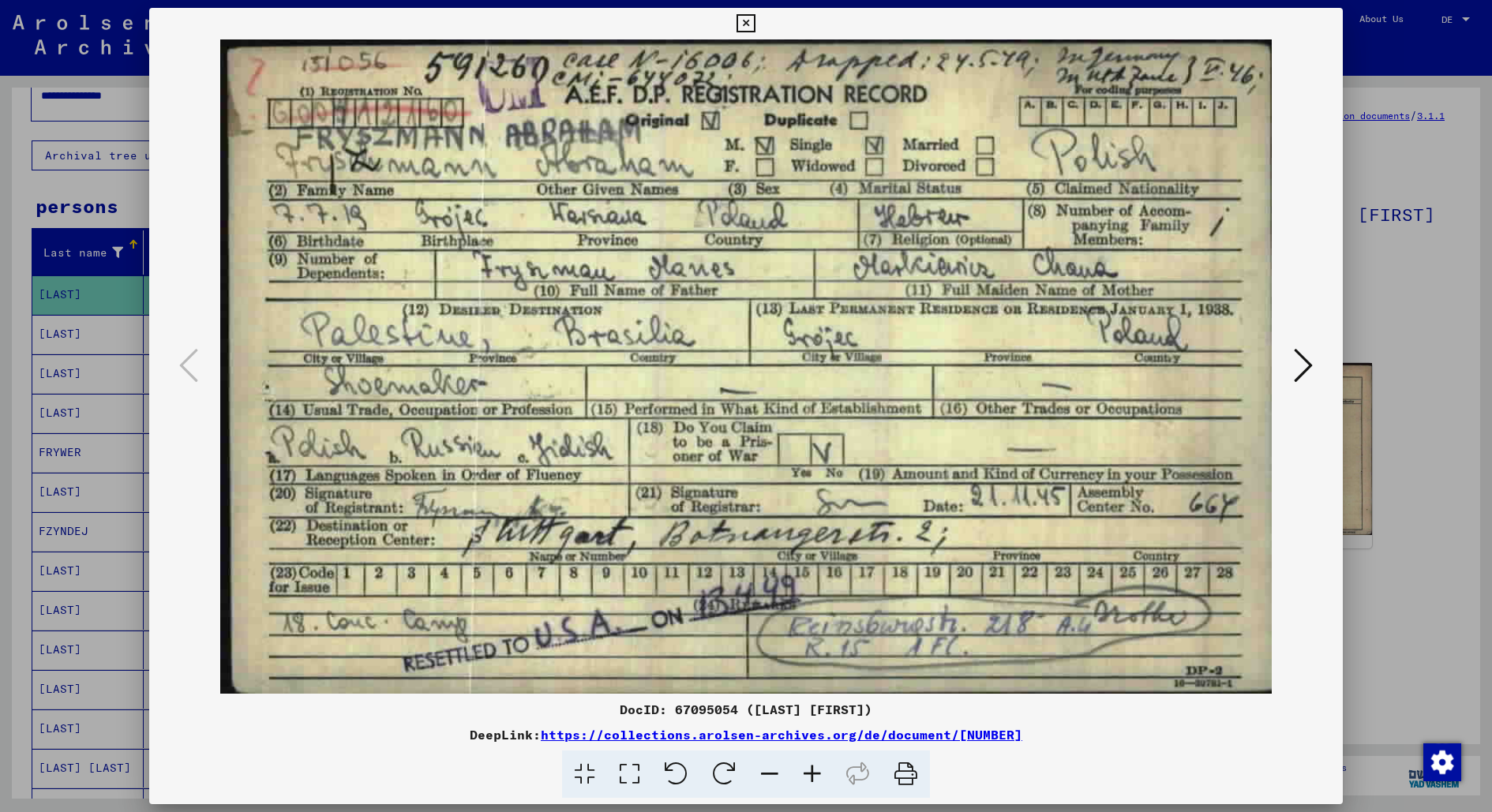 click at bounding box center [746, 366] 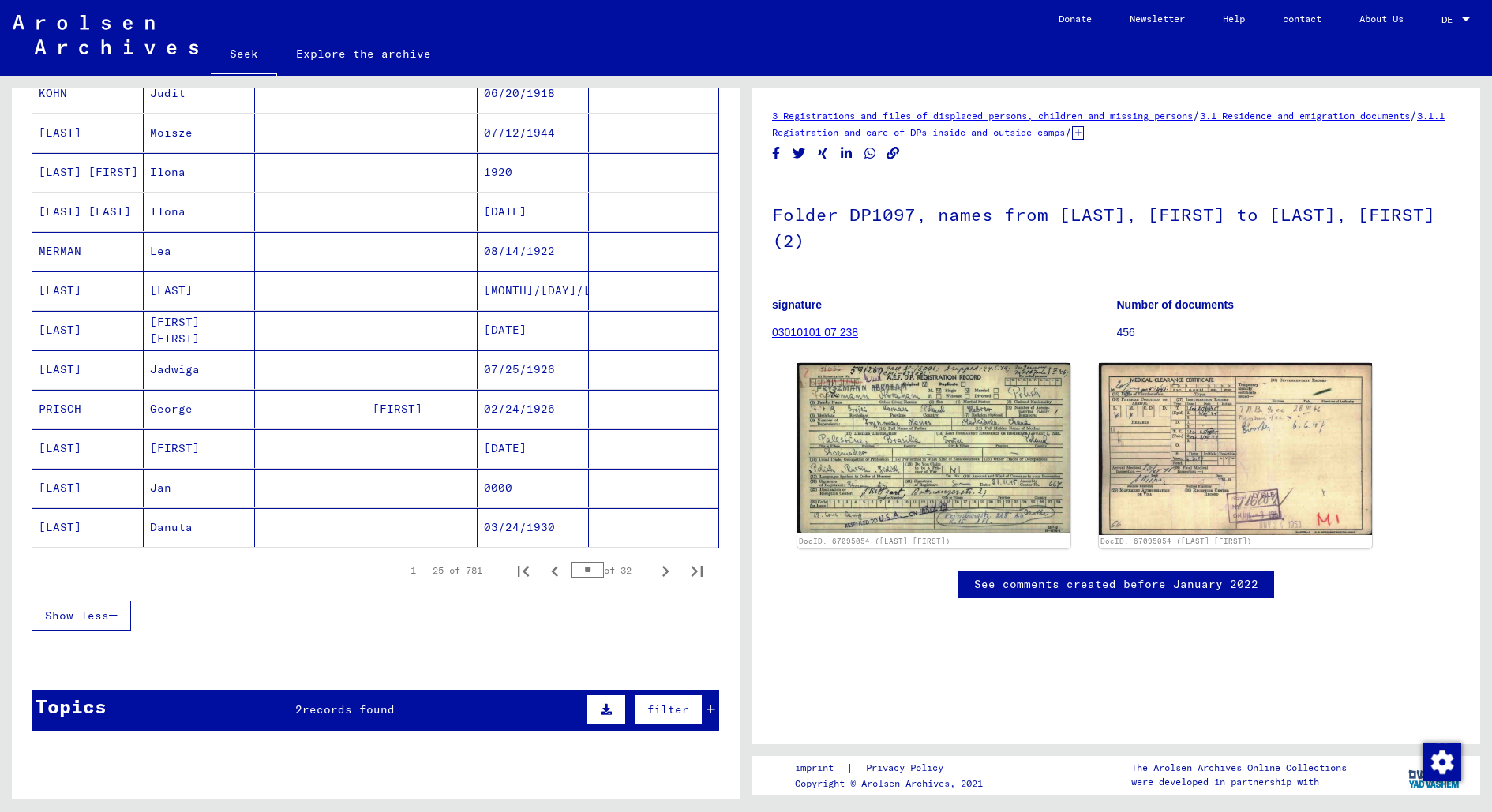 scroll, scrollTop: 877, scrollLeft: 0, axis: vertical 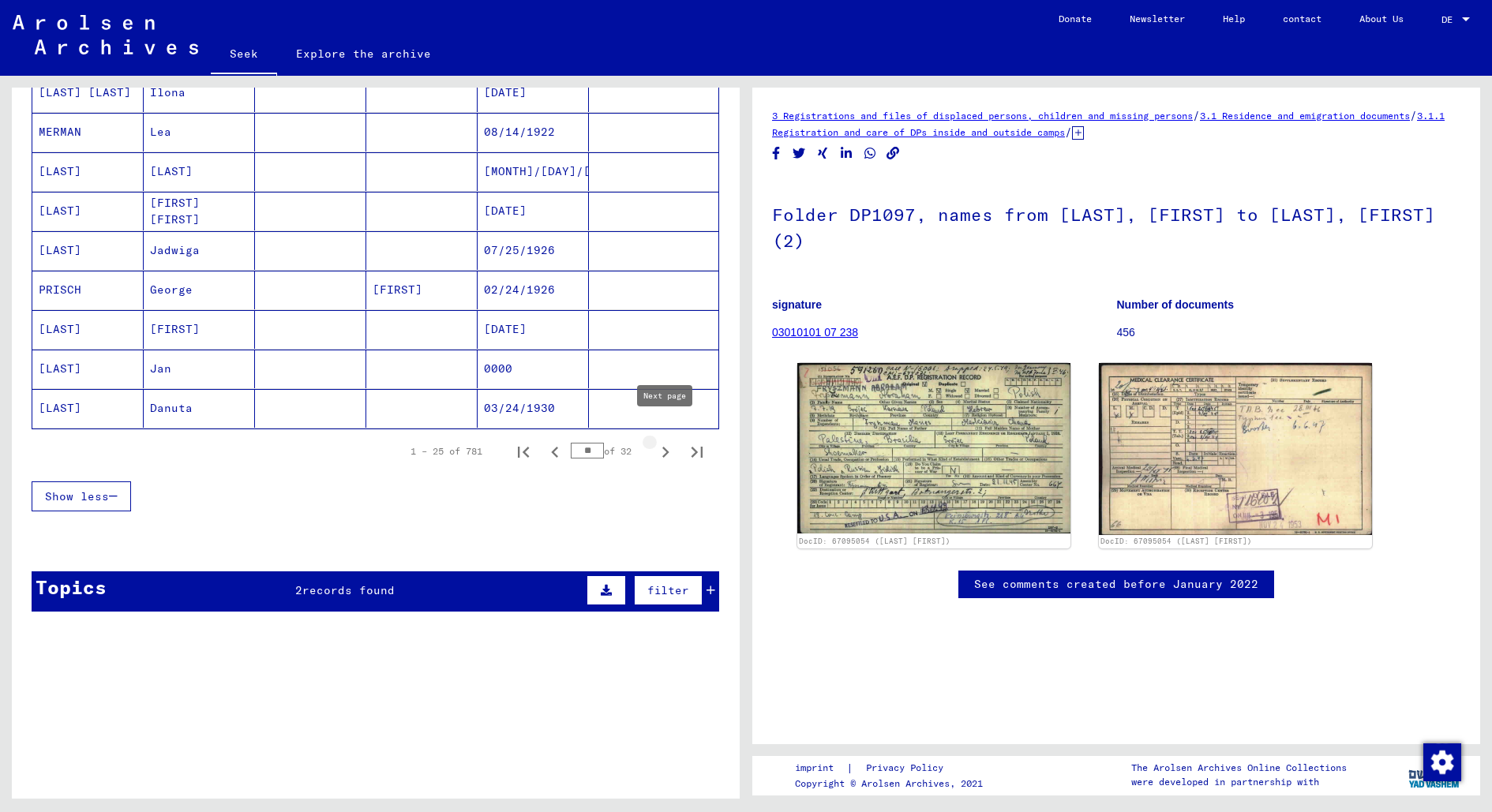 click 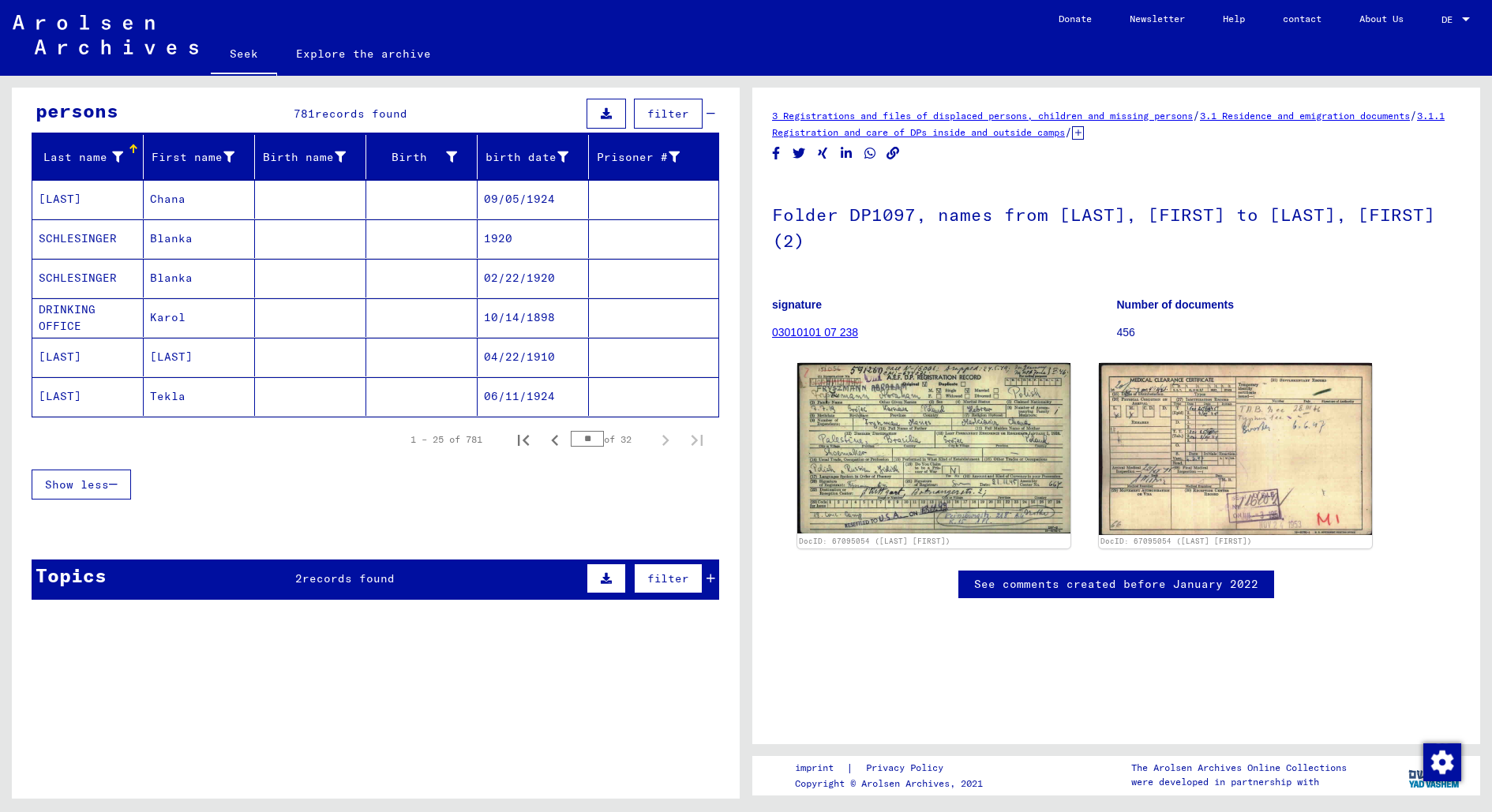 click on "09/05/1924" at bounding box center (498, 238) 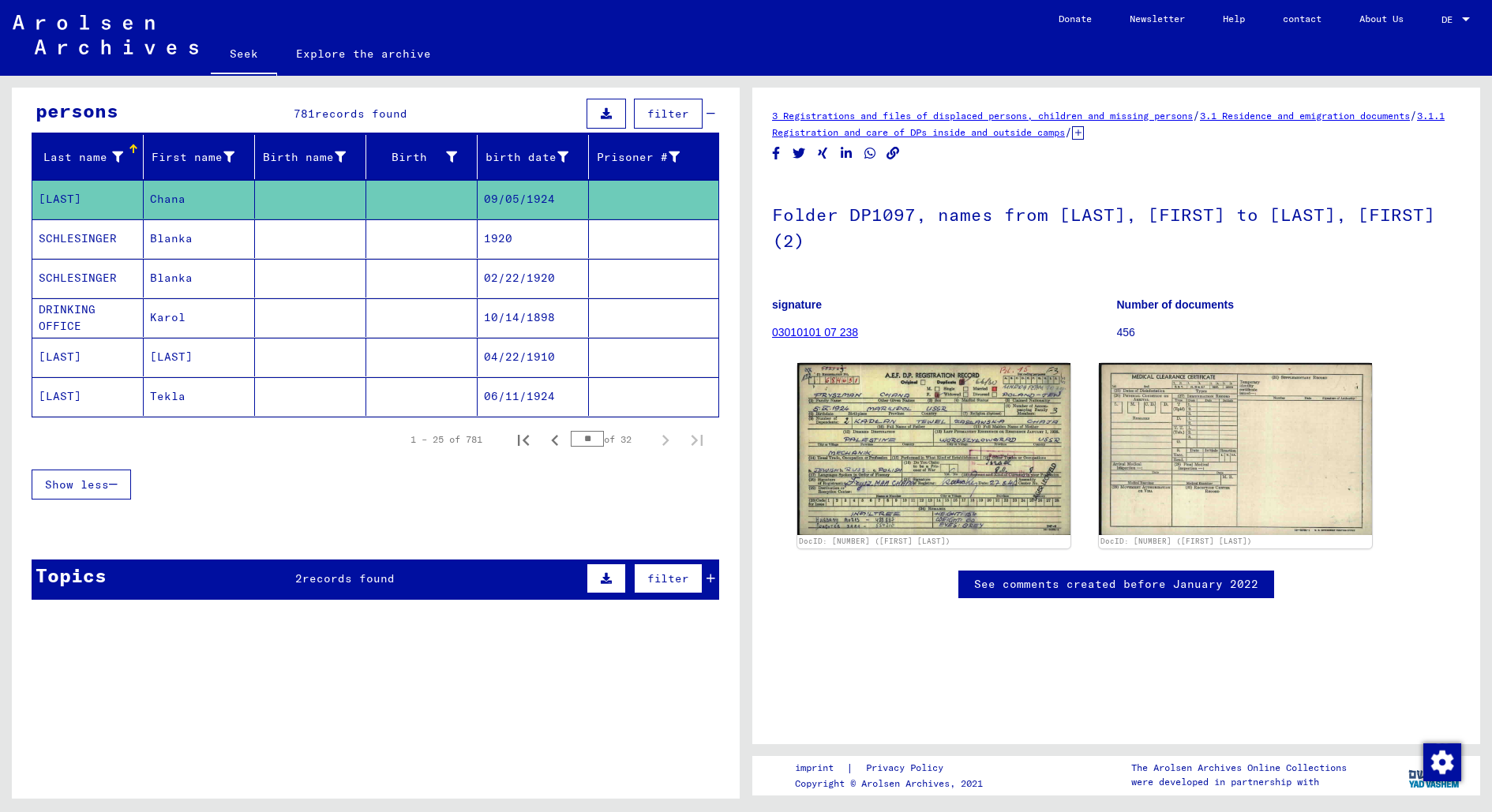 scroll, scrollTop: 0, scrollLeft: 0, axis: both 